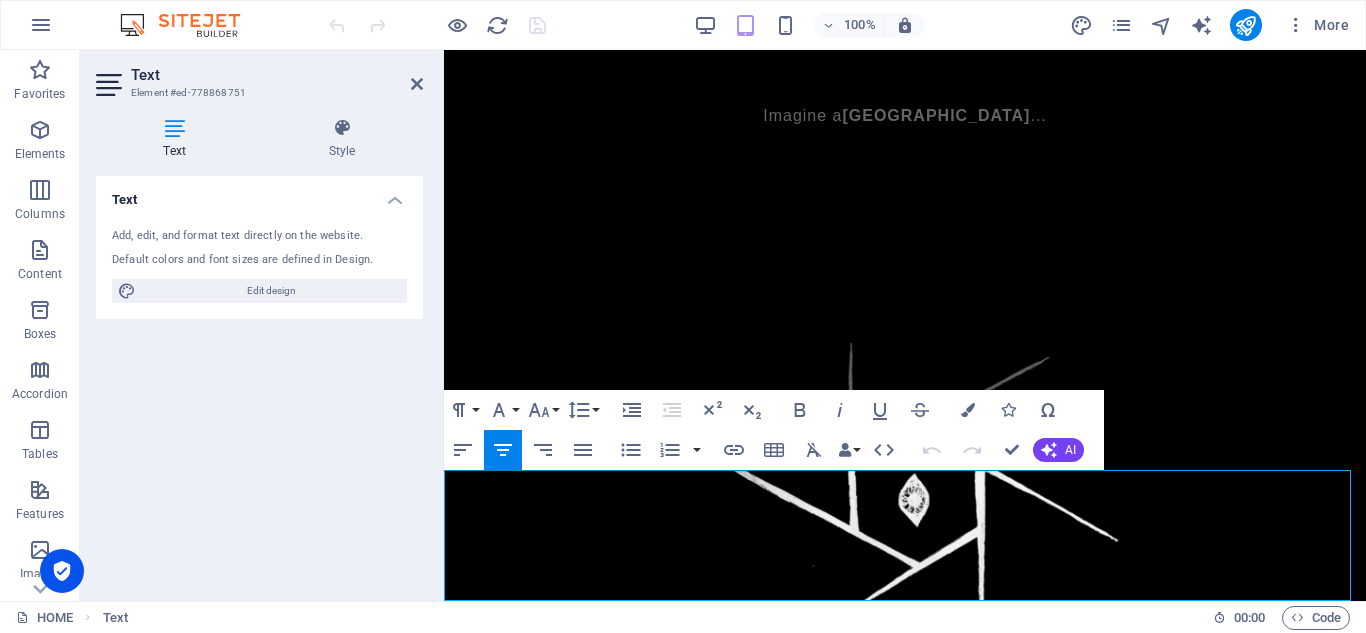 scroll, scrollTop: 482, scrollLeft: 0, axis: vertical 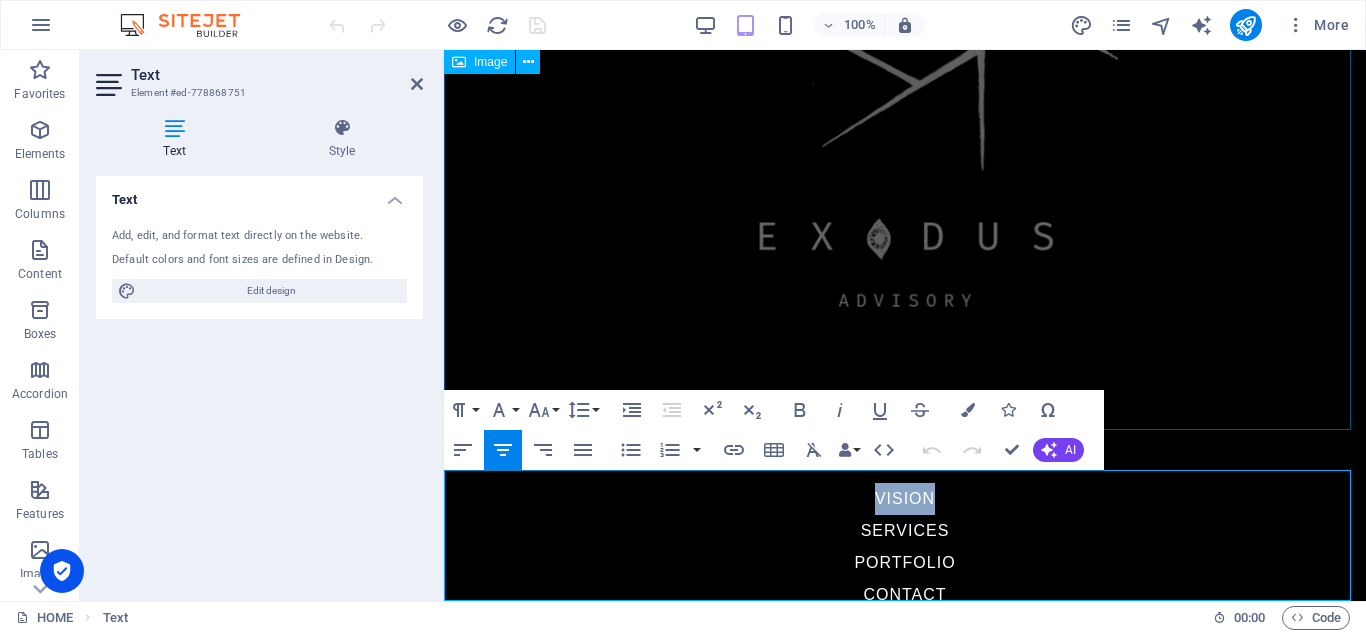 click at bounding box center [905, 66] 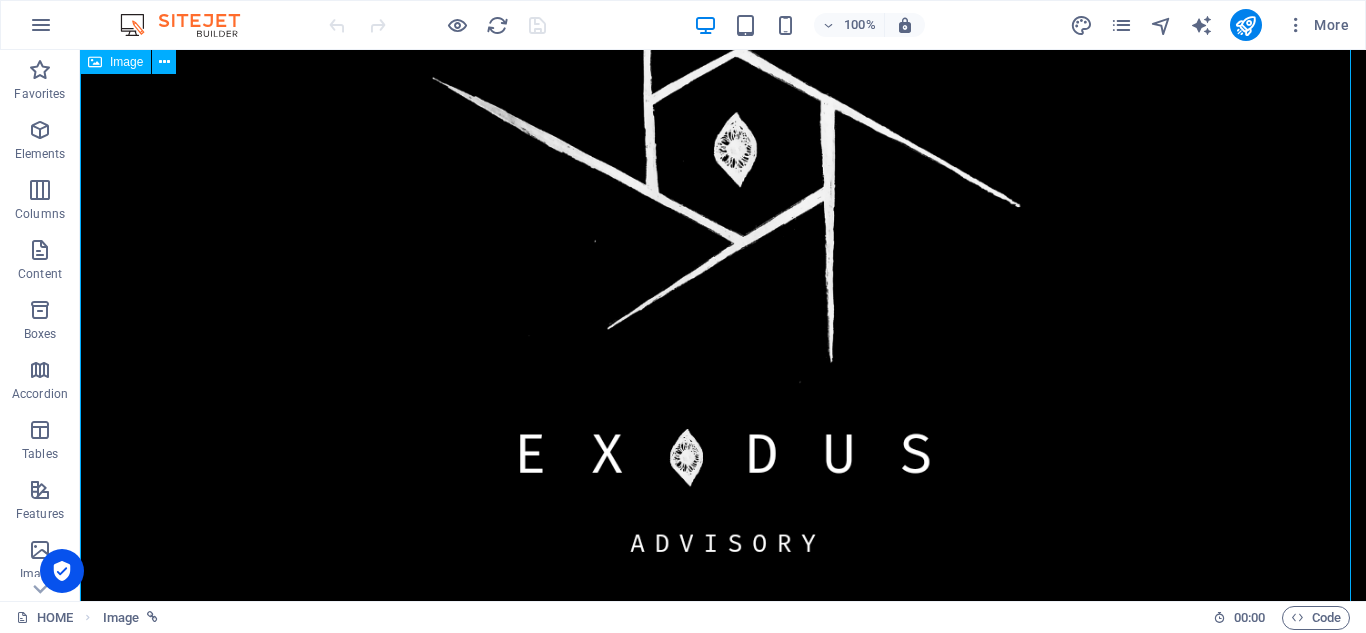 scroll, scrollTop: 484, scrollLeft: 0, axis: vertical 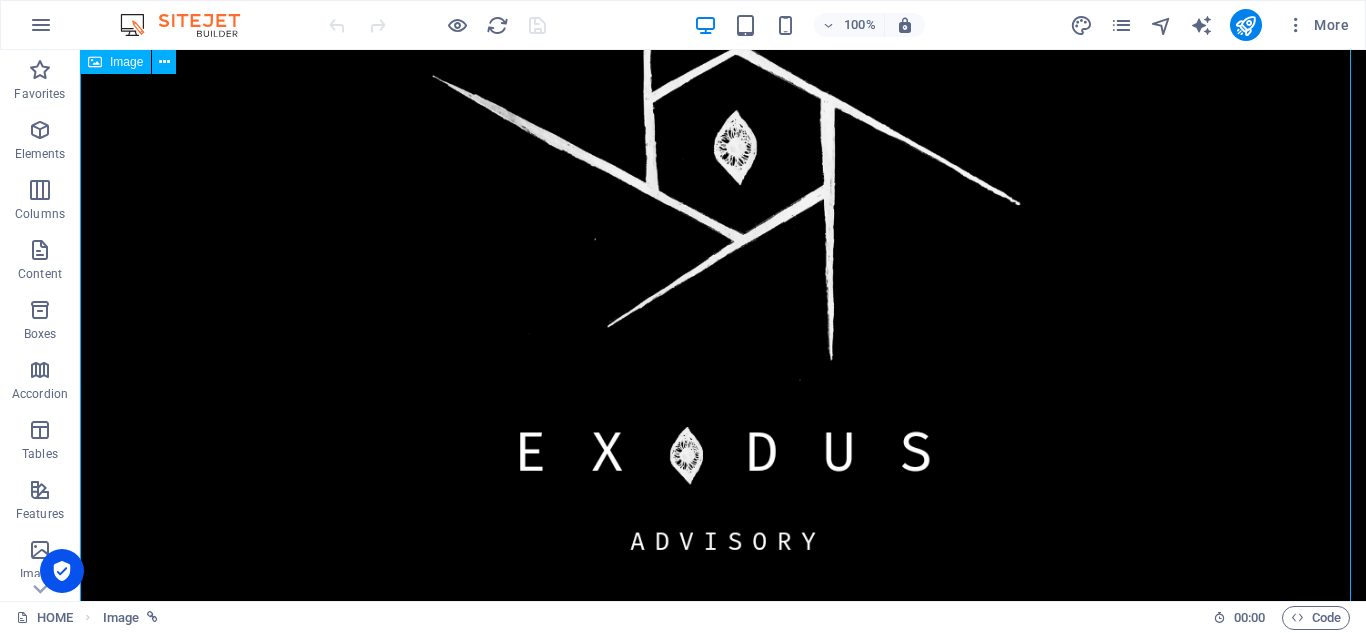 click at bounding box center (723, 215) 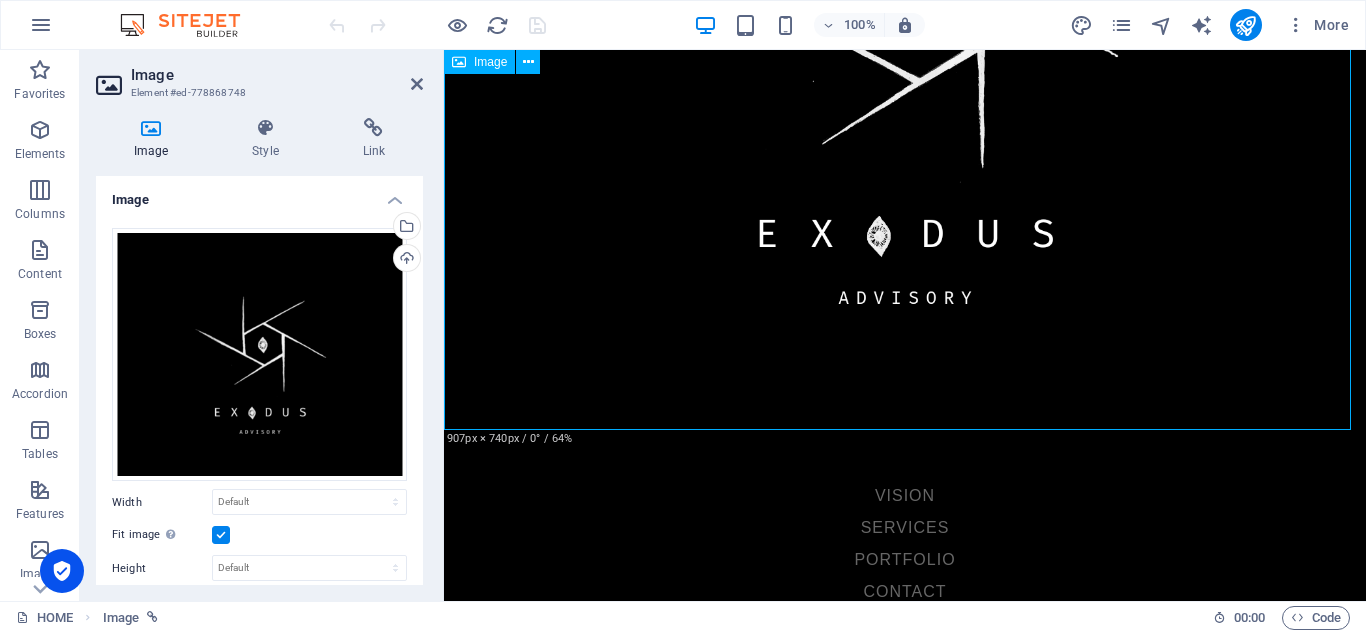 scroll, scrollTop: 482, scrollLeft: 0, axis: vertical 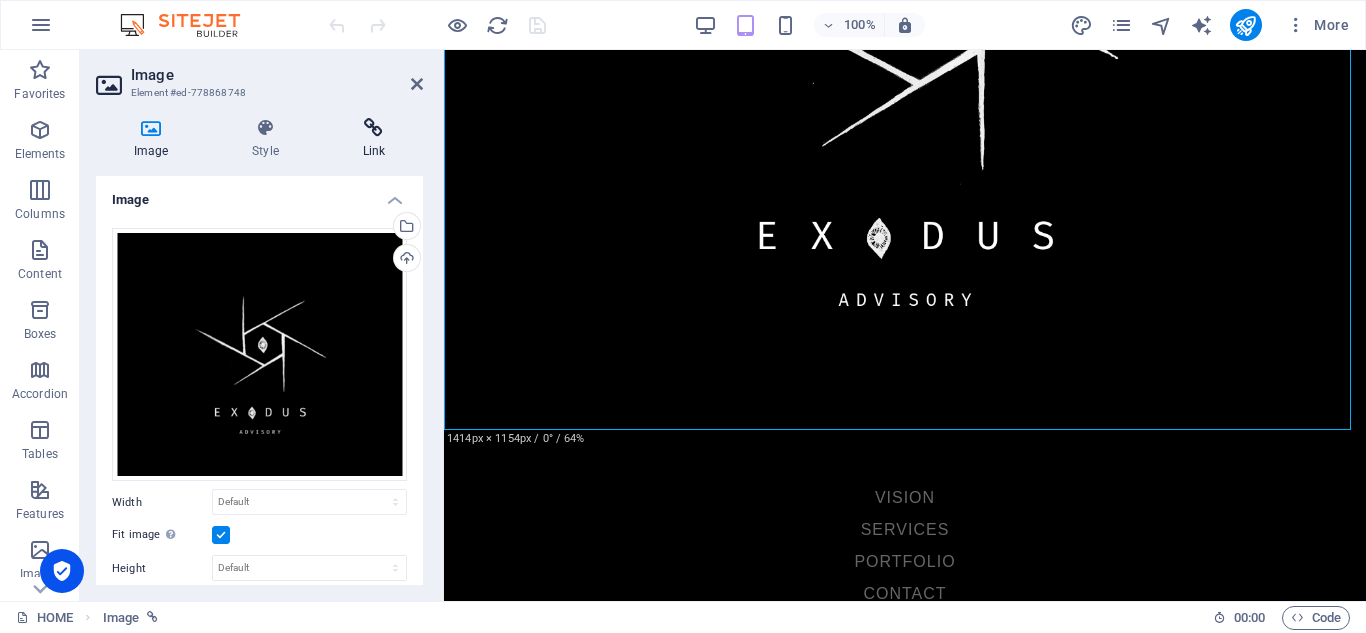 click at bounding box center [374, 128] 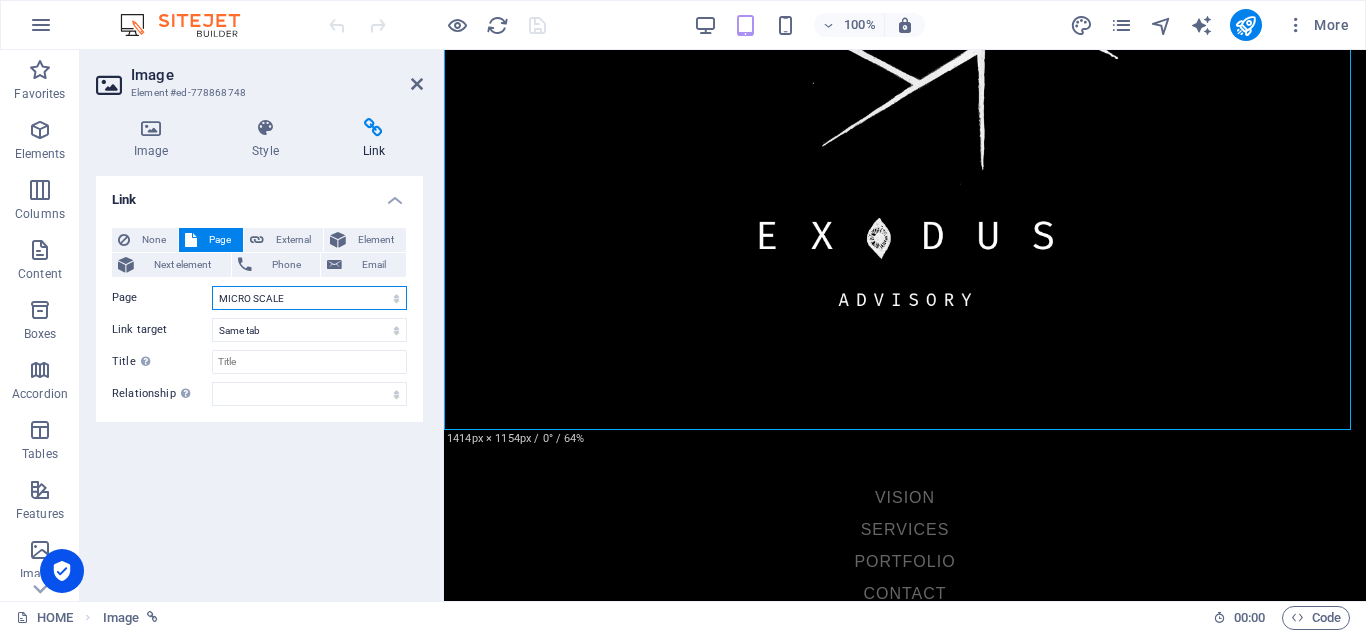click on "HOME VISION SERVICES MICRO SCALE MACRO SCALE PORTFOLIO CONTACT" at bounding box center (309, 298) 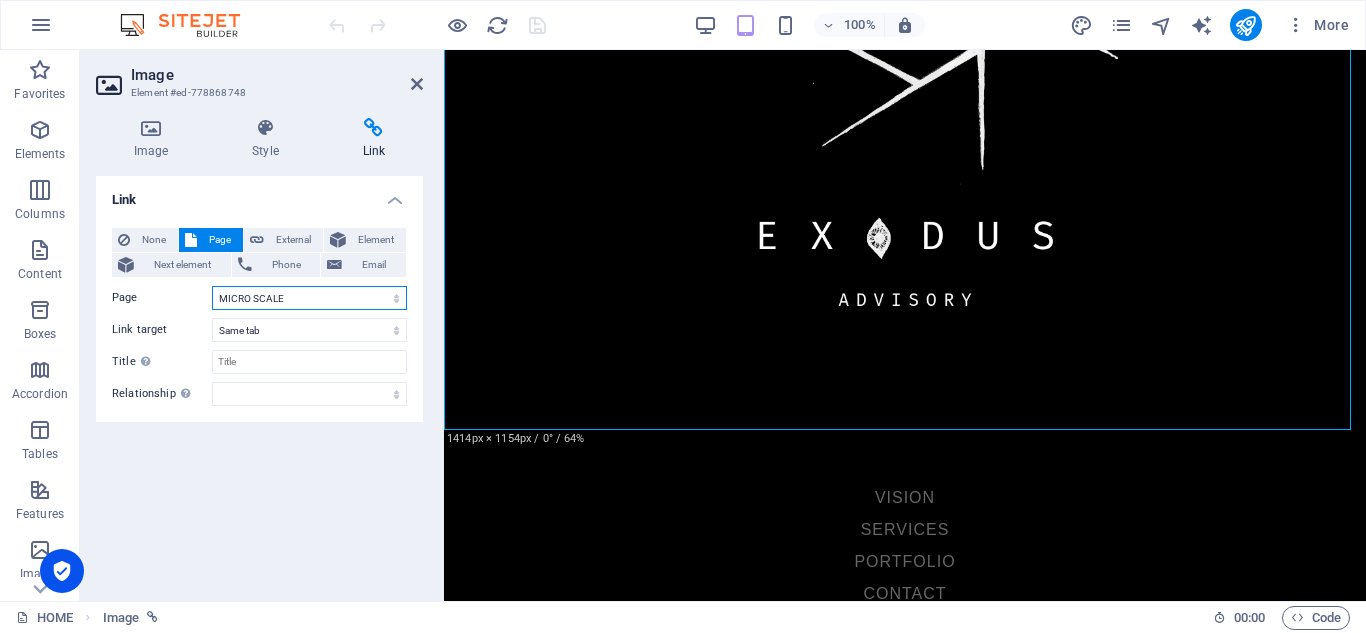 select on "1" 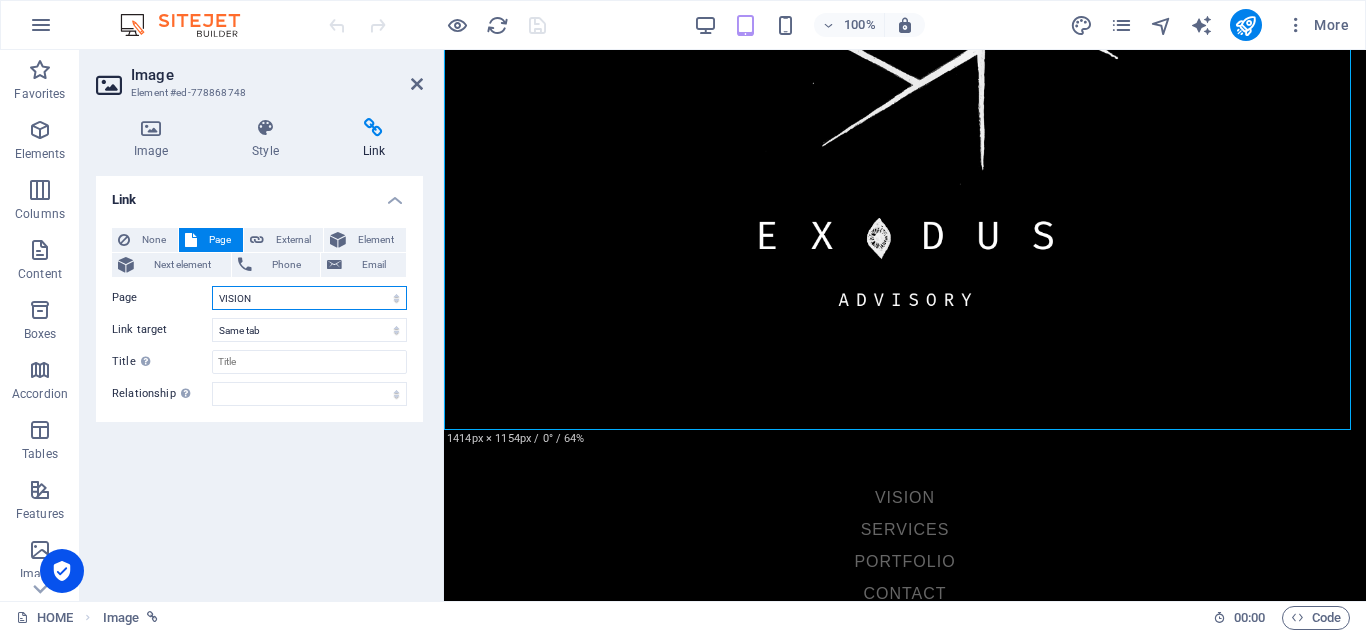 click on "HOME VISION SERVICES MICRO SCALE MACRO SCALE PORTFOLIO CONTACT" at bounding box center [309, 298] 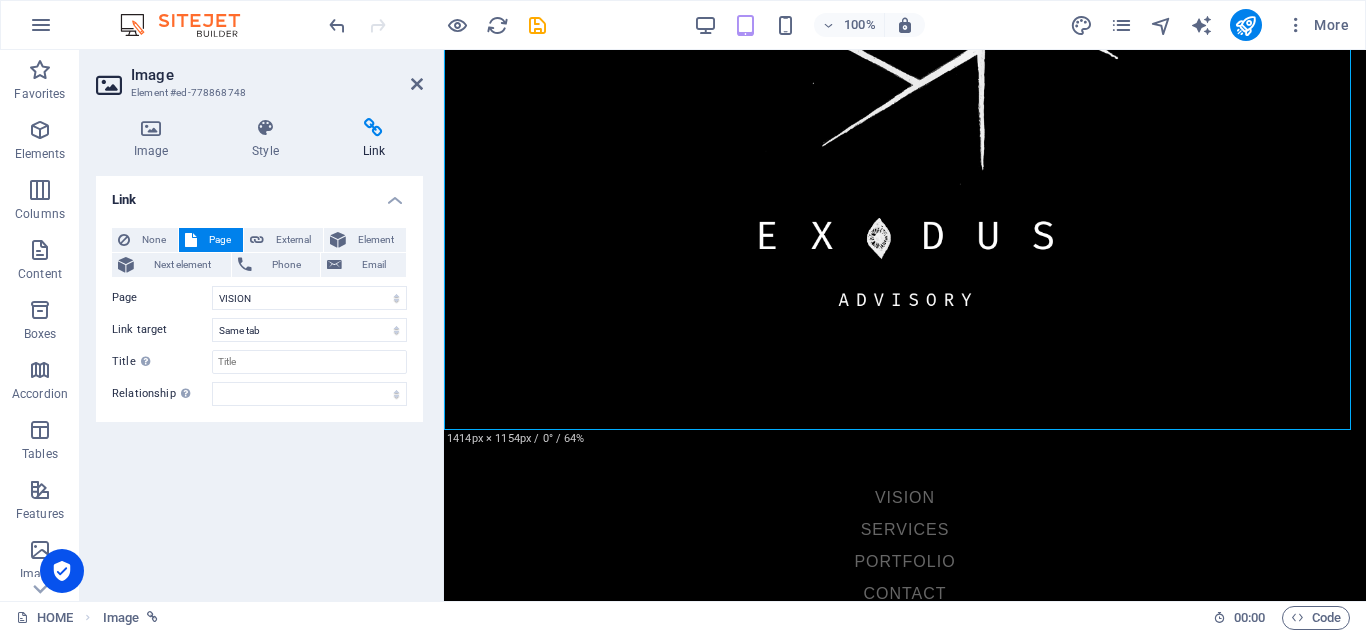 click on "Image Style Link Image Drag files here, click to choose files or select files from Files or our free stock photos & videos Select files from the file manager, stock photos, or upload file(s) Upload Width Default auto px rem % em vh vw Fit image Automatically fit image to a fixed width and height Height Default auto px Alignment Lazyload Loading images after the page loads improves page speed. Responsive Automatically load retina image and smartphone optimized sizes. Lightbox Use as headline The image will be wrapped in an H1 headline tag. Useful for giving alternative text the weight of an H1 headline, e.g. for the logo. Leave unchecked if uncertain. Optimized Images are compressed to improve page speed. Position Direction Custom X offset 50 px rem % vh vw Y offset 50 px rem % vh vw Text Float No float Image left Image right Determine how text should behave around the image. Text Alternative text Image caption Paragraph Format Normal Heading 1 Heading 2 Heading 3 Heading 4 Heading 5 Heading 6 Code Font Family" at bounding box center [259, 351] 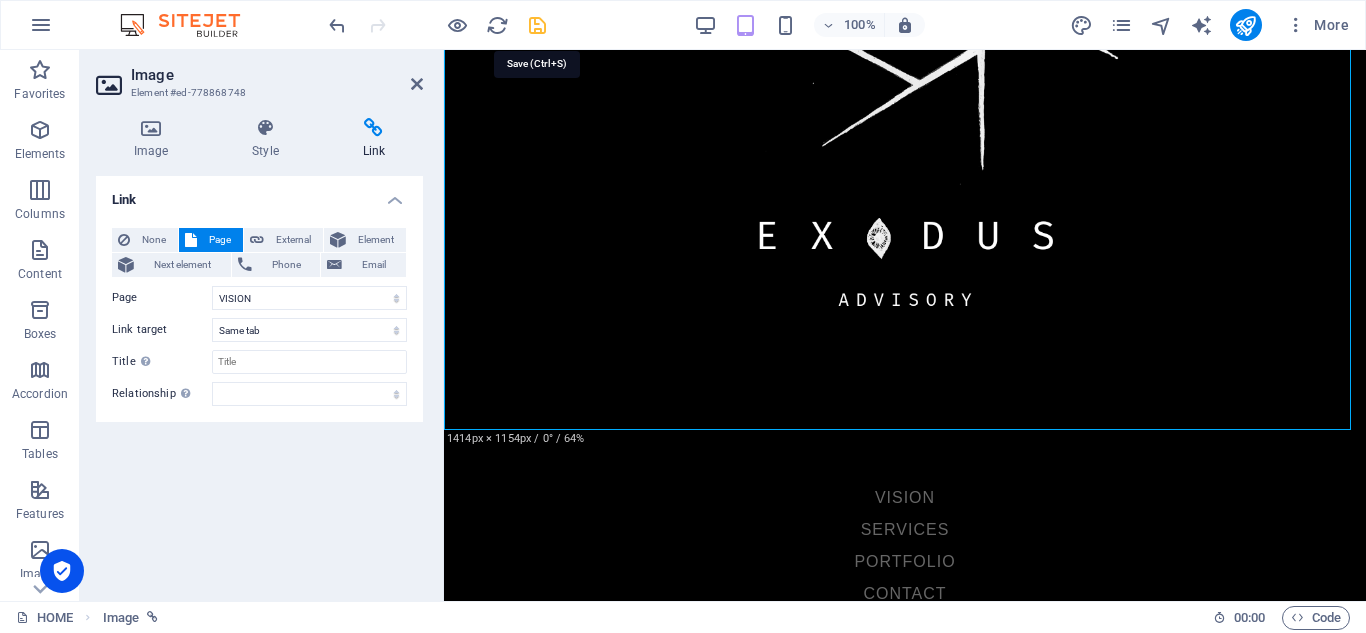 click at bounding box center [537, 25] 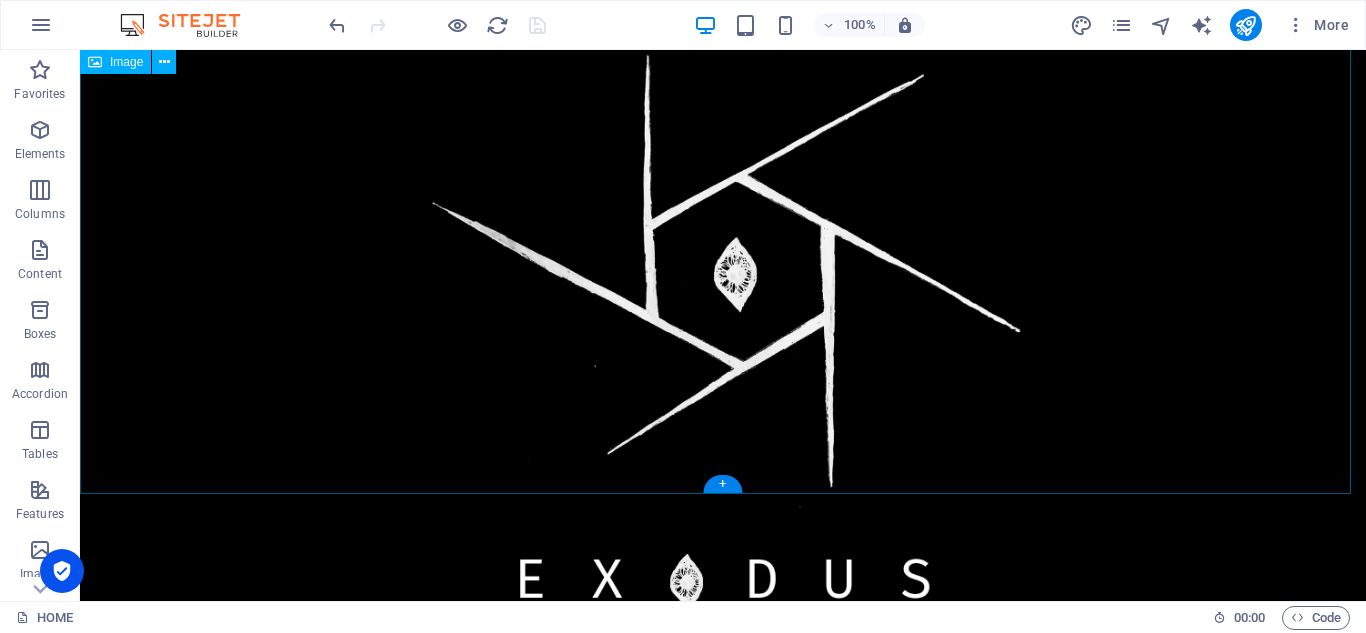 scroll, scrollTop: 759, scrollLeft: 0, axis: vertical 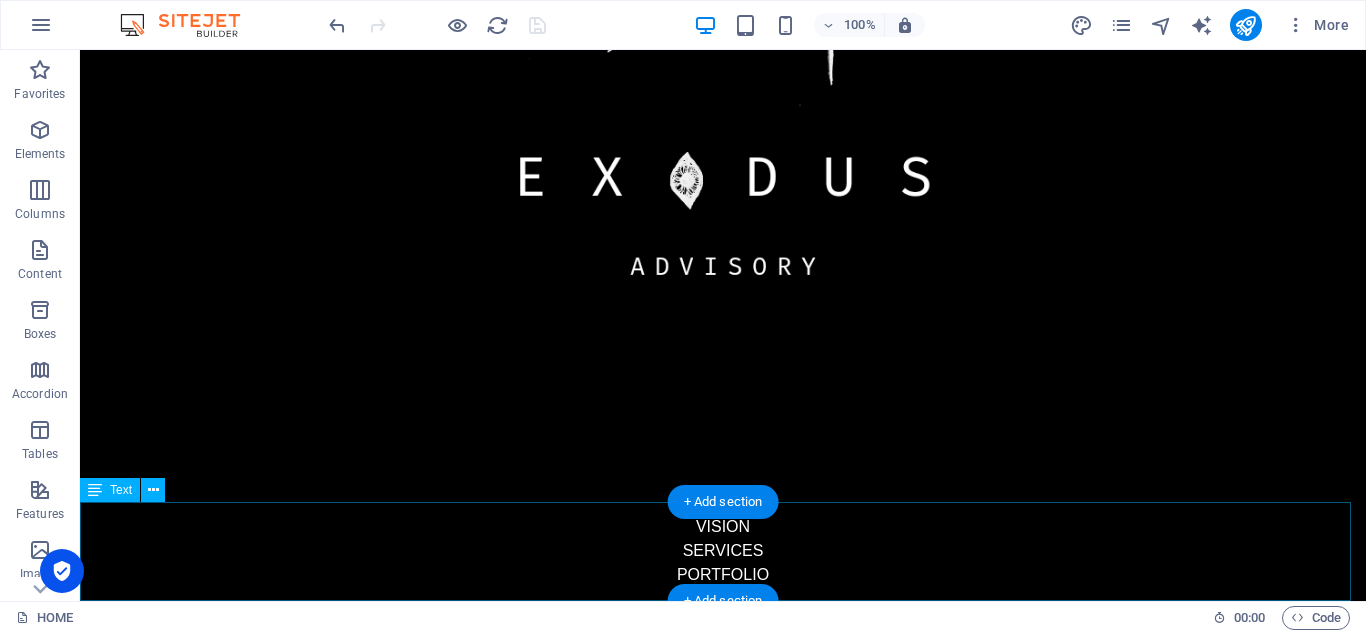 click on "VISION SERVICES PORTFOLIO CONTACT" at bounding box center (723, 563) 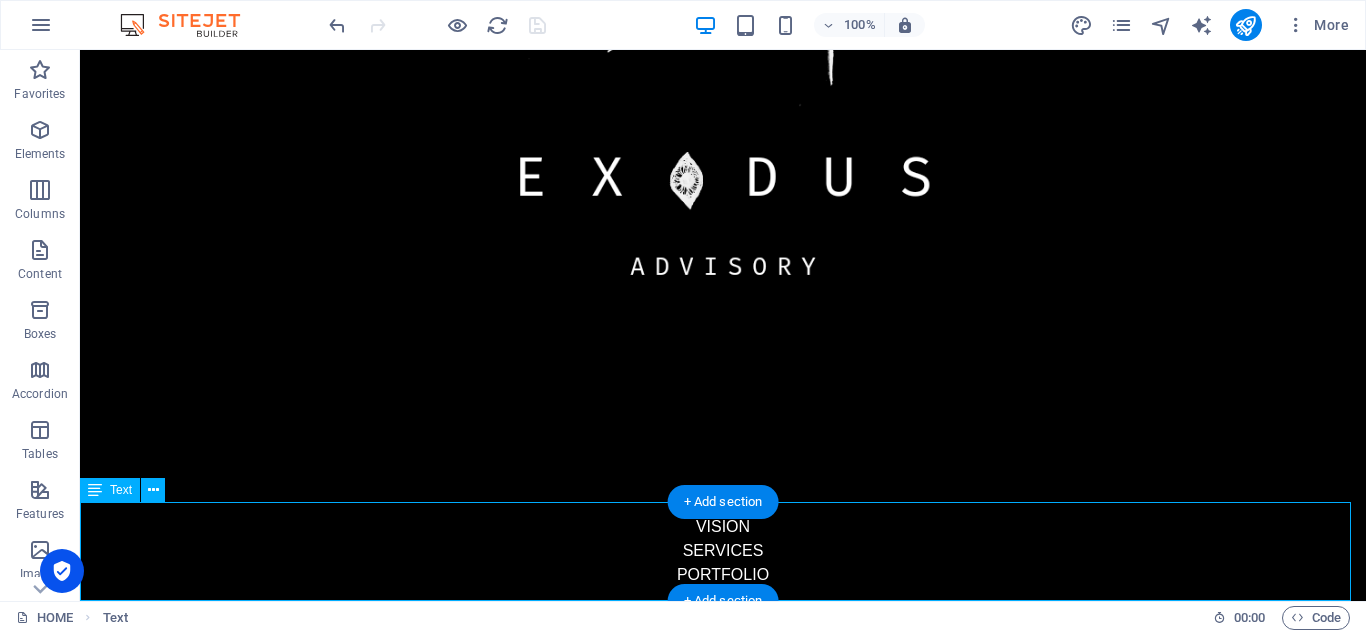 click on "VISION SERVICES PORTFOLIO CONTACT" at bounding box center [723, 563] 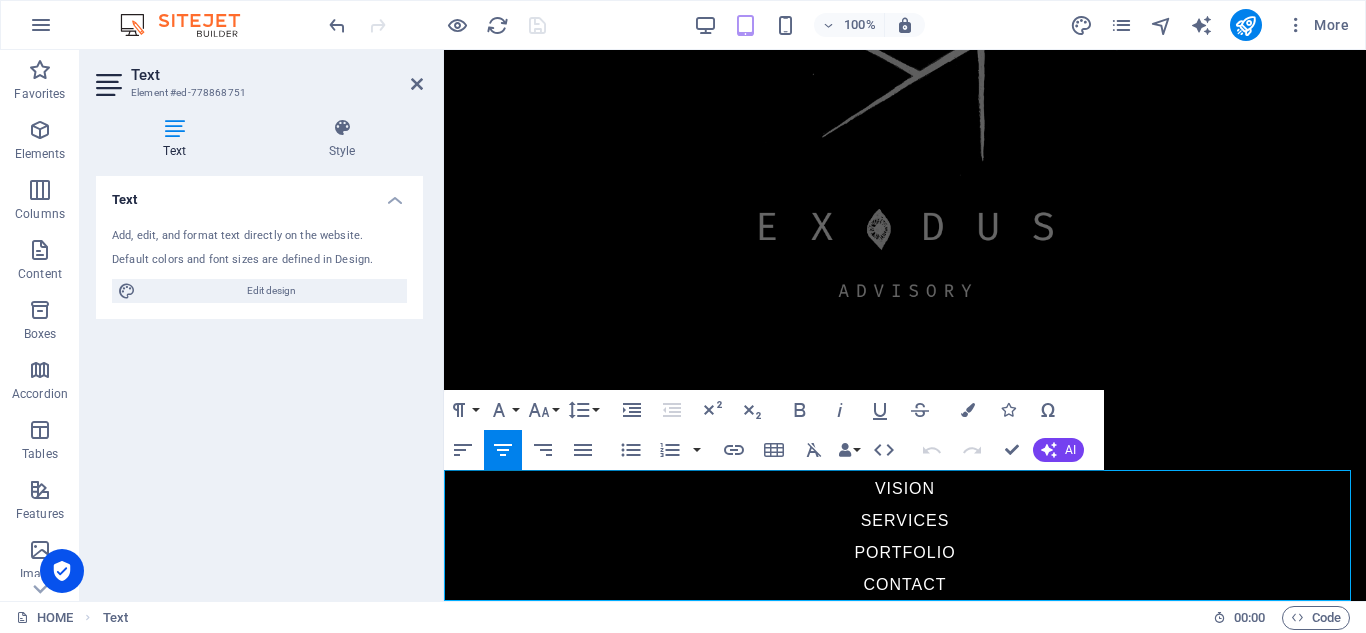 scroll, scrollTop: 482, scrollLeft: 0, axis: vertical 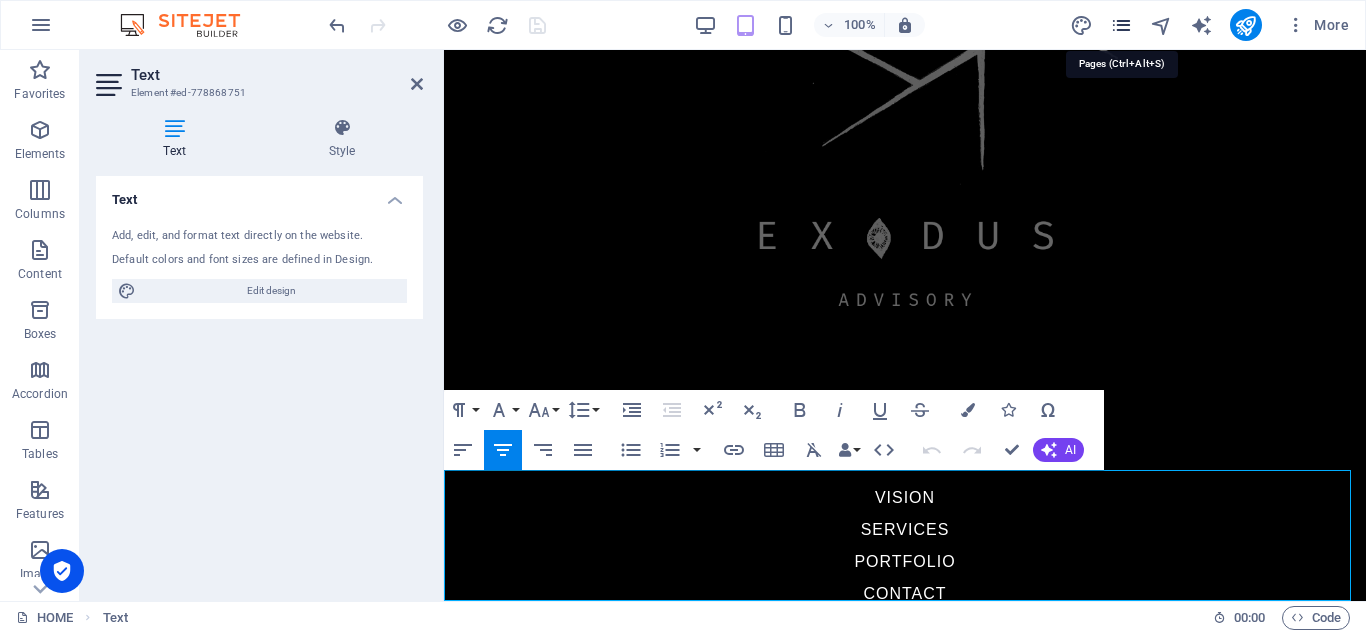 click at bounding box center [1121, 25] 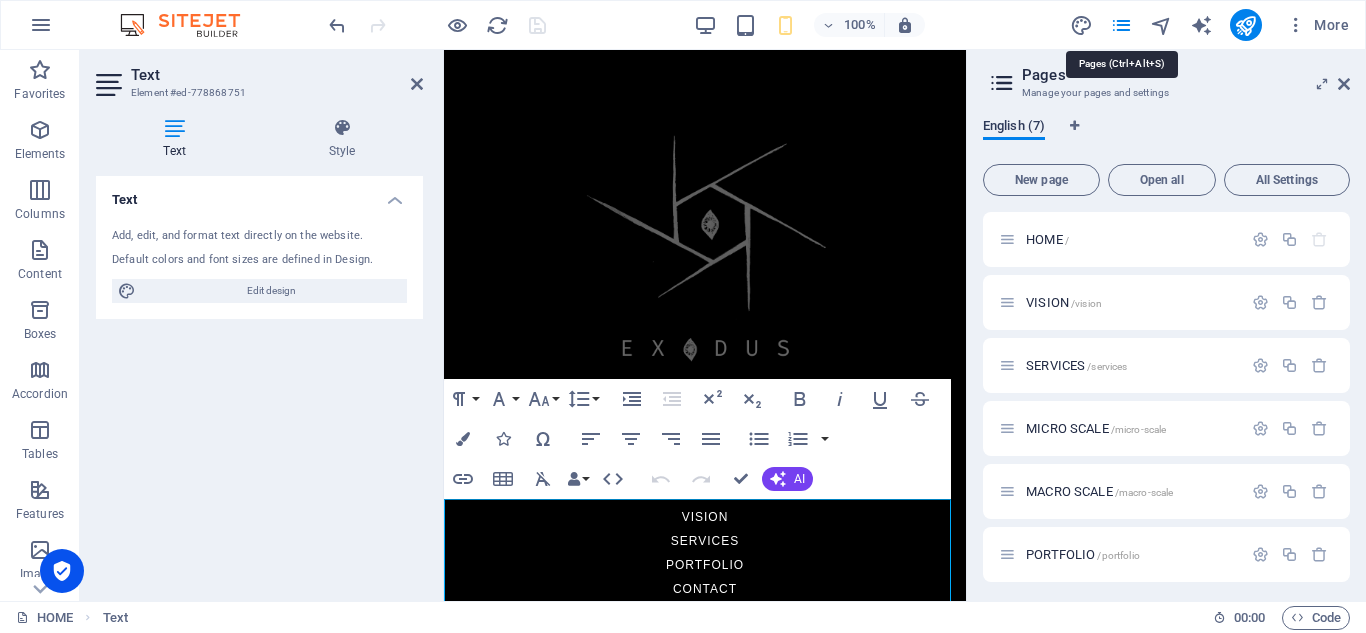 scroll, scrollTop: 116, scrollLeft: 0, axis: vertical 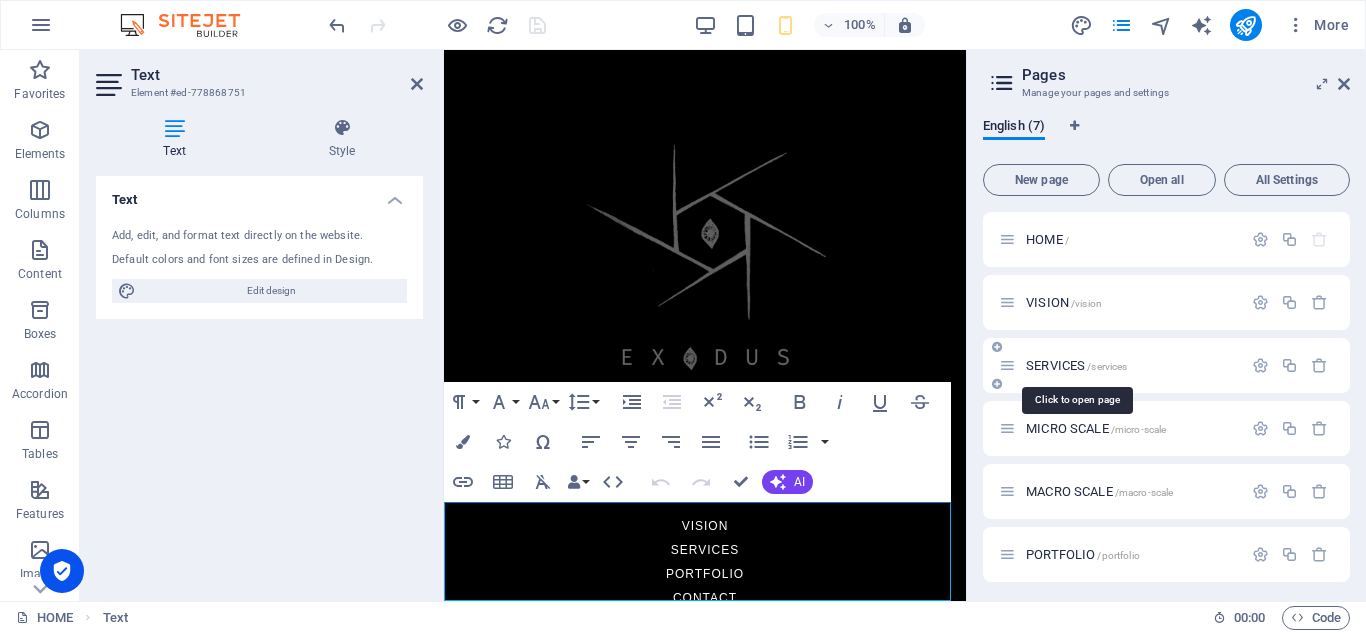 click on "SERVICES /services" at bounding box center (1076, 365) 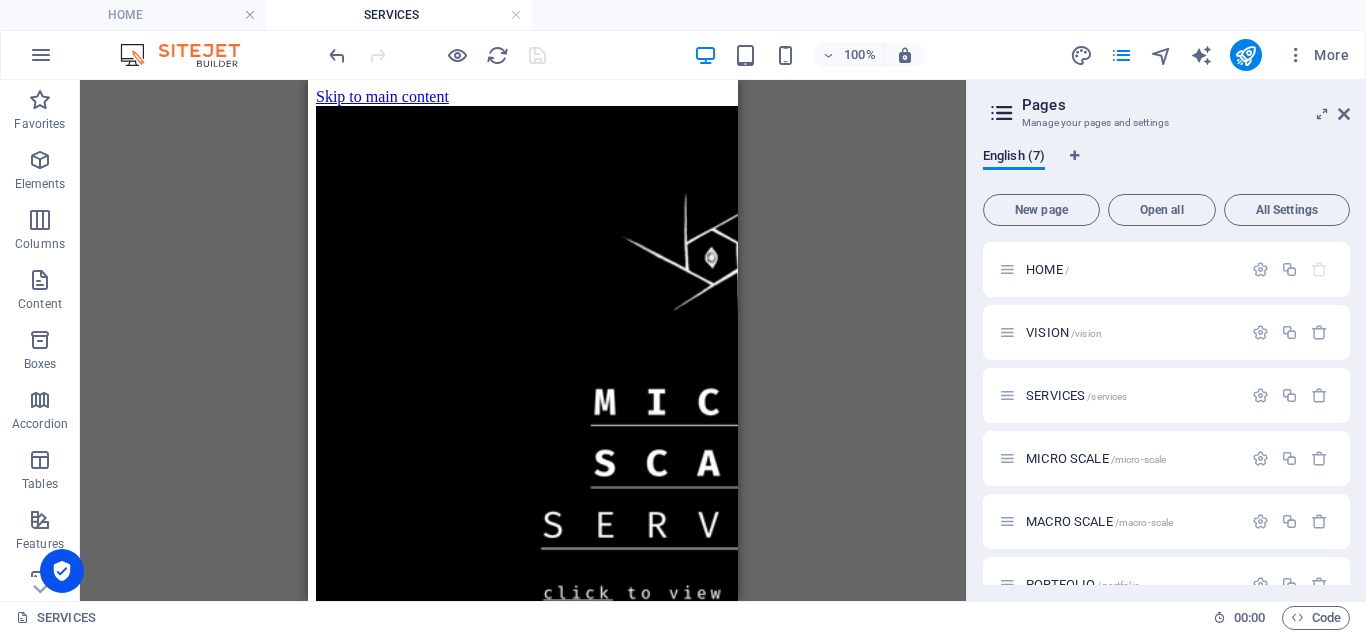 scroll, scrollTop: 0, scrollLeft: 0, axis: both 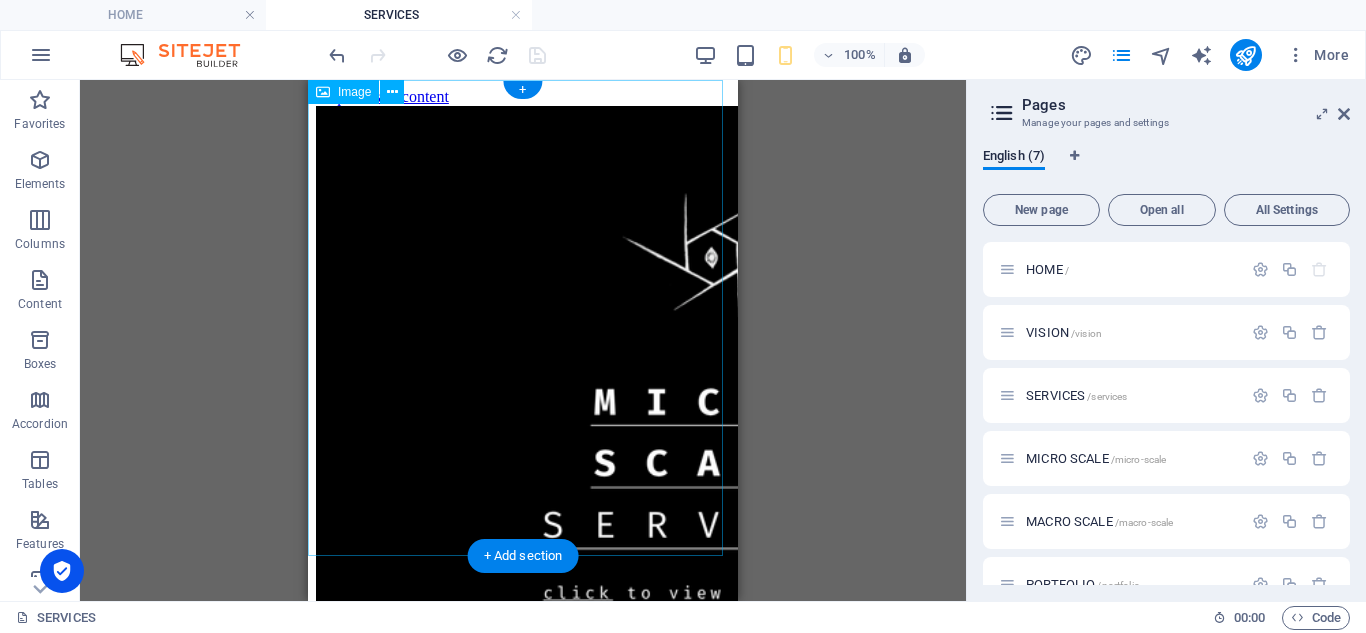 click at bounding box center (523, 557) 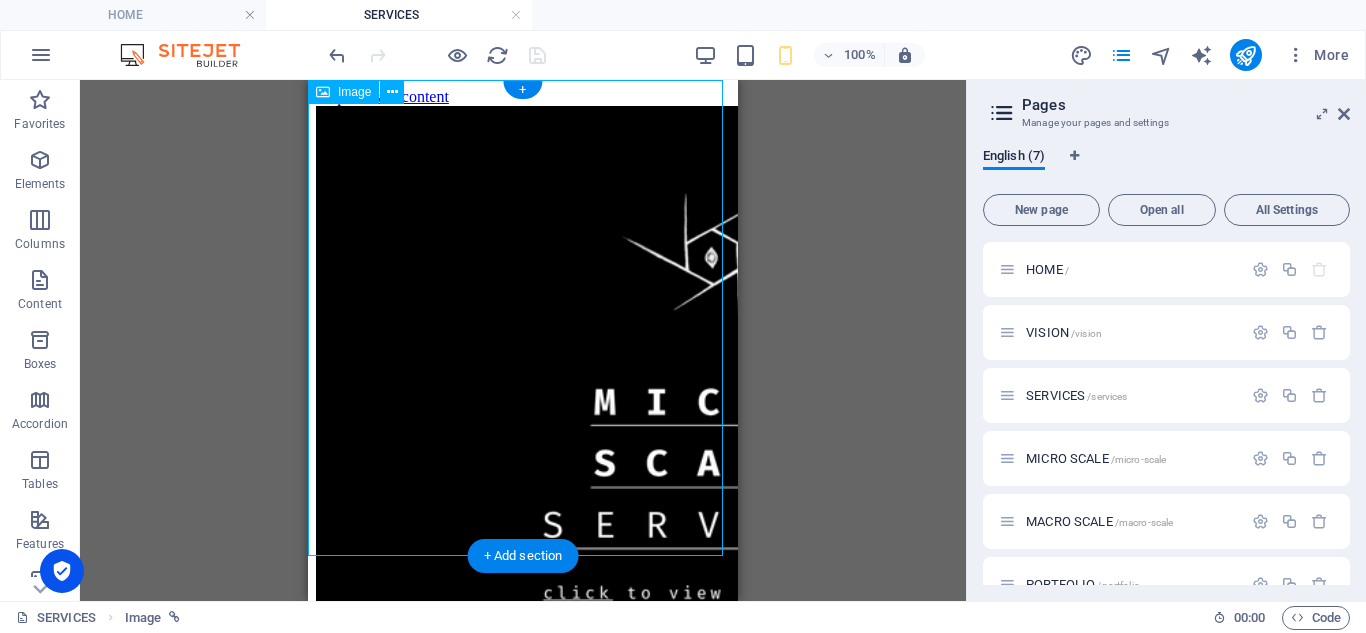 click at bounding box center (523, 557) 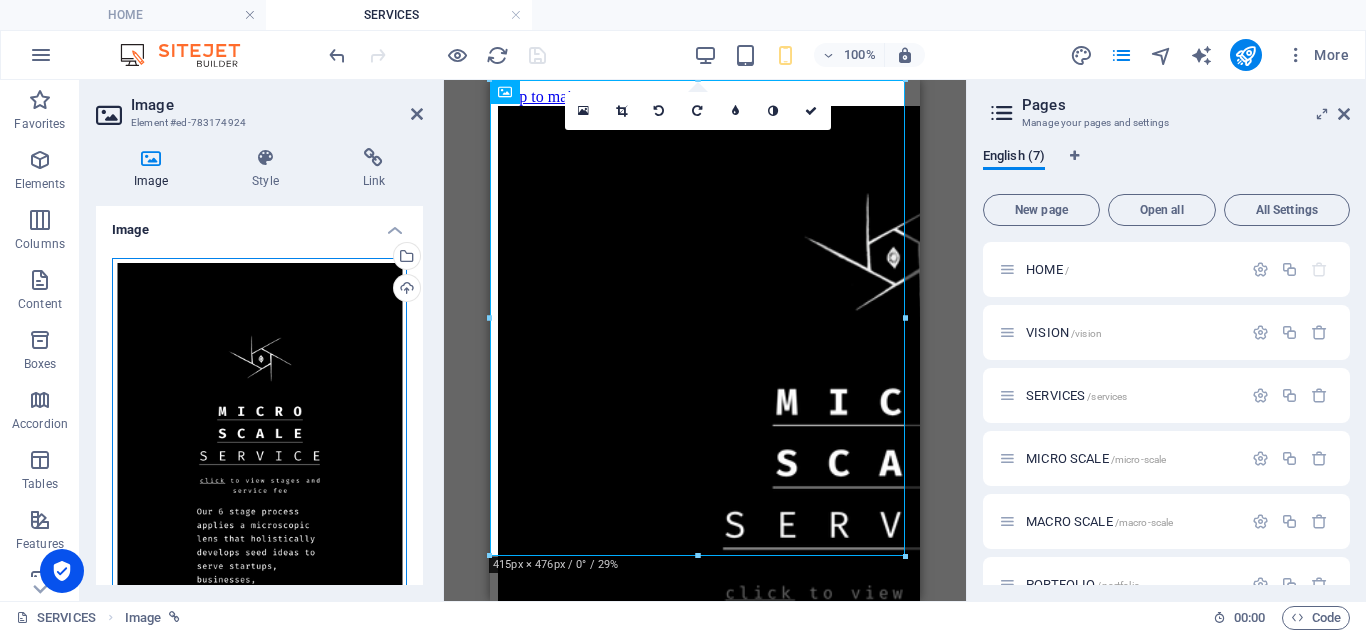 click on "Drag files here, click to choose files or select files from Files or our free stock photos & videos" at bounding box center [259, 464] 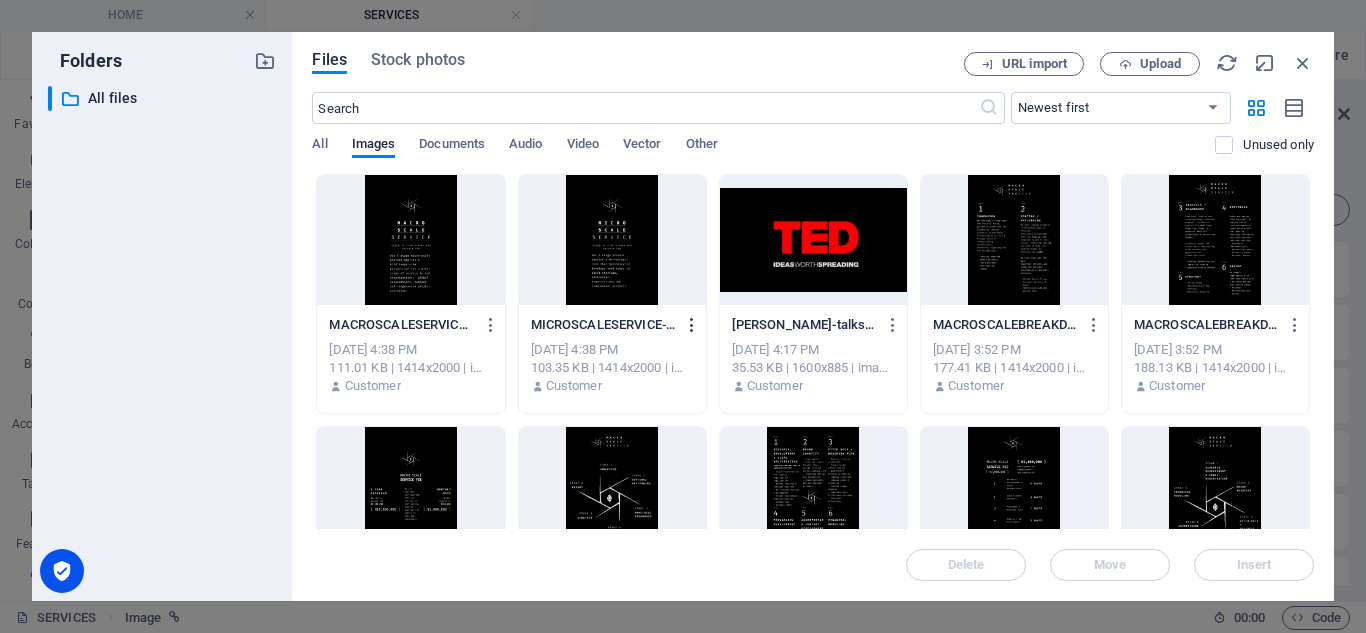 click at bounding box center [692, 325] 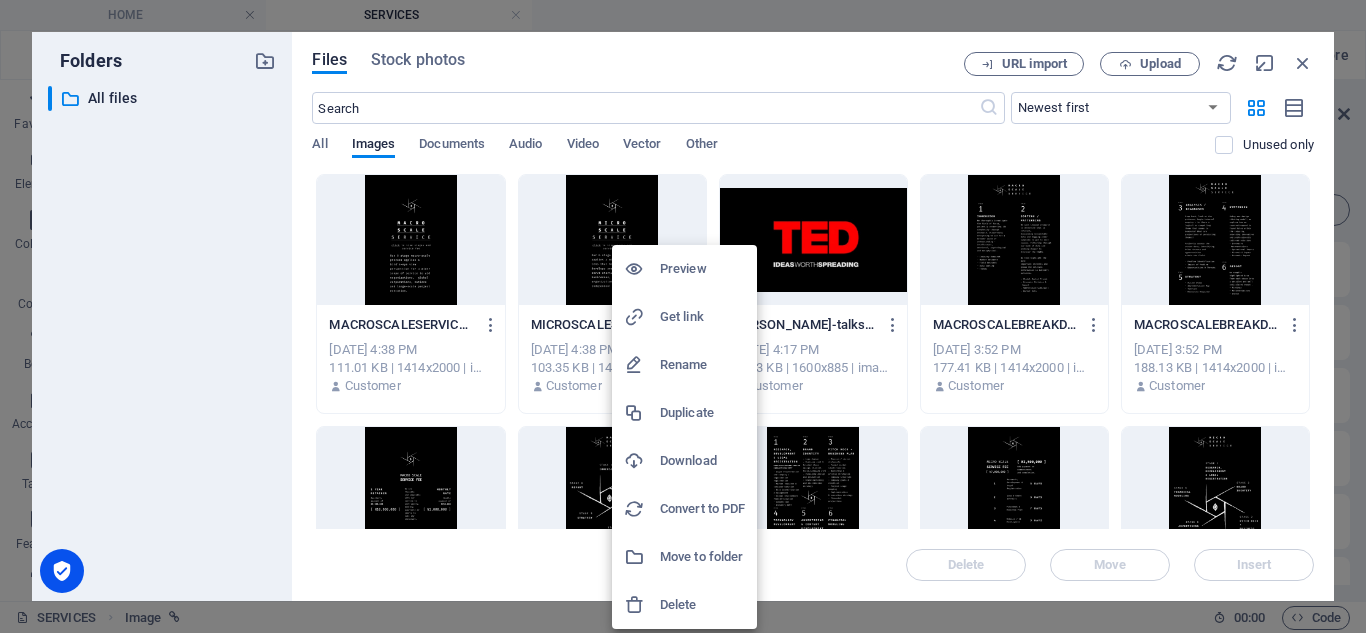 click on "Delete" at bounding box center (702, 605) 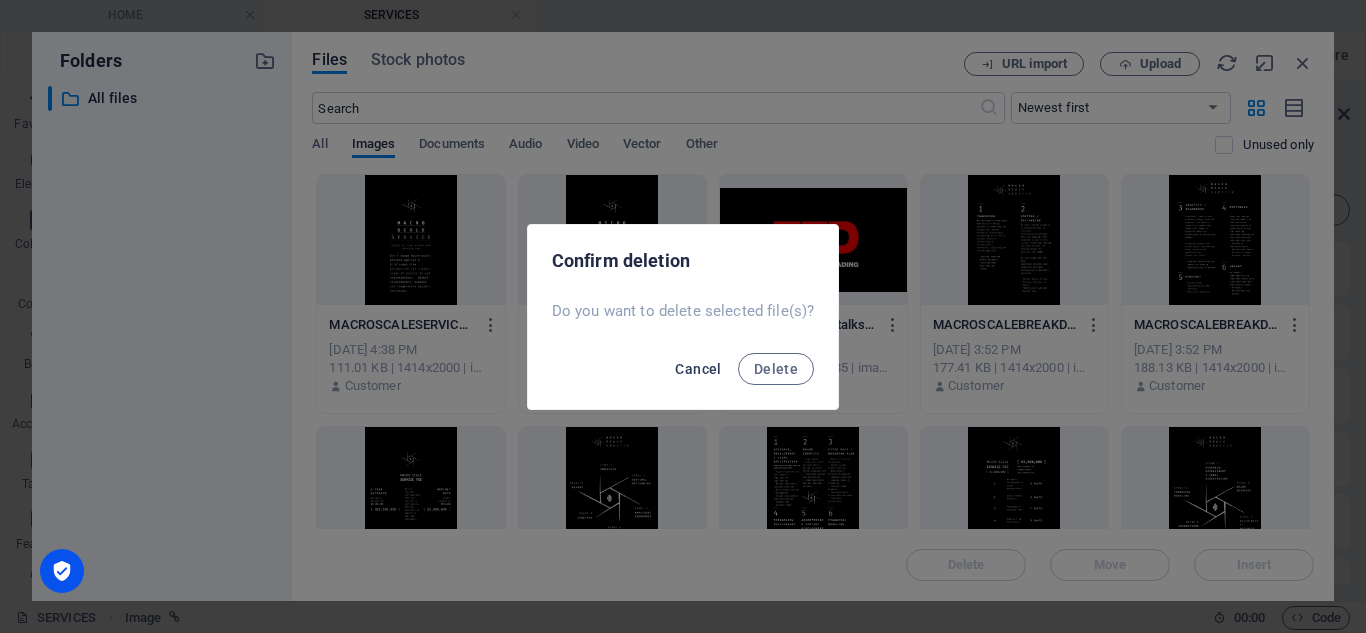 click on "Cancel" at bounding box center [698, 369] 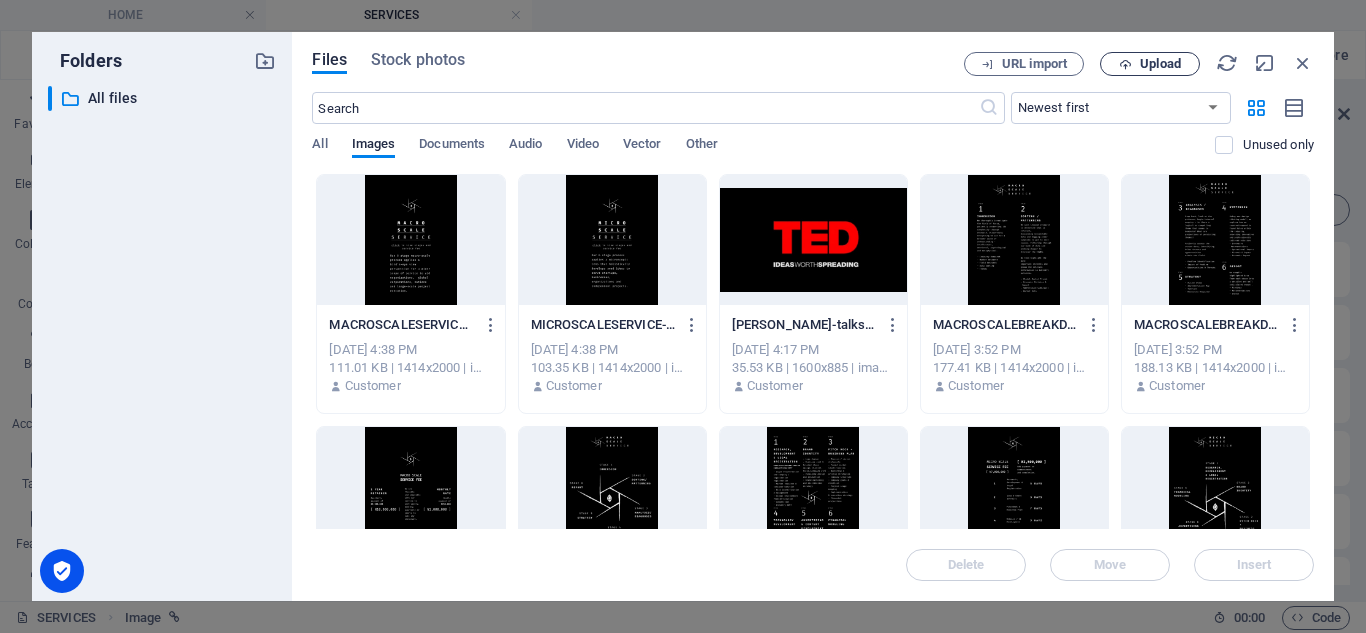 click on "Upload" at bounding box center [1160, 64] 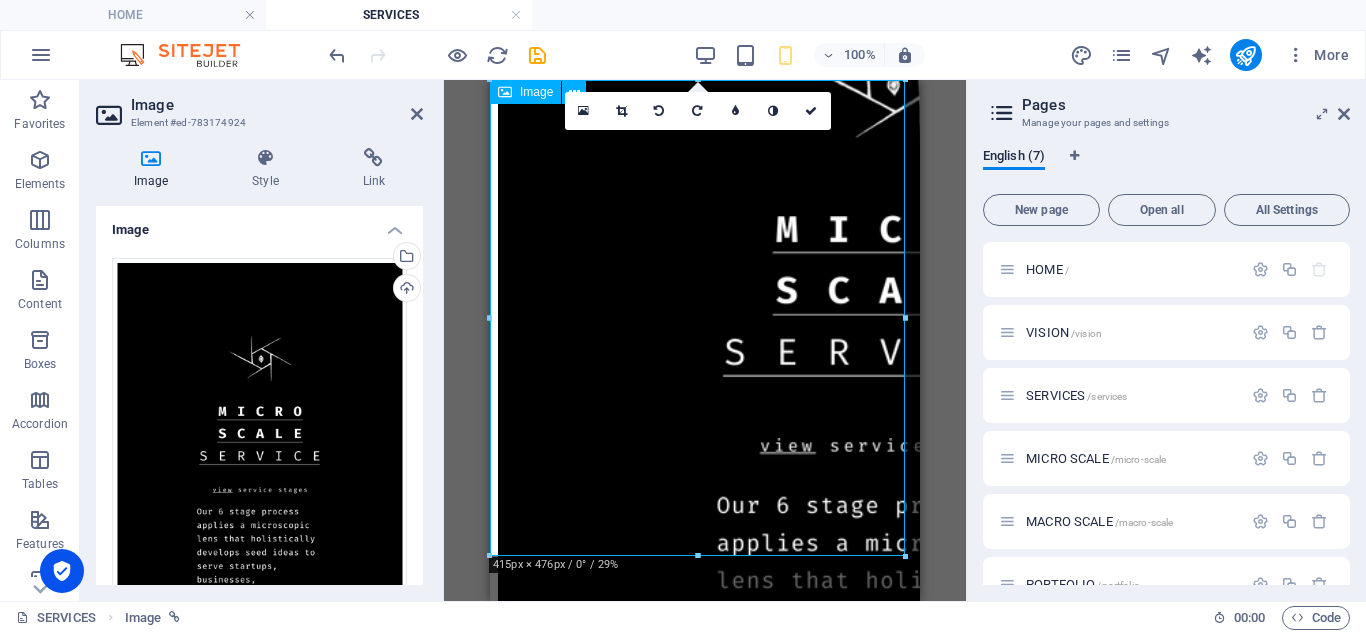 scroll, scrollTop: 181, scrollLeft: 0, axis: vertical 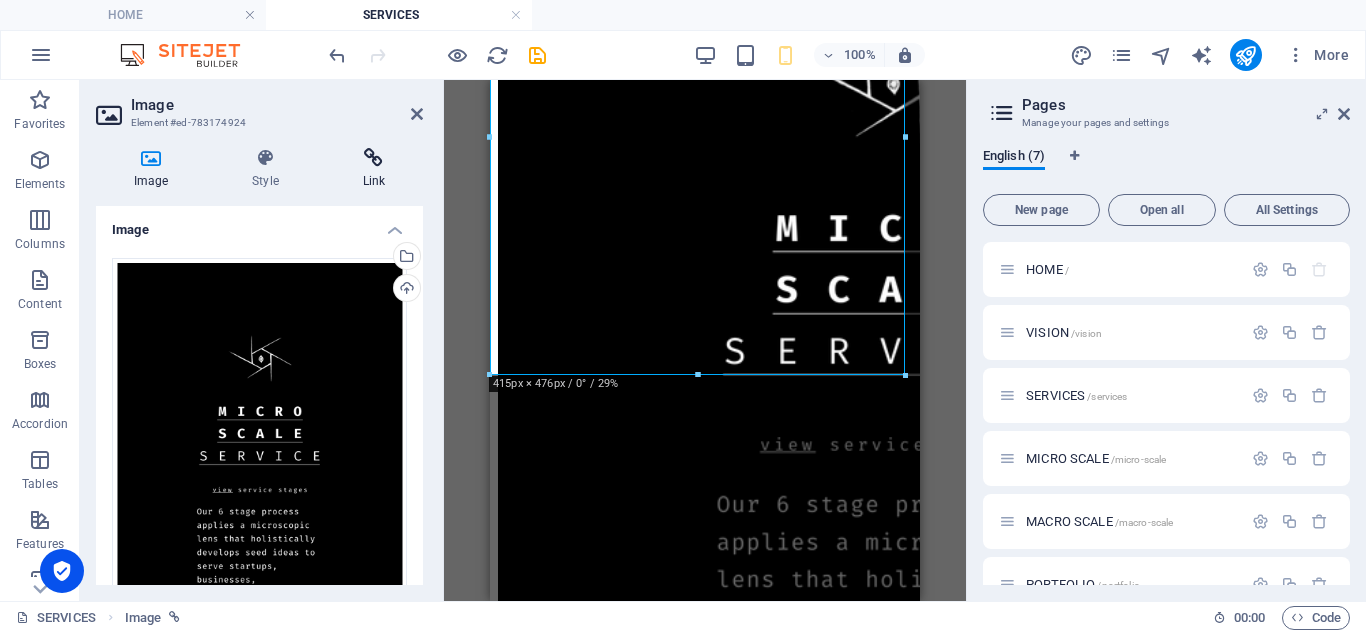 click on "Link" at bounding box center [374, 169] 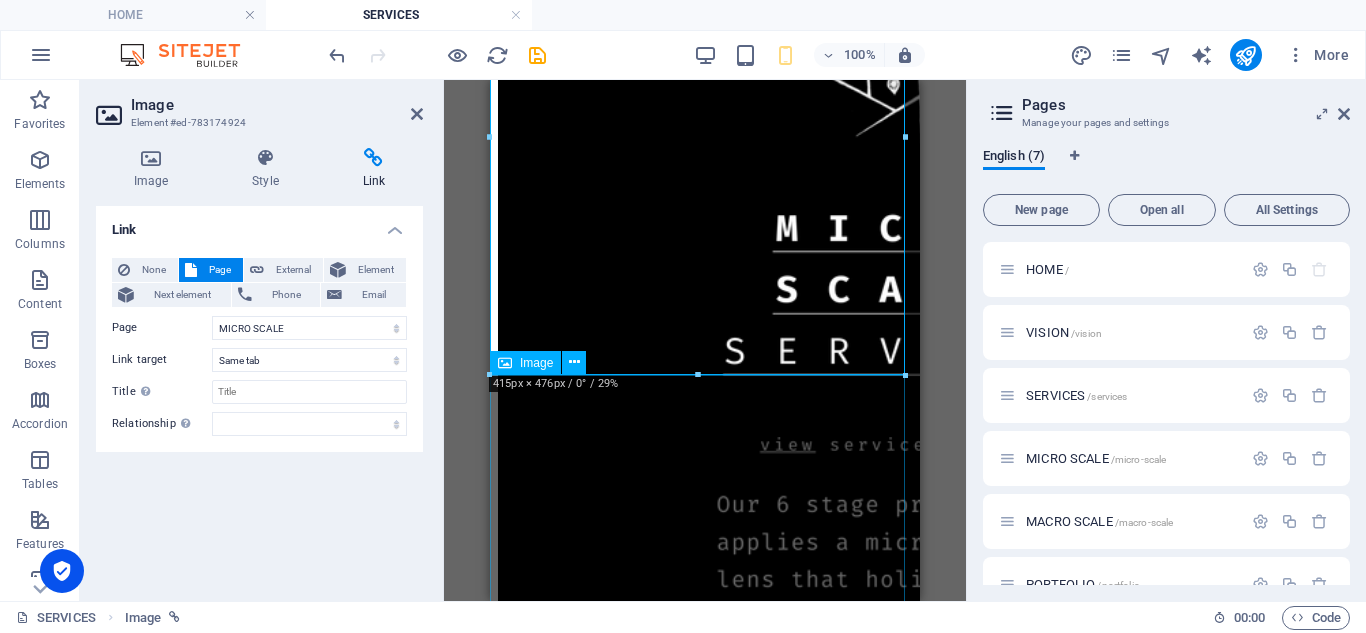 click at bounding box center (705, 1076) 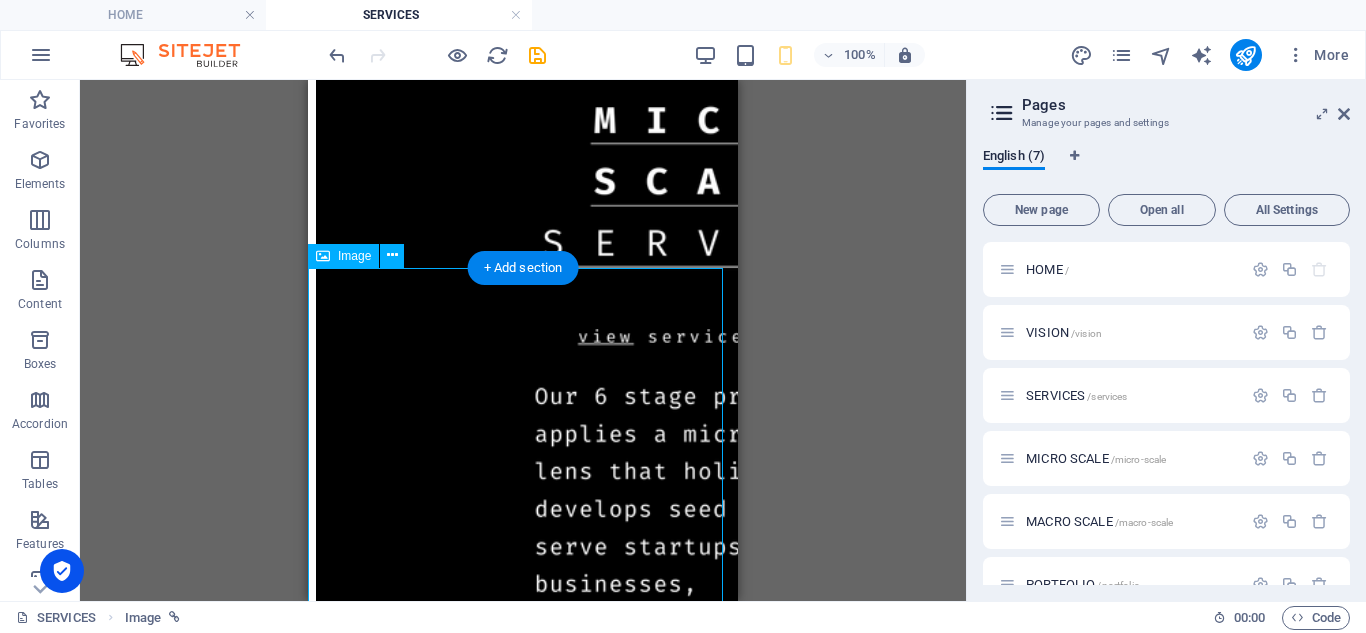 scroll, scrollTop: 294, scrollLeft: 0, axis: vertical 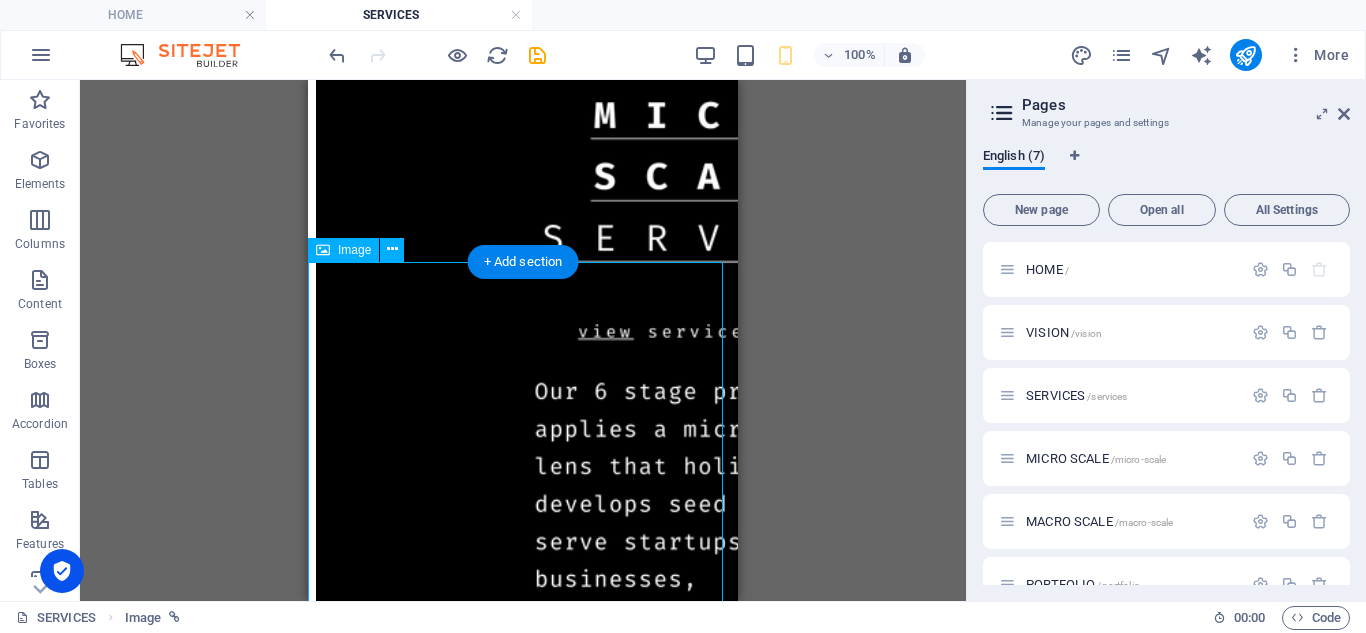 click at bounding box center (523, 963) 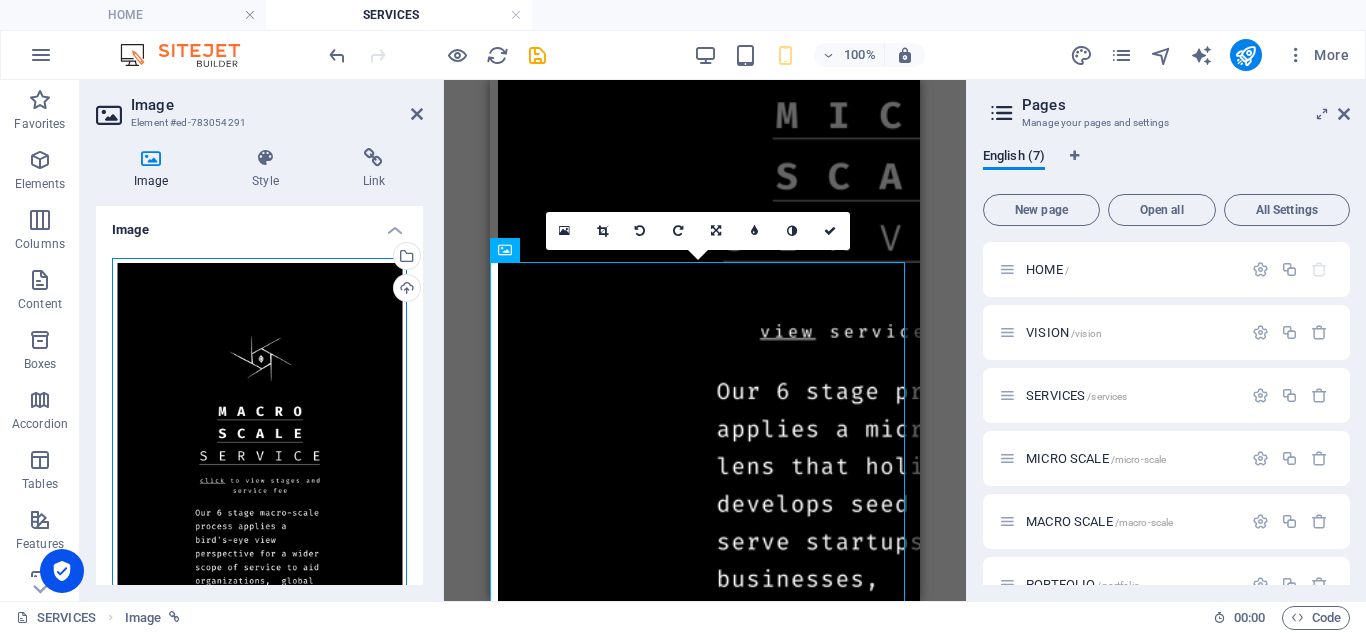 click on "Drag files here, click to choose files or select files from Files or our free stock photos & videos" at bounding box center [259, 464] 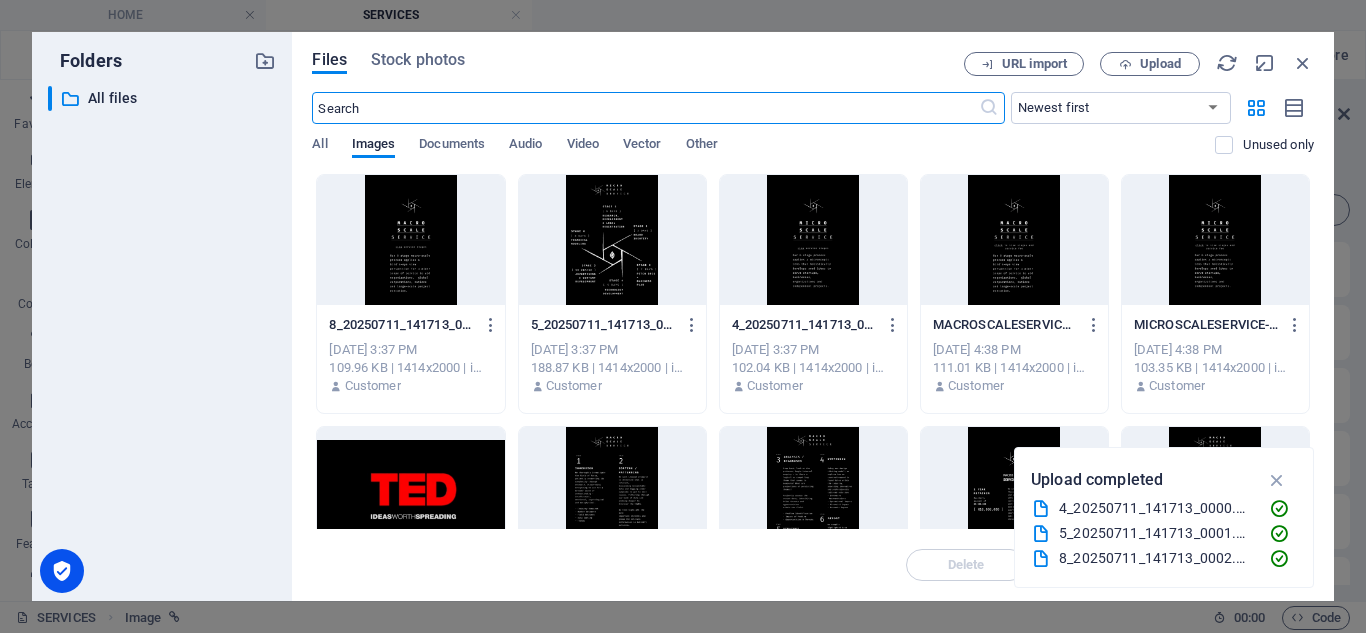 scroll, scrollTop: 0, scrollLeft: 0, axis: both 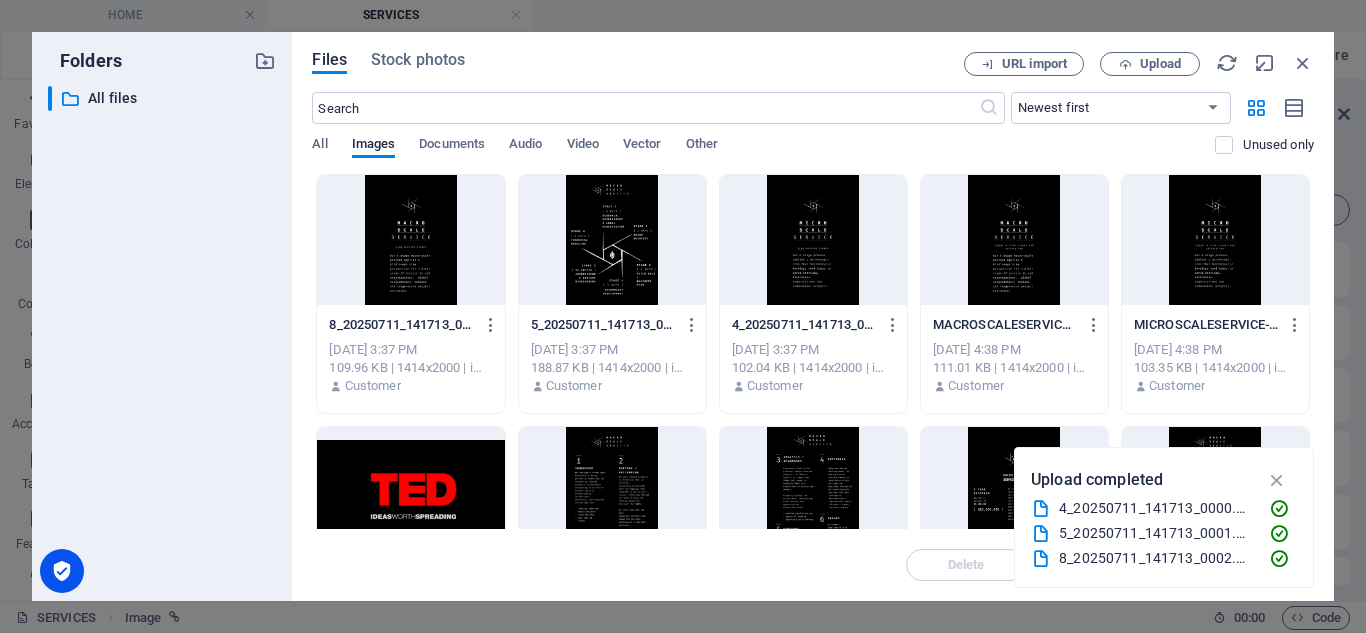 click at bounding box center [410, 240] 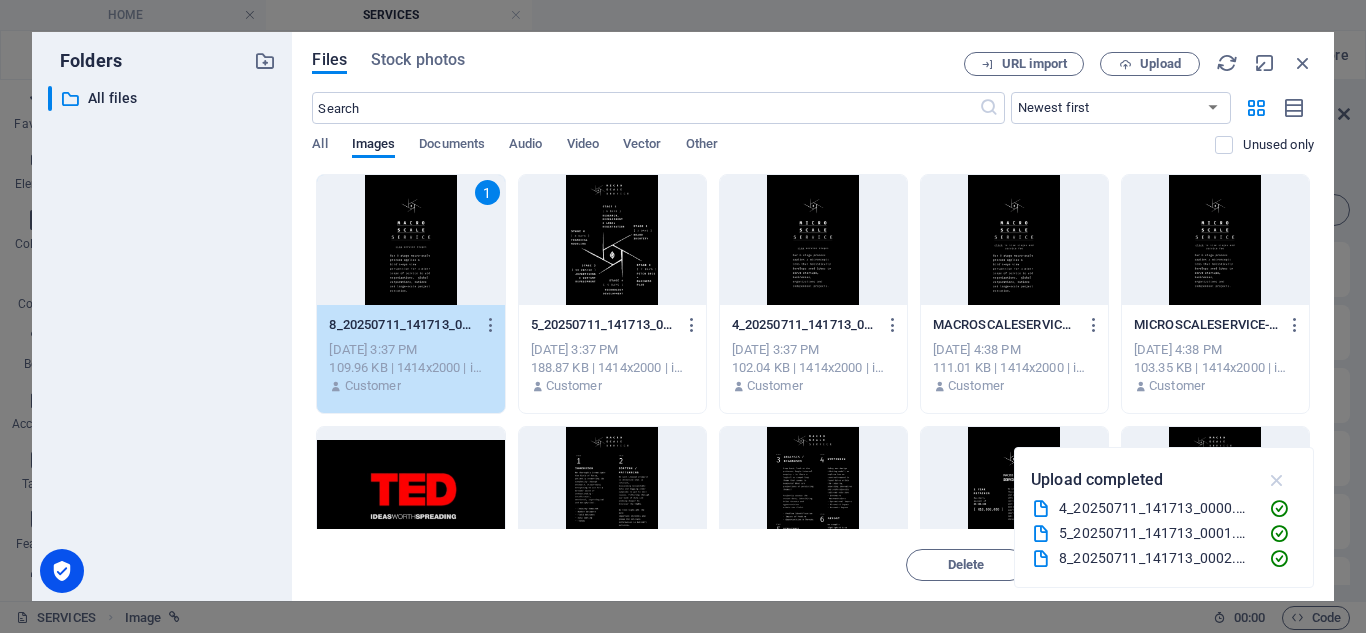 click at bounding box center (1277, 480) 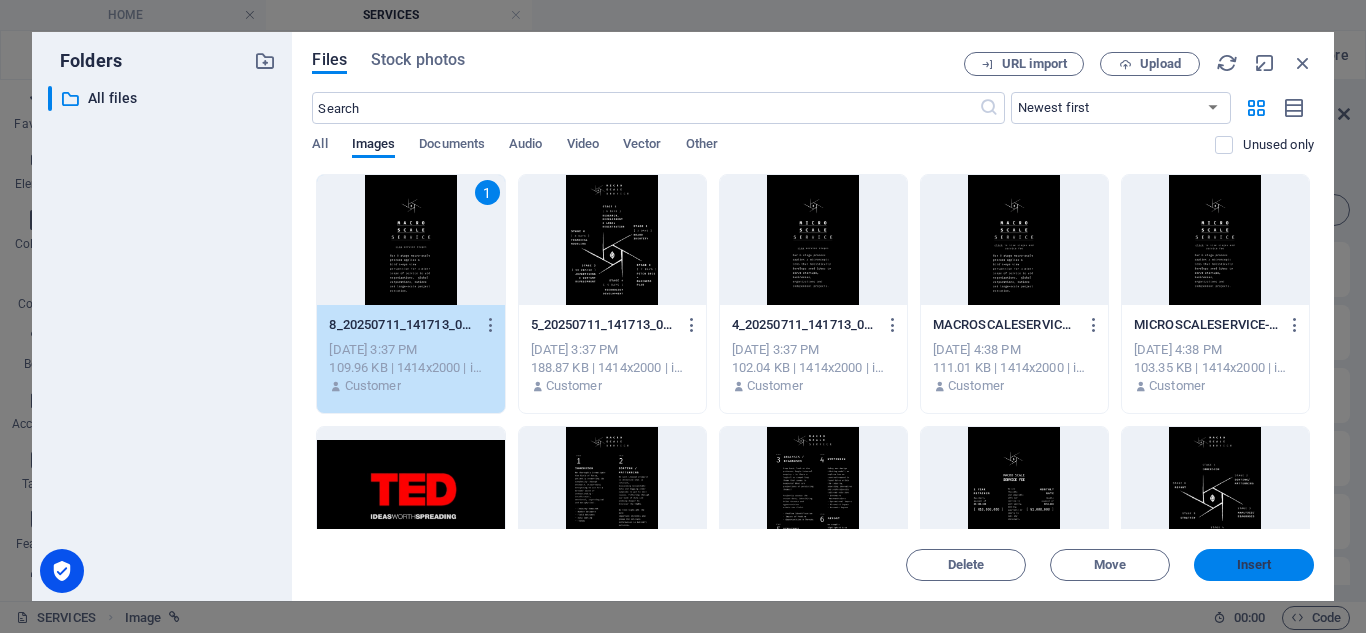 click on "Insert" at bounding box center (1254, 565) 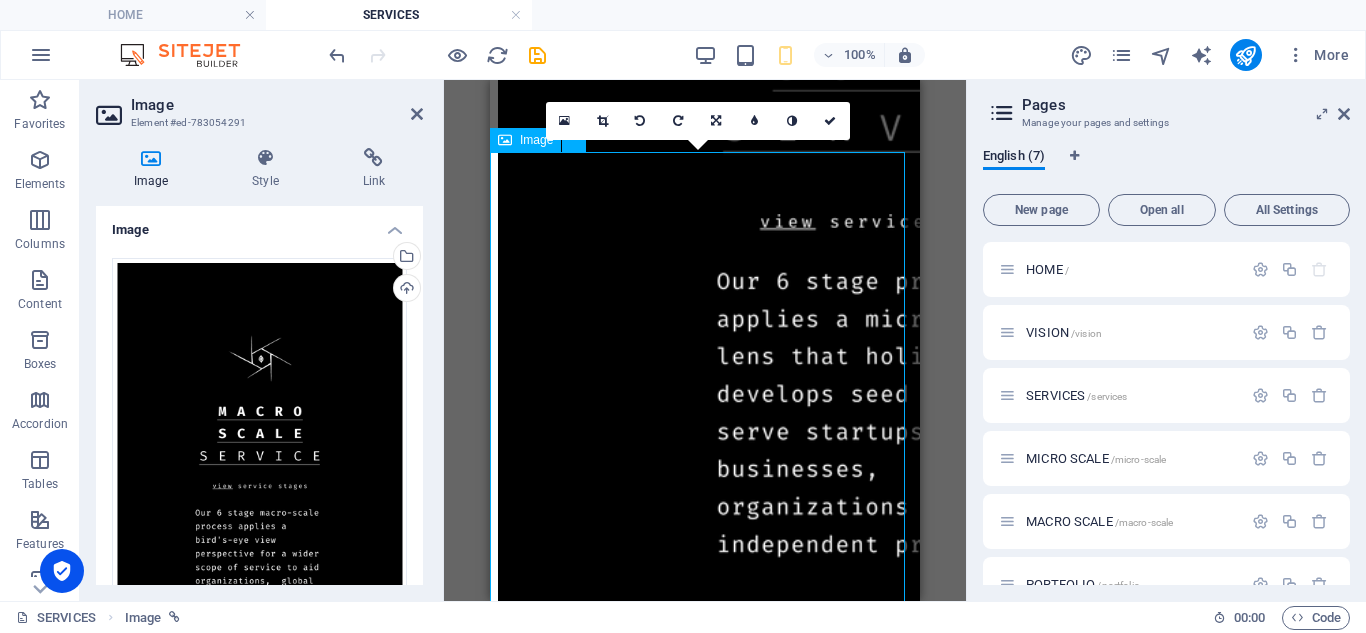scroll, scrollTop: 468, scrollLeft: 0, axis: vertical 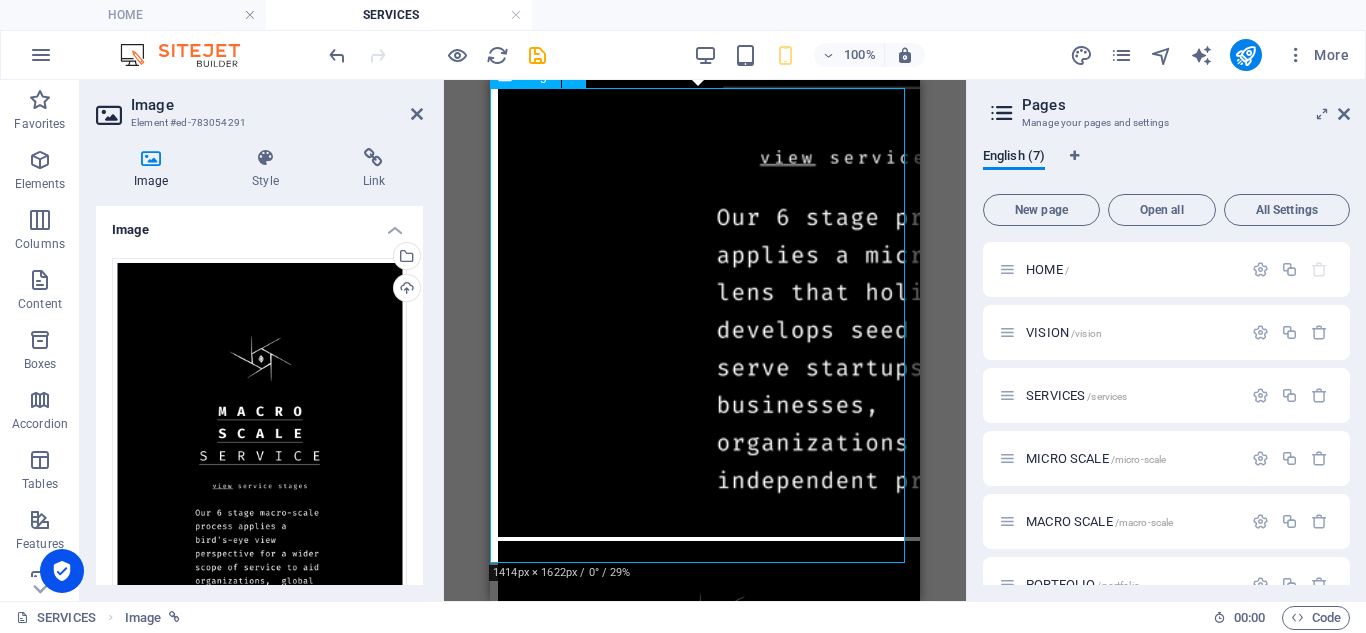 click at bounding box center (705, 789) 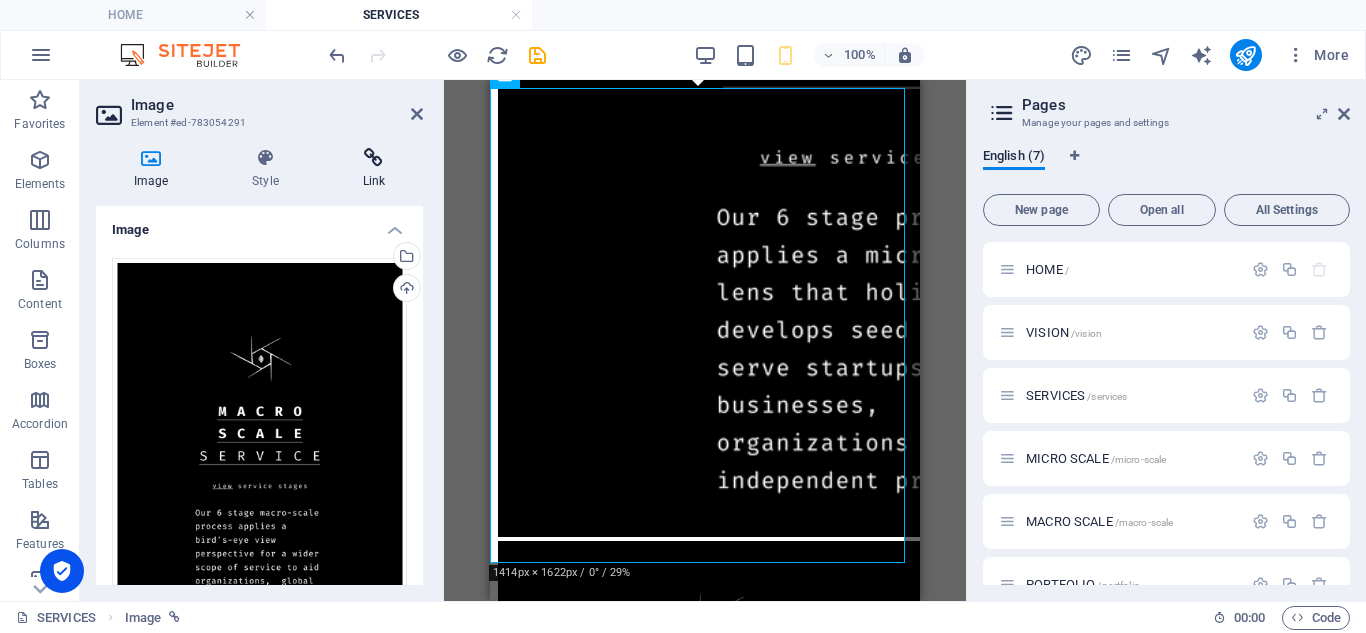 click at bounding box center (374, 158) 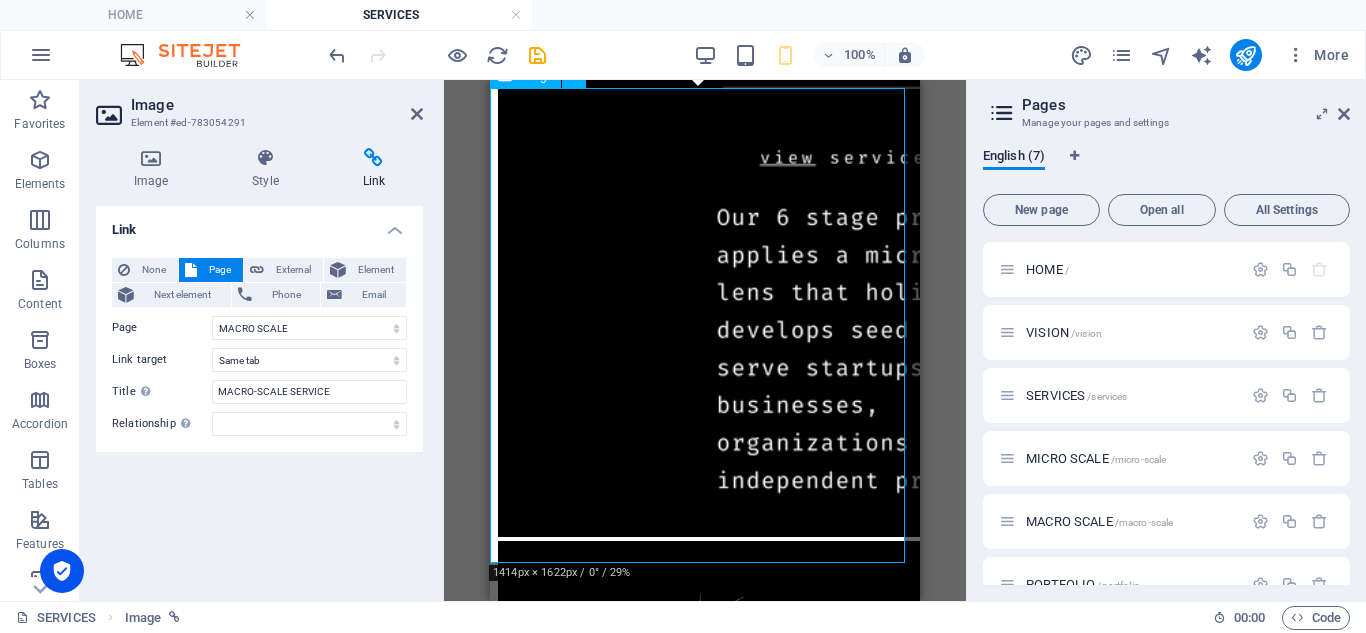 click at bounding box center (705, 789) 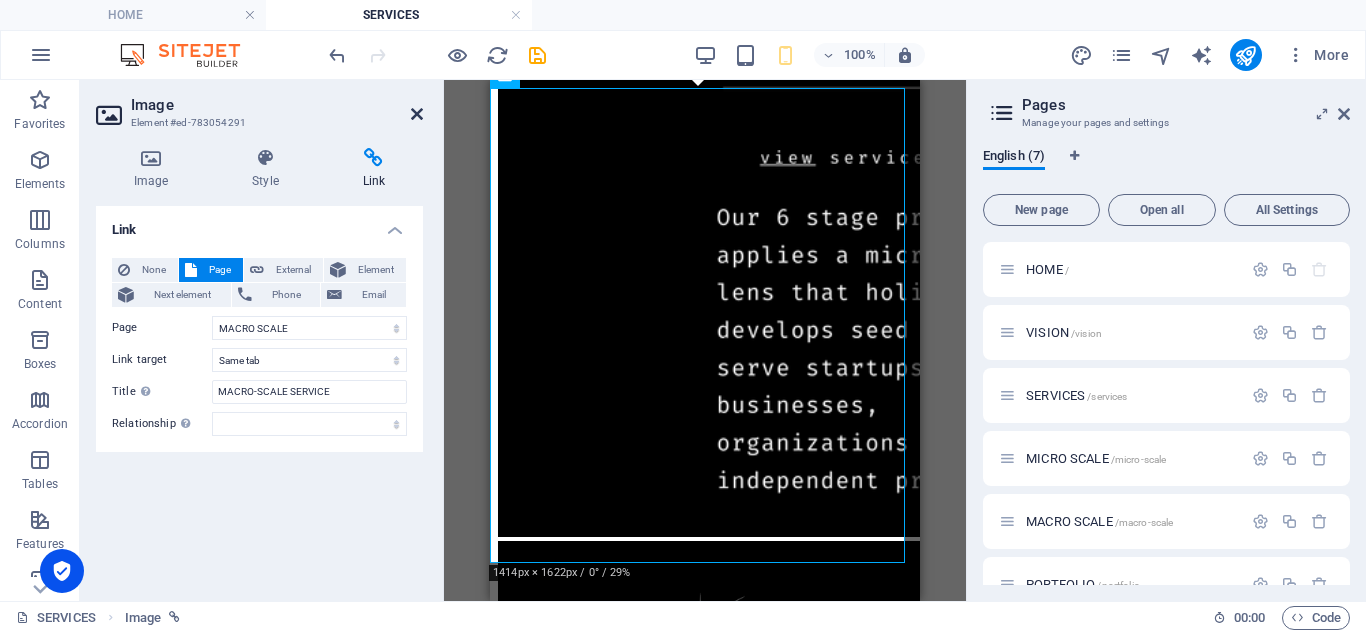 click at bounding box center [417, 114] 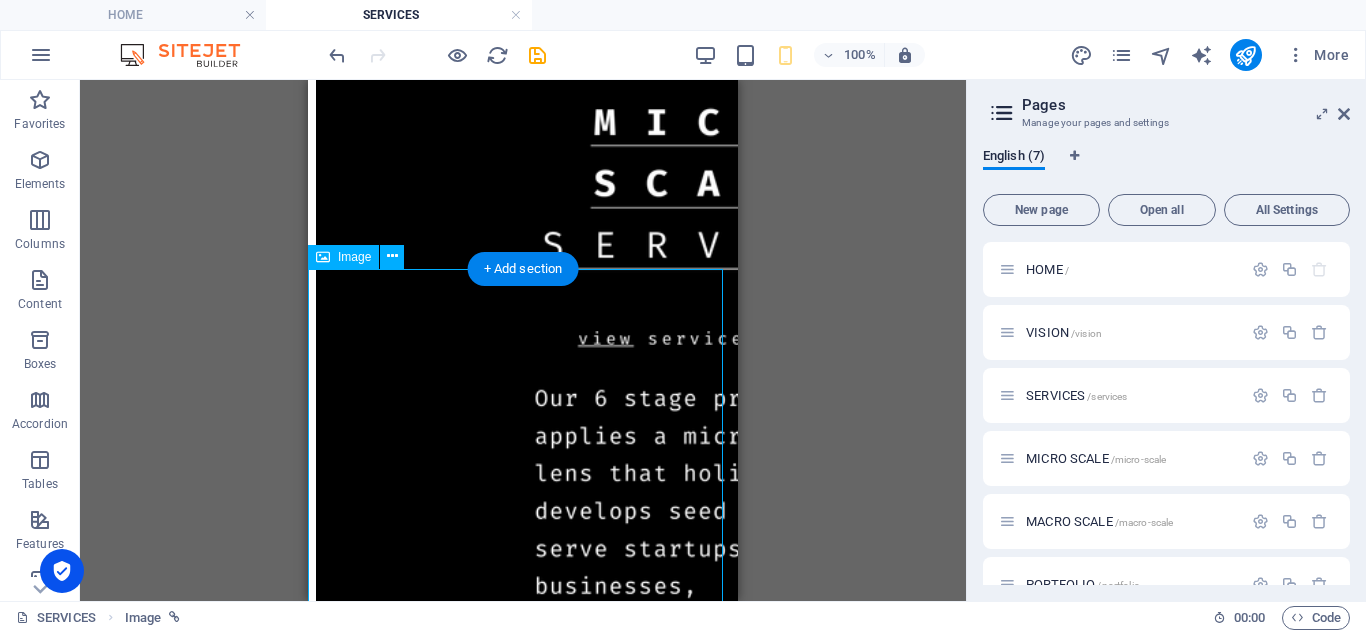scroll, scrollTop: 0, scrollLeft: 0, axis: both 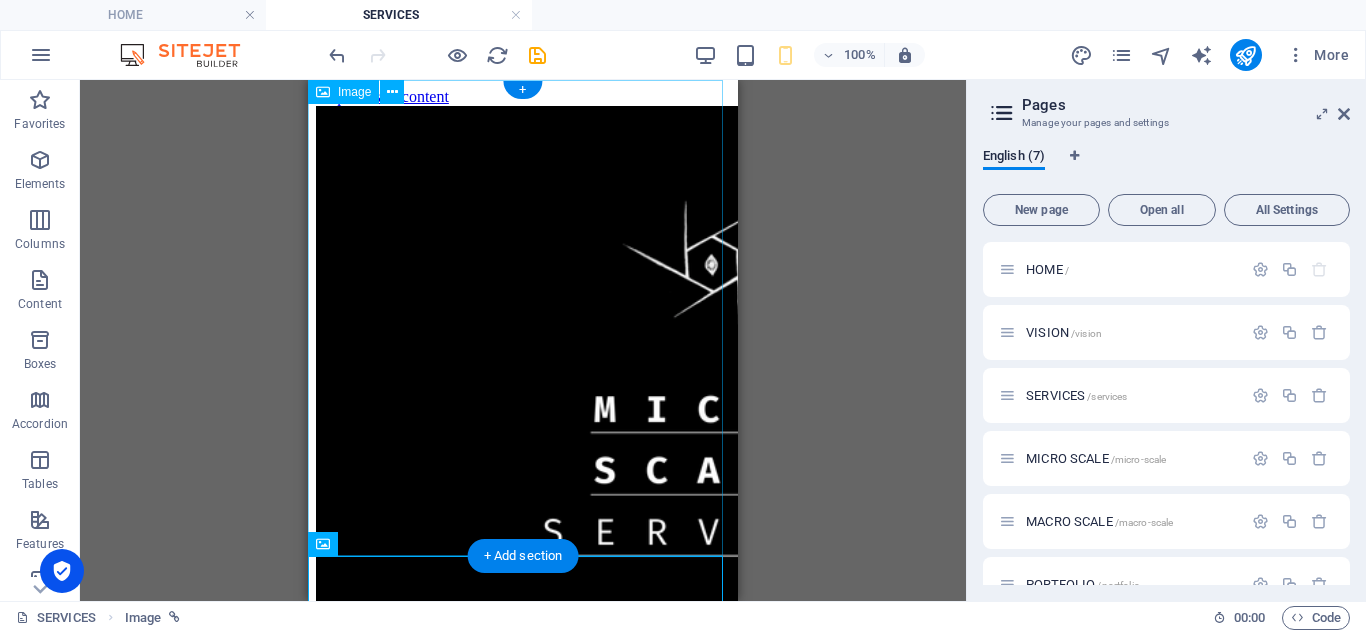 click at bounding box center [523, 557] 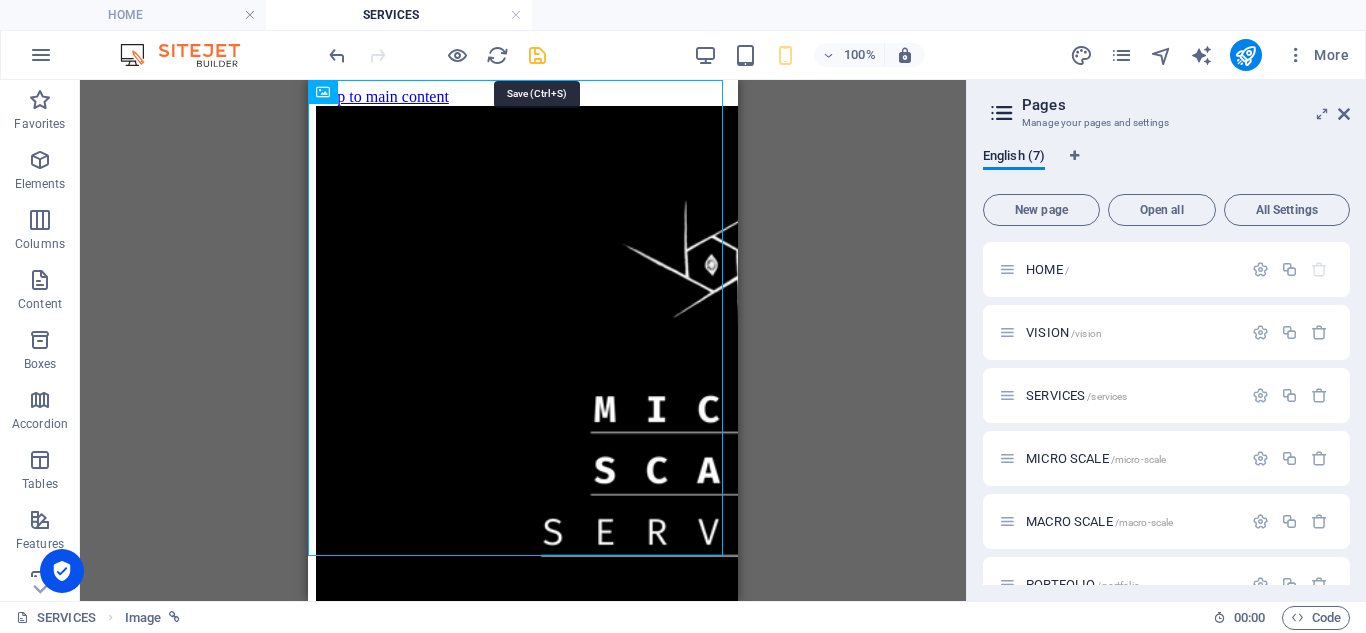 click at bounding box center (537, 55) 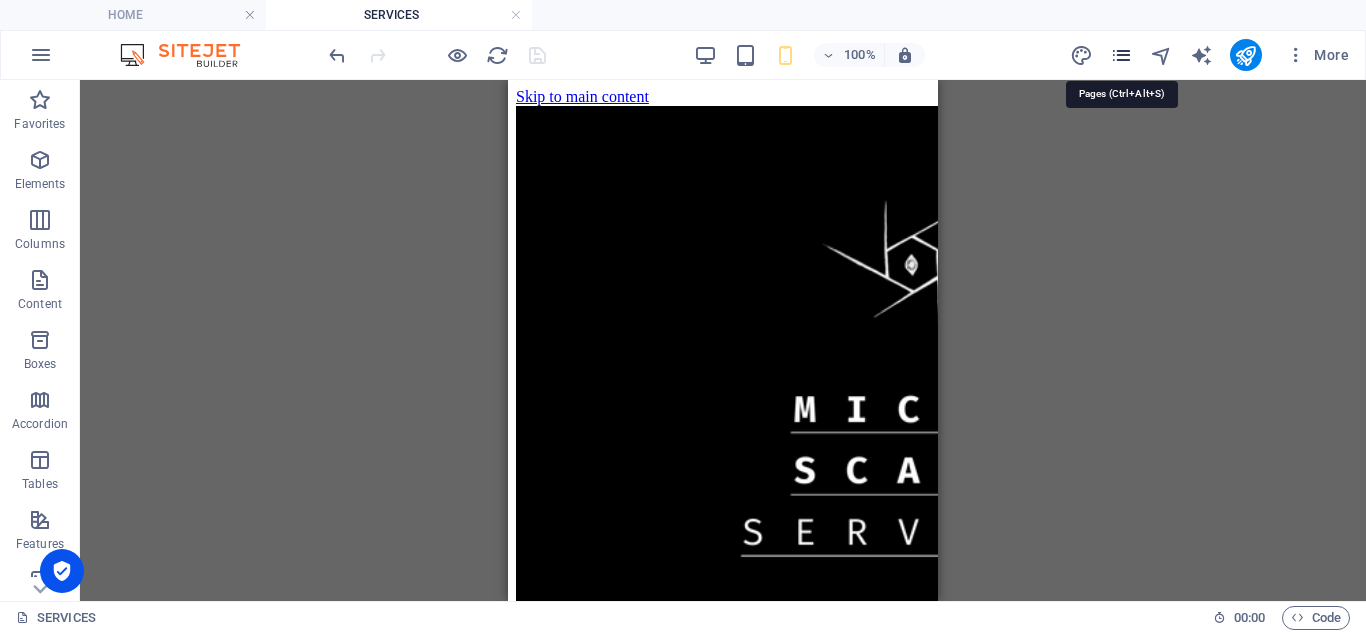 click at bounding box center (1121, 55) 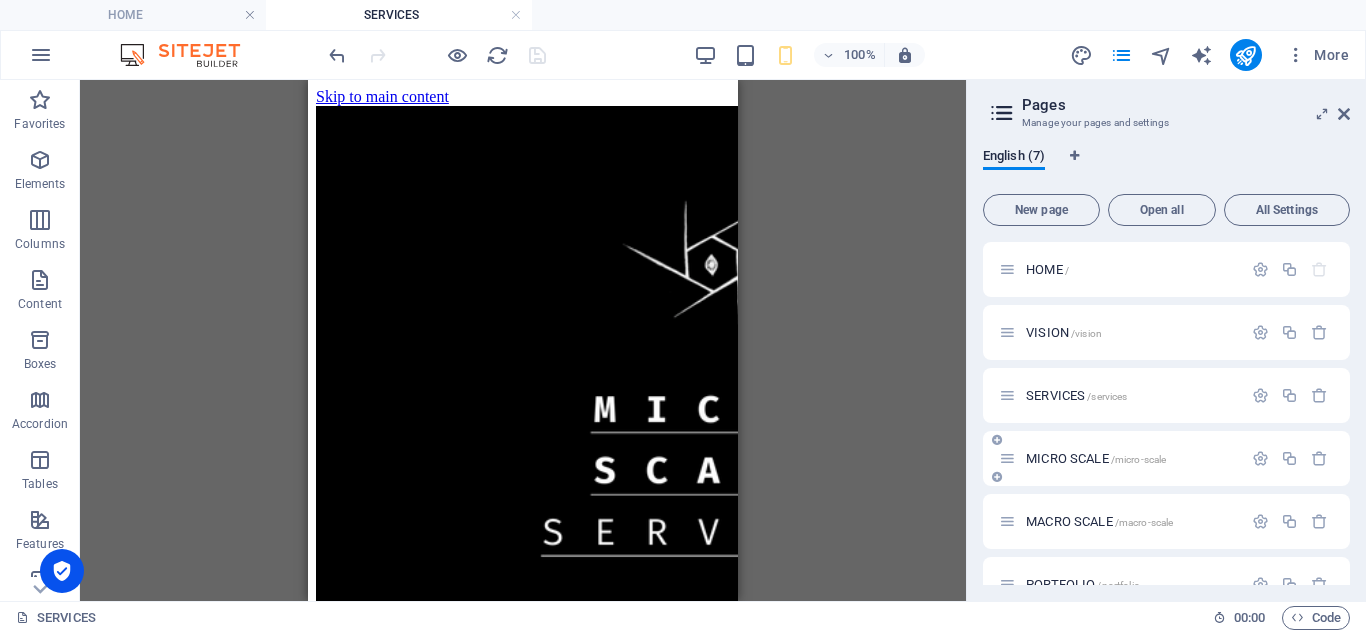click on "MICRO SCALE /micro-scale" at bounding box center (1096, 458) 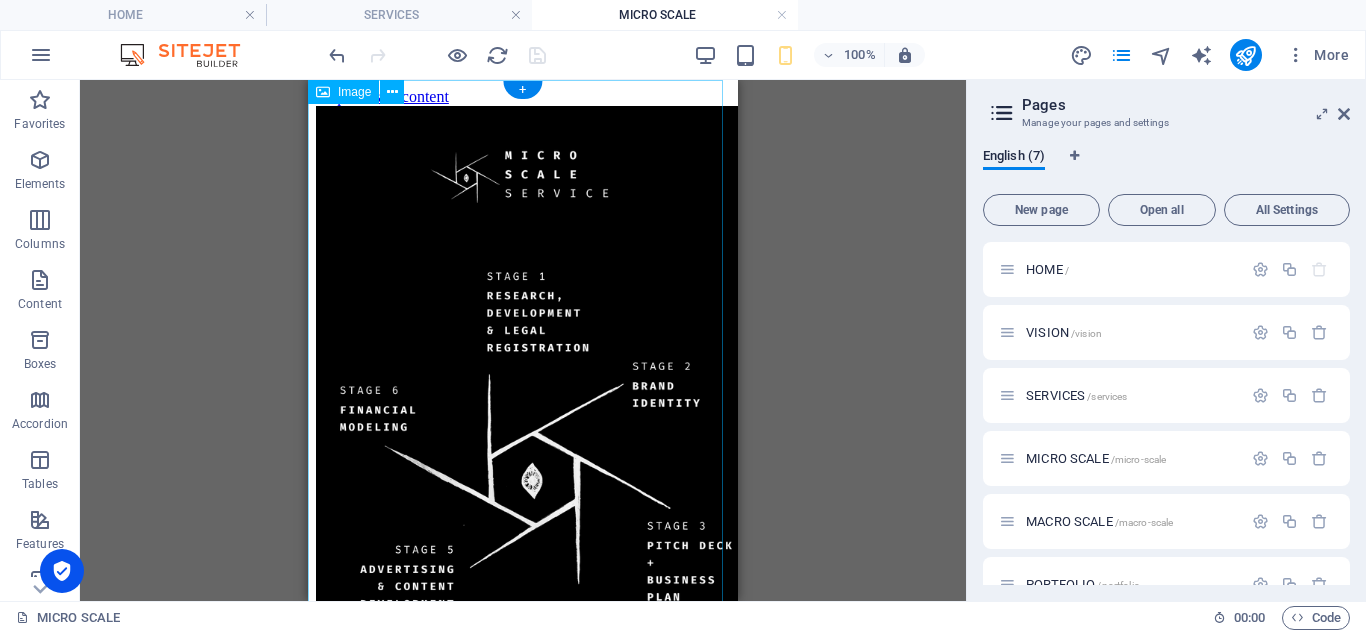 scroll, scrollTop: 0, scrollLeft: 0, axis: both 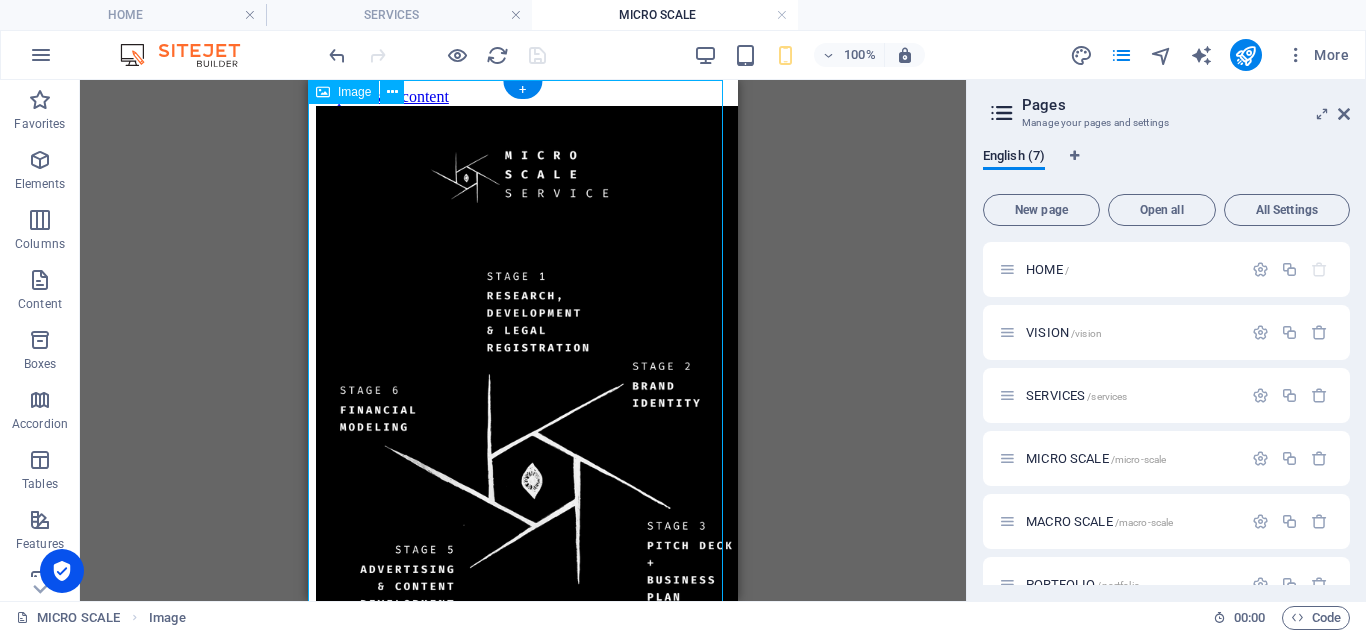 click at bounding box center [523, 412] 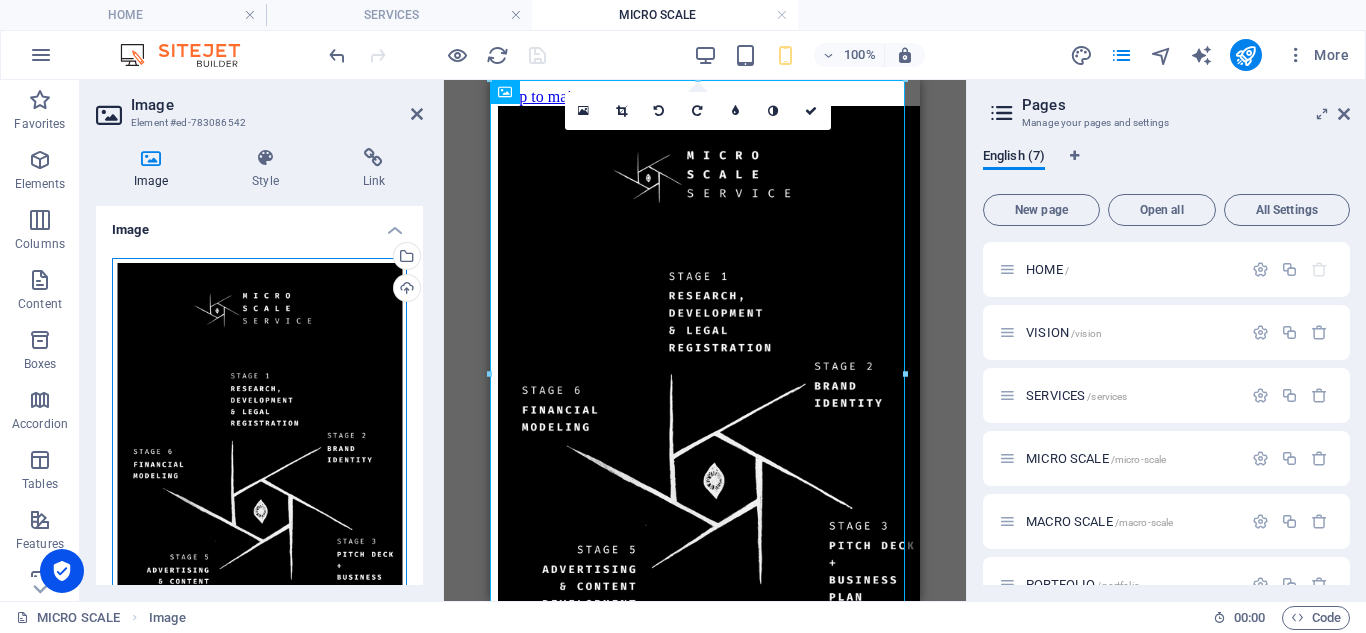 click on "Drag files here, click to choose files or select files from Files or our free stock photos & videos" at bounding box center [259, 464] 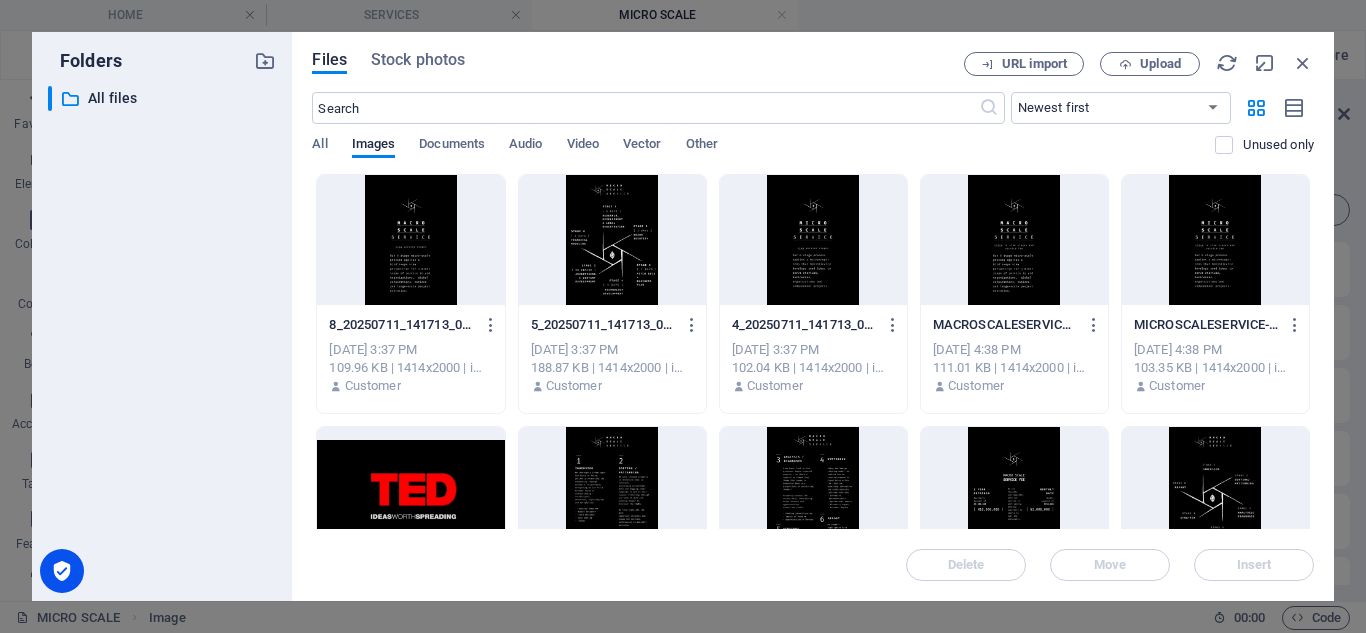 click at bounding box center [612, 240] 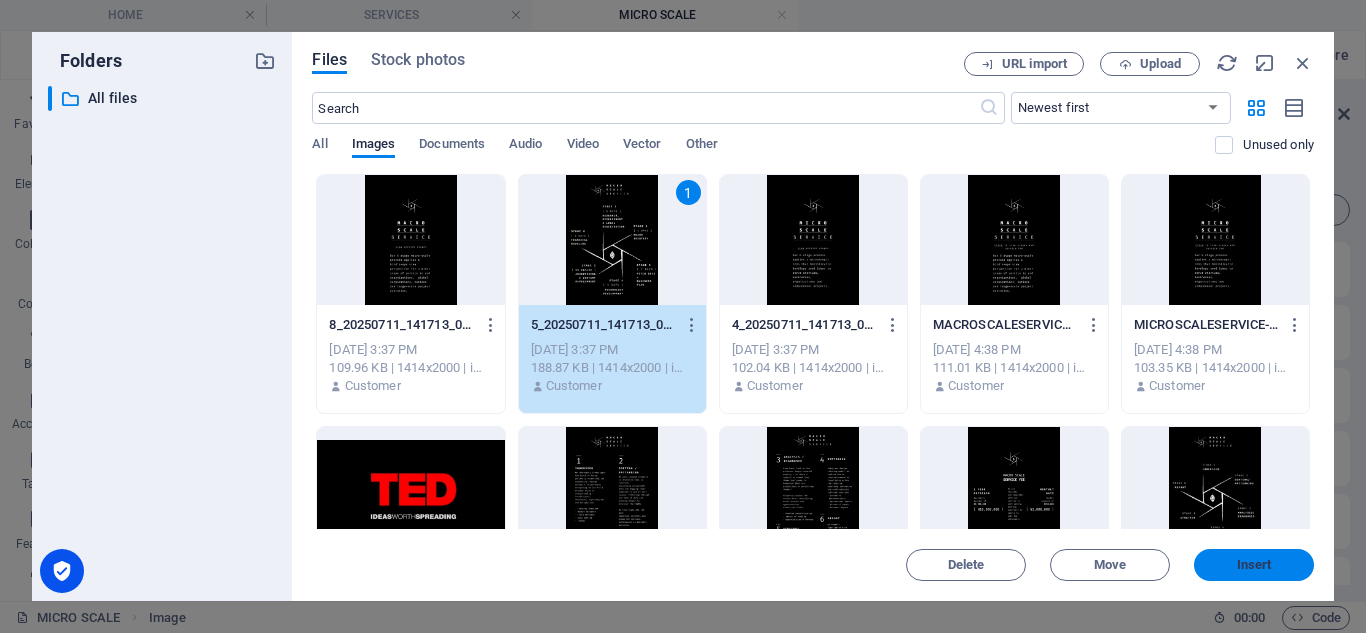 click on "Insert" at bounding box center [1254, 565] 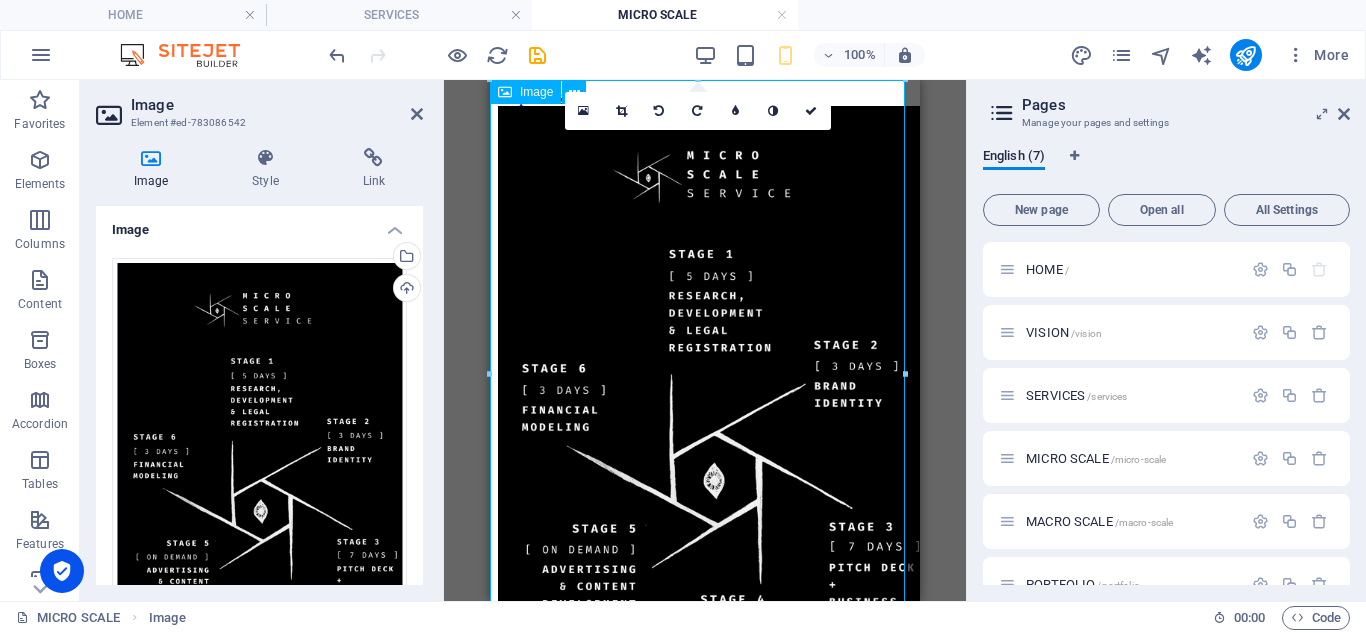 click at bounding box center (705, 412) 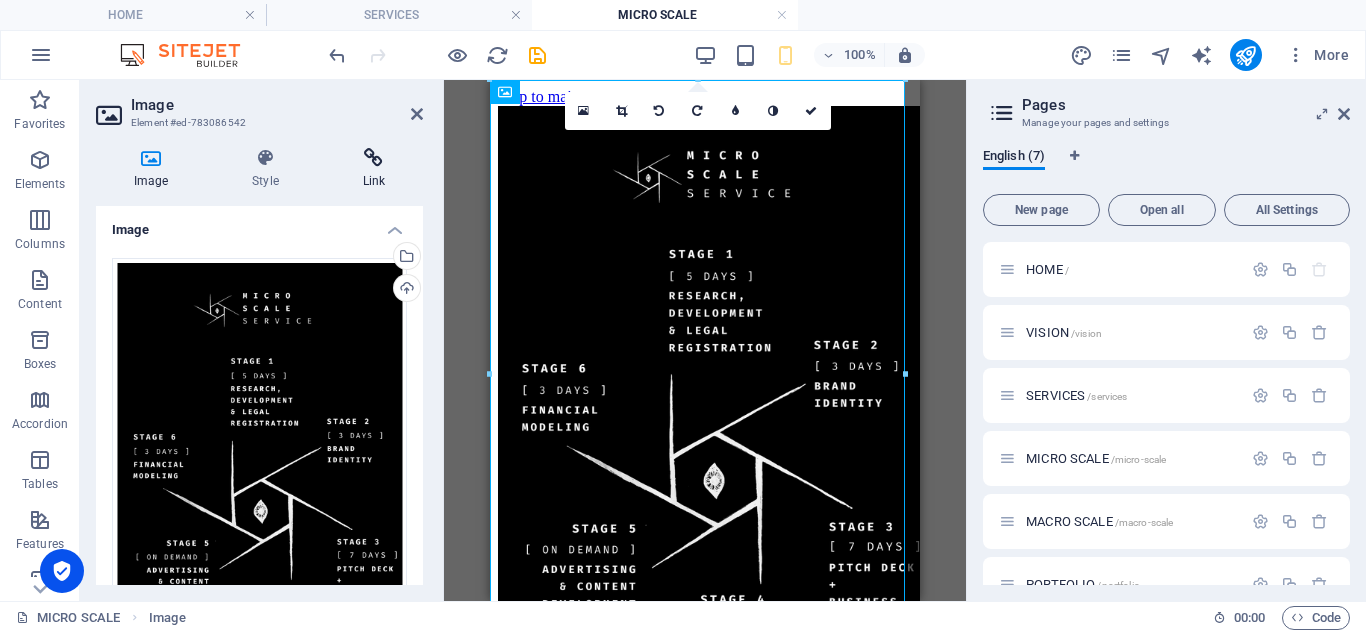 click on "Link" at bounding box center (374, 169) 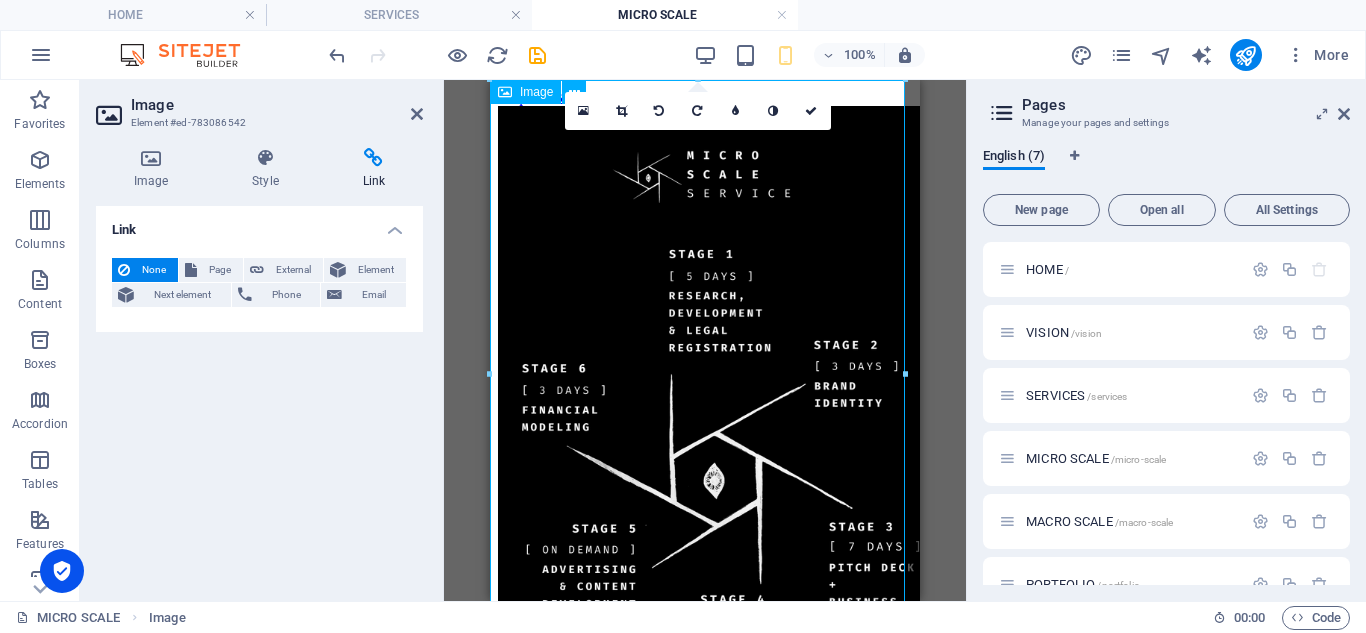 click at bounding box center [705, 412] 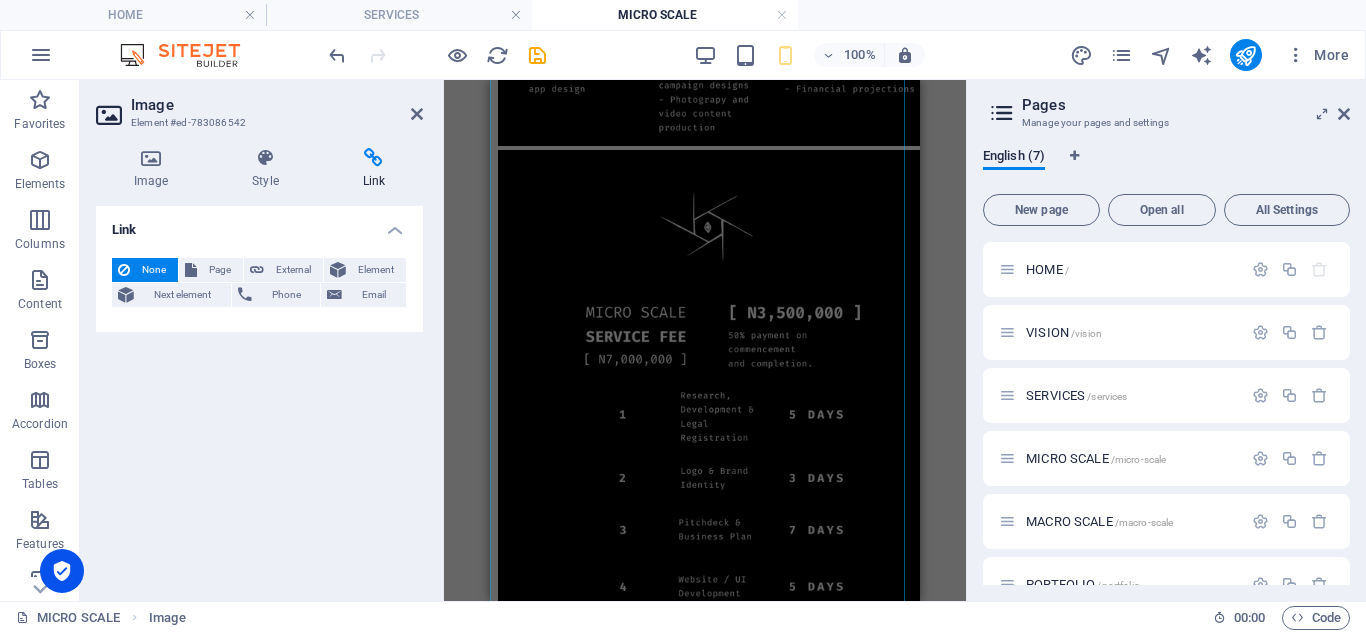 scroll, scrollTop: 1410, scrollLeft: 0, axis: vertical 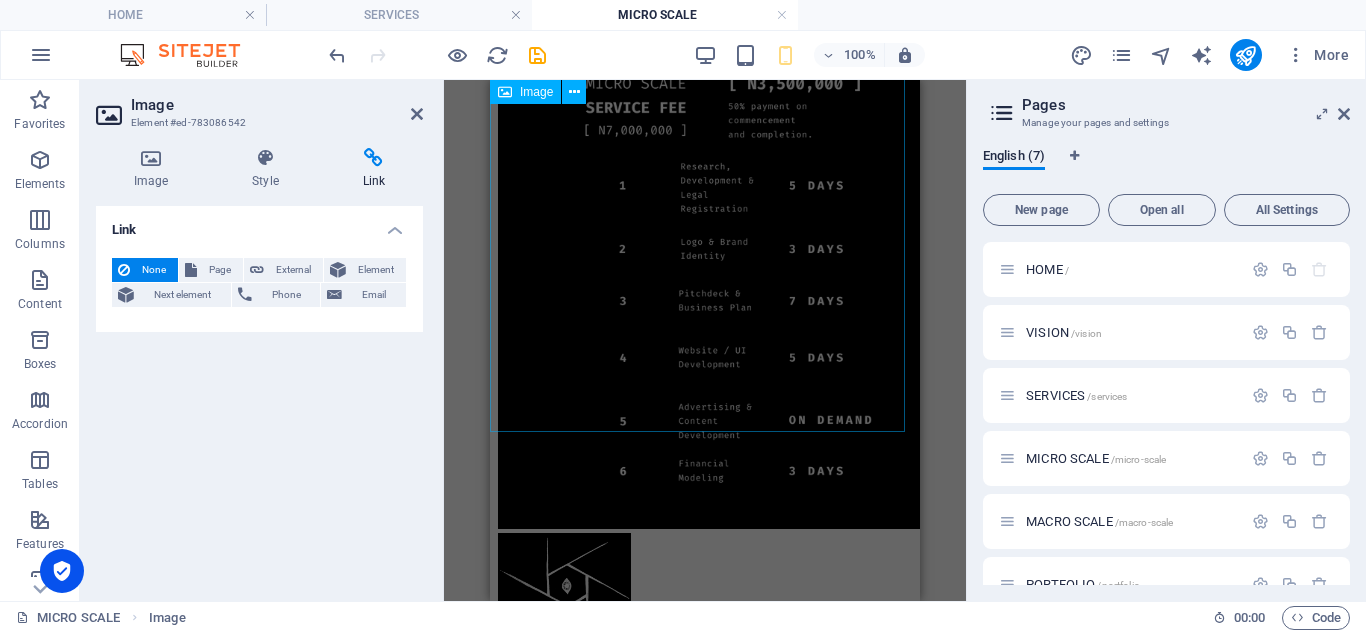 click at bounding box center (705, 227) 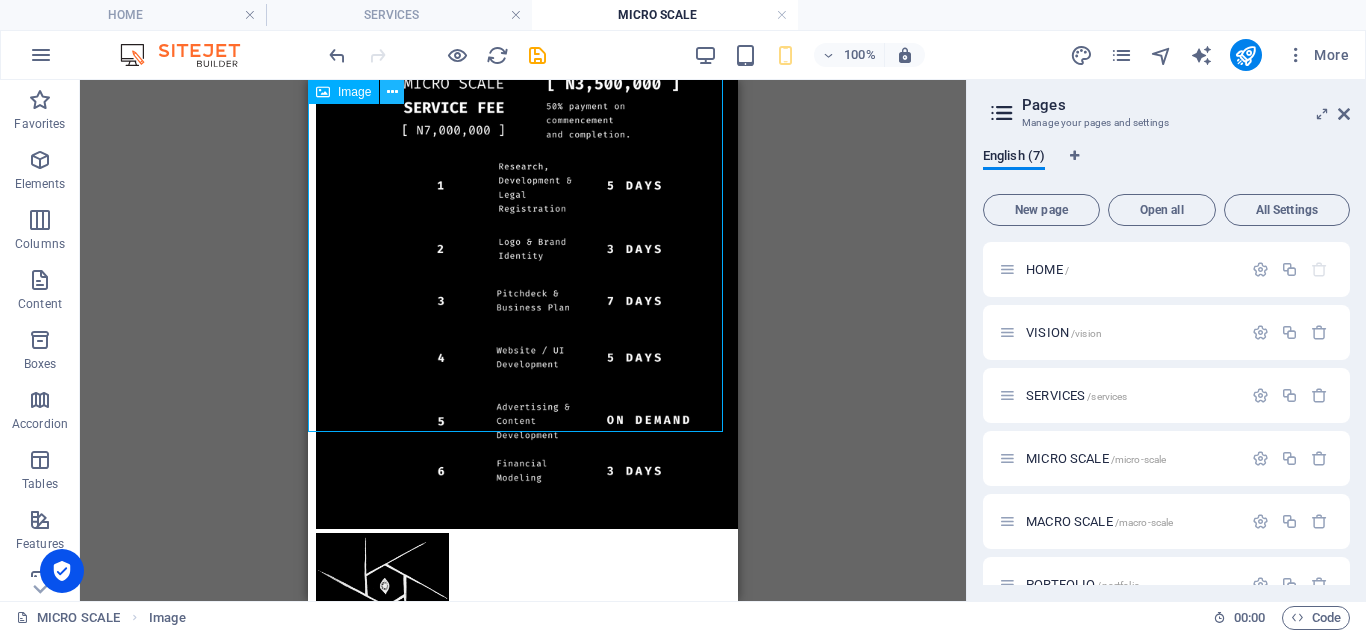 click at bounding box center (392, 92) 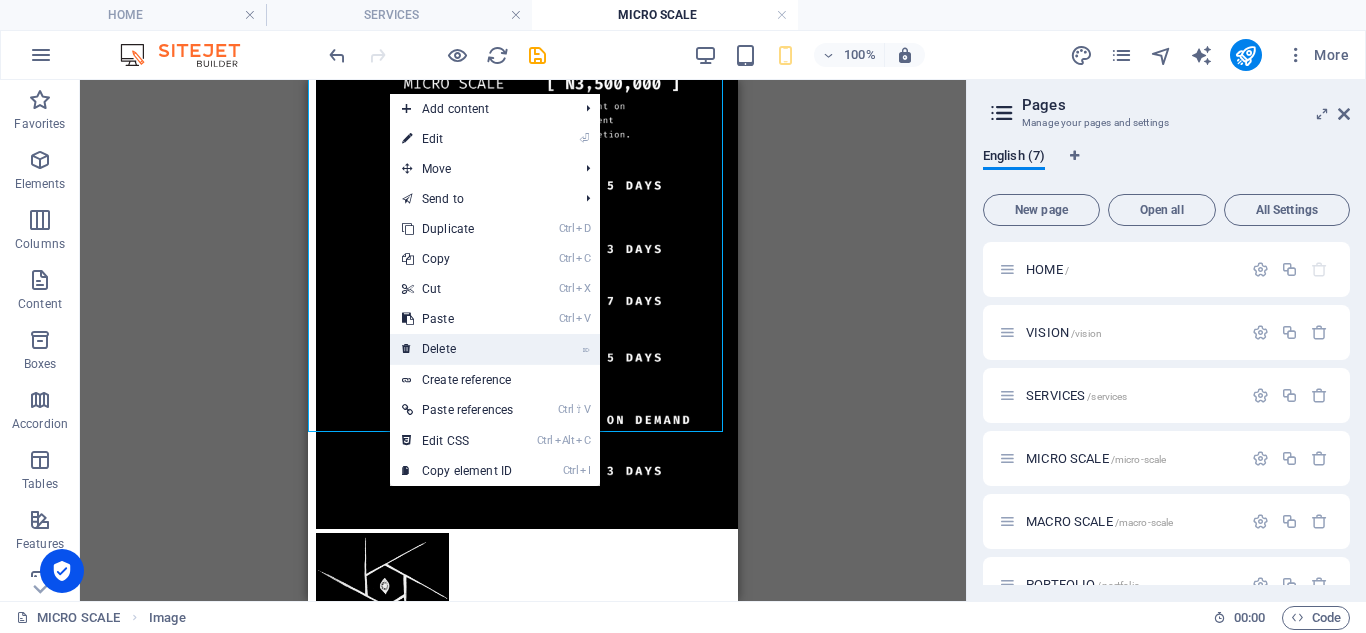 click on "⌦  Delete" at bounding box center [457, 349] 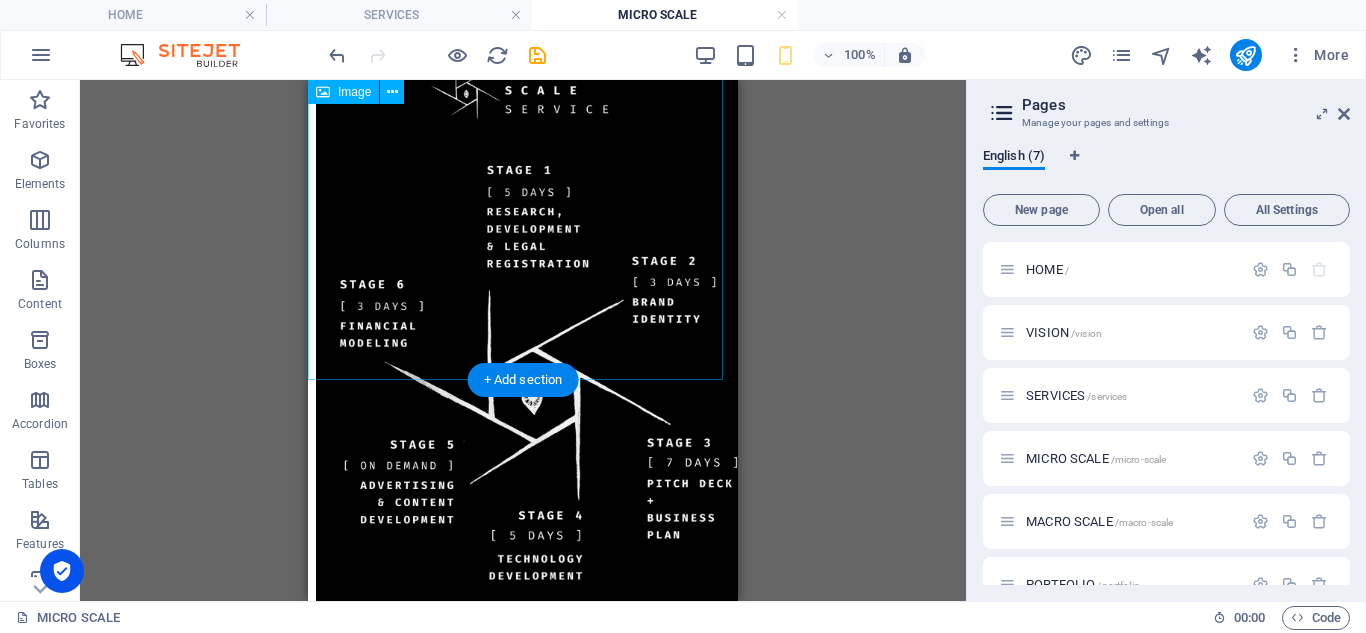 scroll, scrollTop: 0, scrollLeft: 0, axis: both 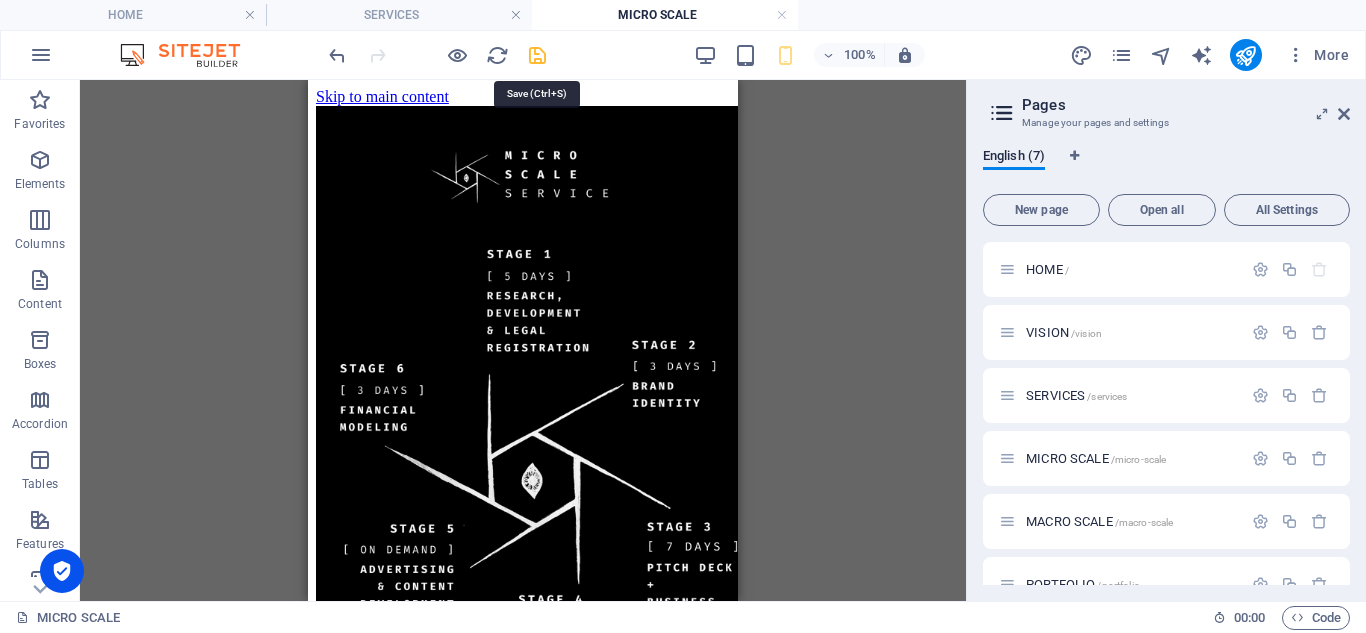 click at bounding box center (537, 55) 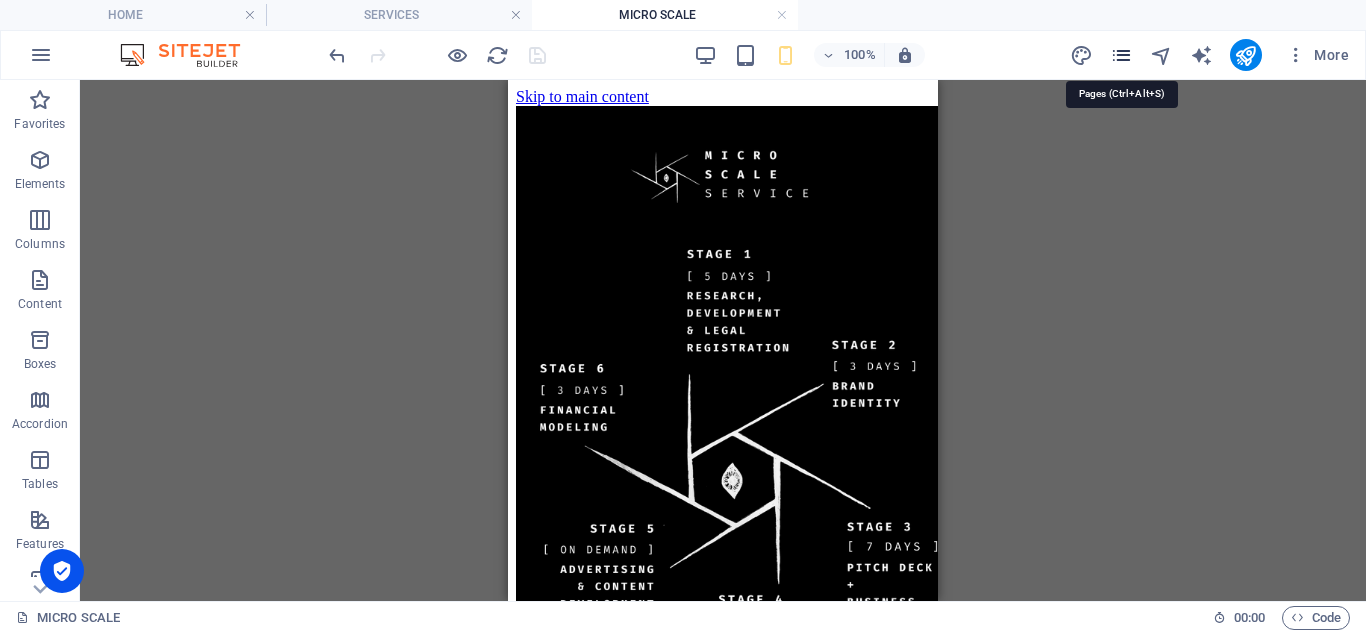 click at bounding box center [1121, 55] 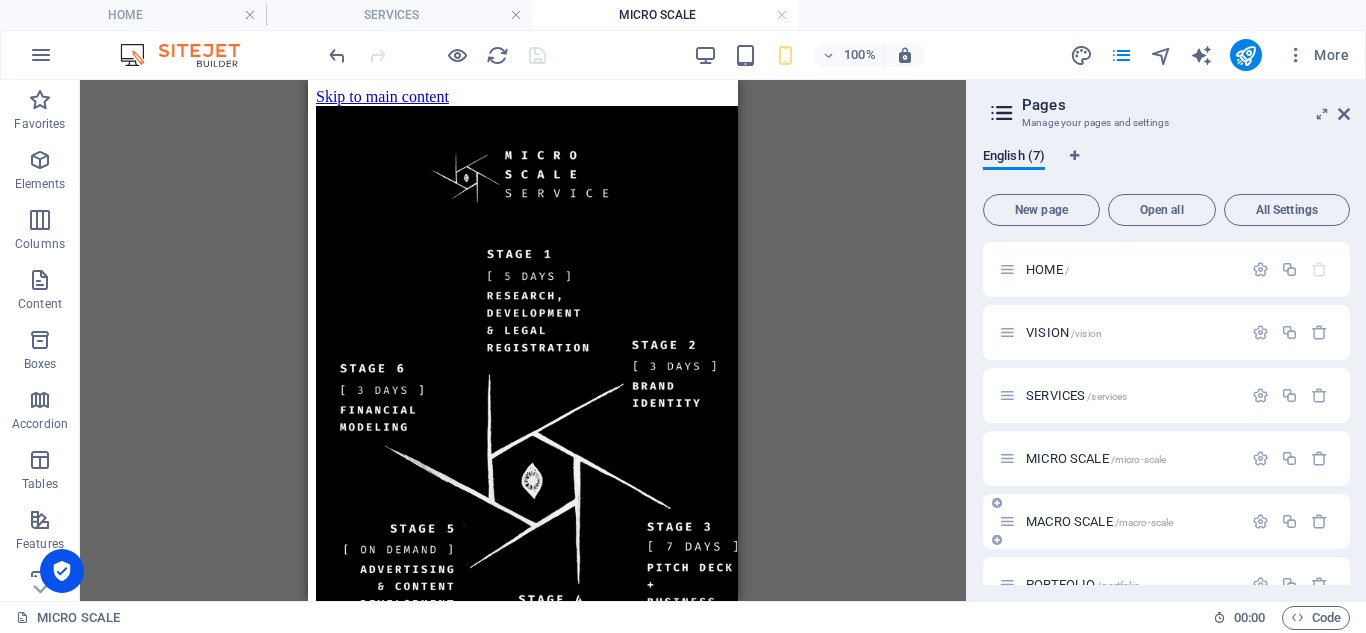 click on "MACRO SCALE /macro-scale" at bounding box center (1099, 521) 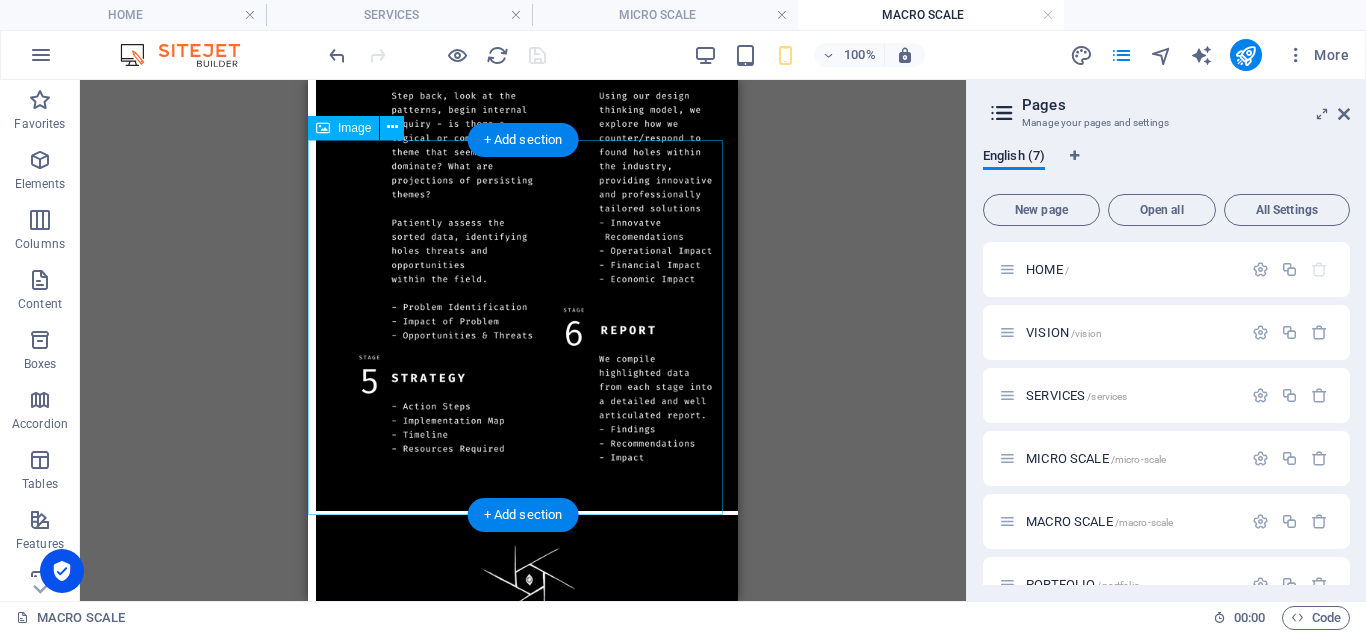scroll, scrollTop: 1646, scrollLeft: 0, axis: vertical 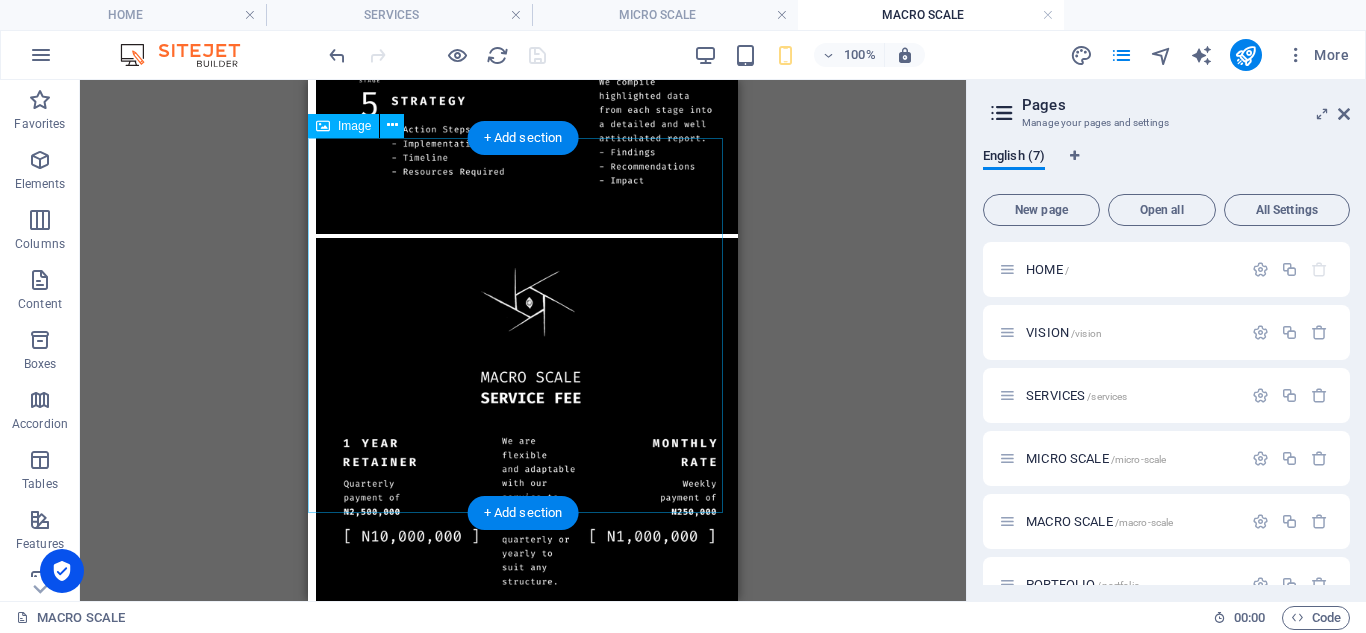 click at bounding box center [523, 434] 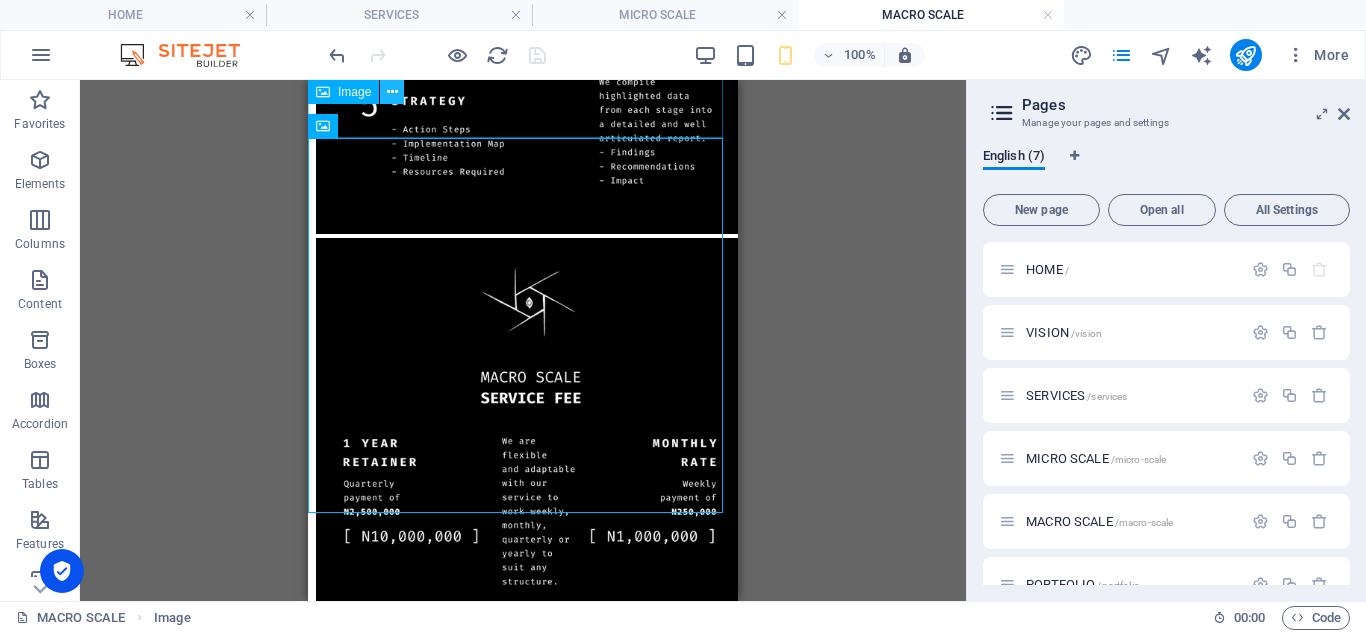 click at bounding box center [392, 92] 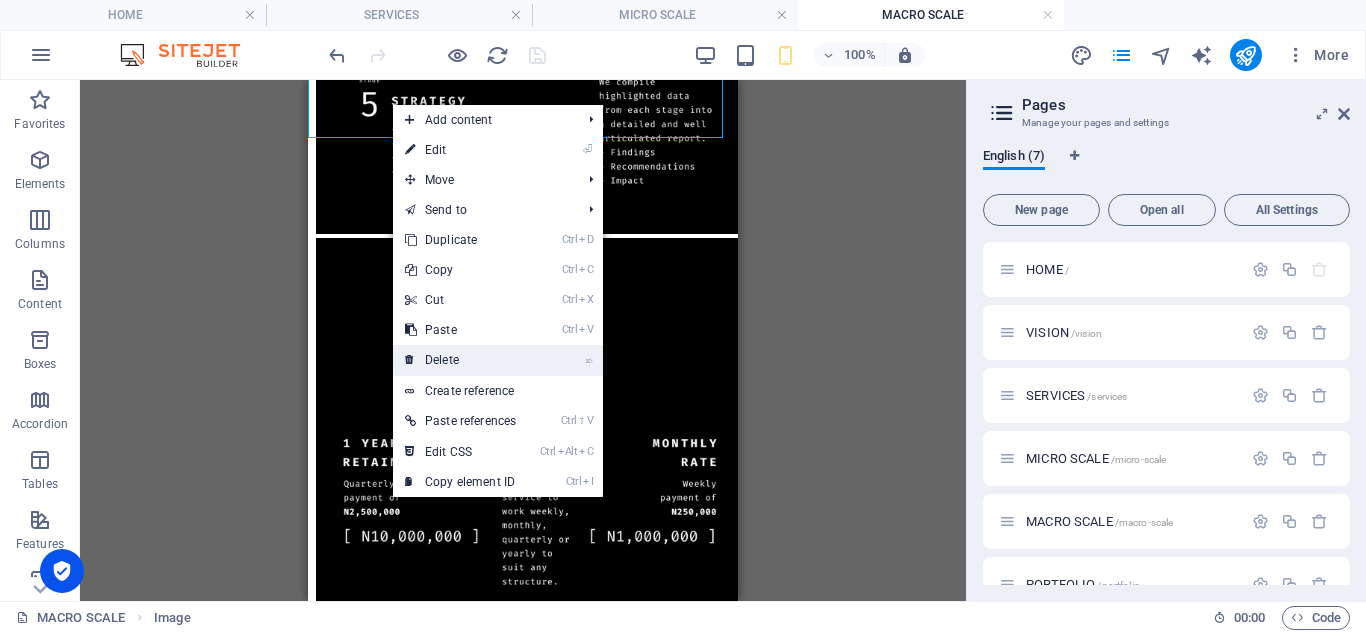 click on "⌦  Delete" at bounding box center [460, 360] 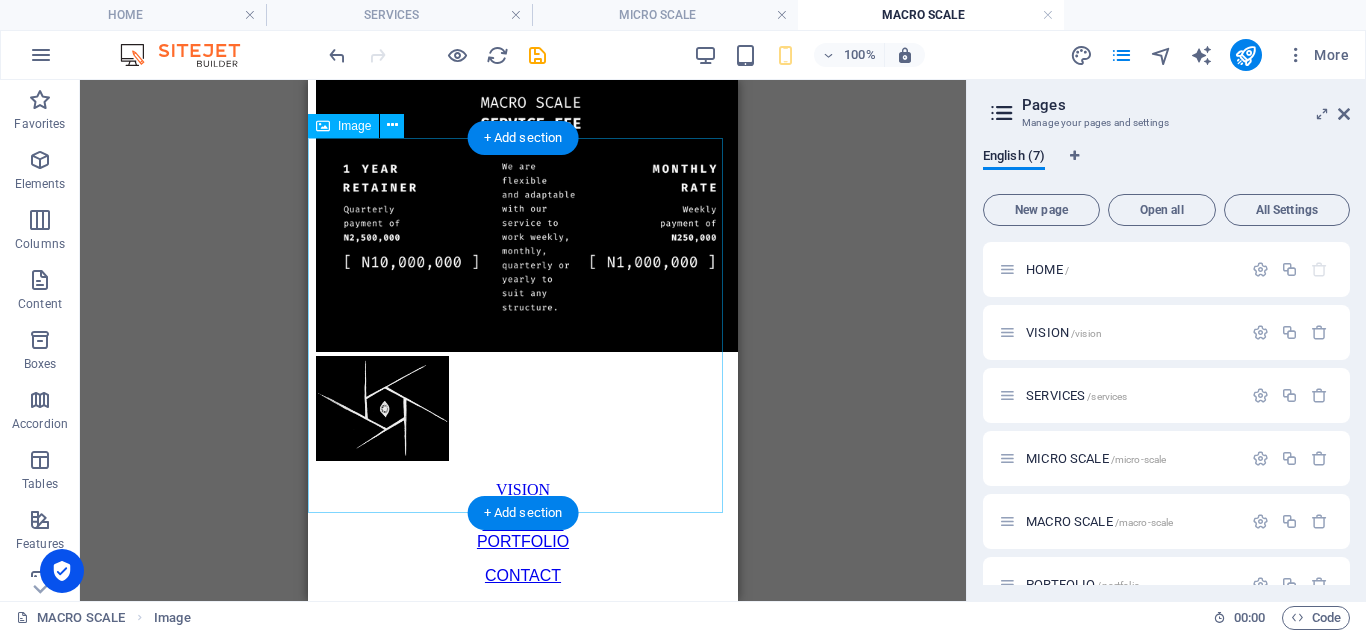 scroll, scrollTop: 1059, scrollLeft: 0, axis: vertical 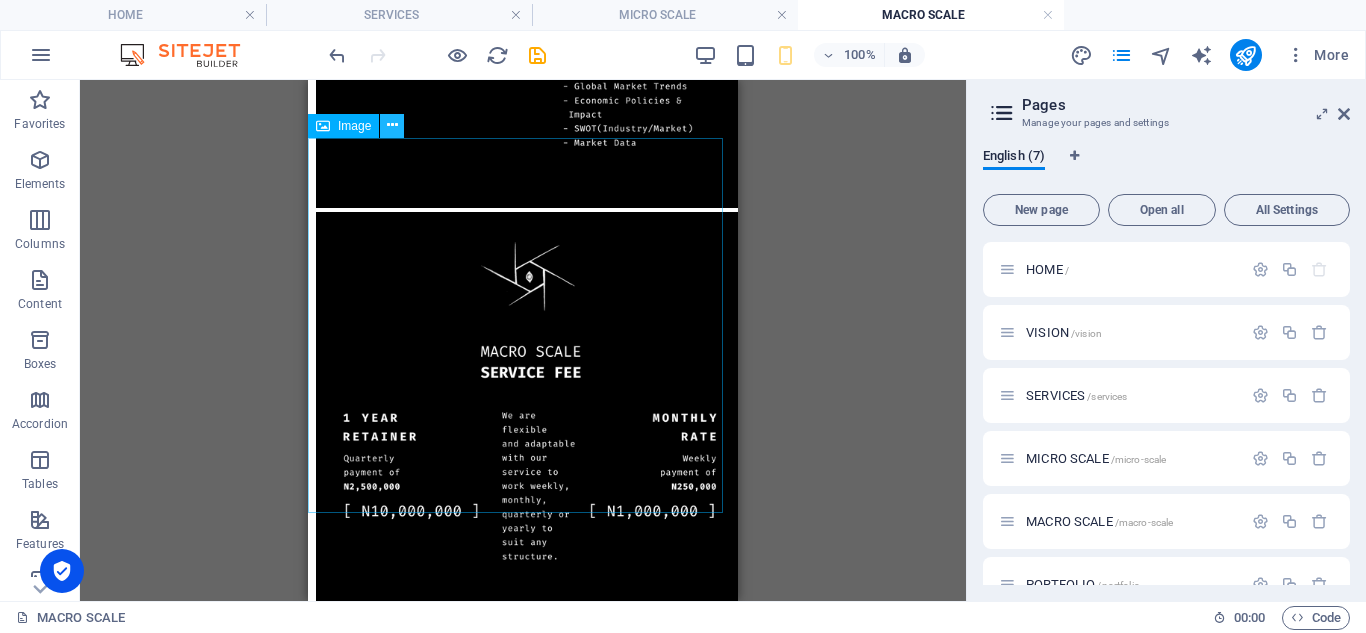 click at bounding box center (392, 125) 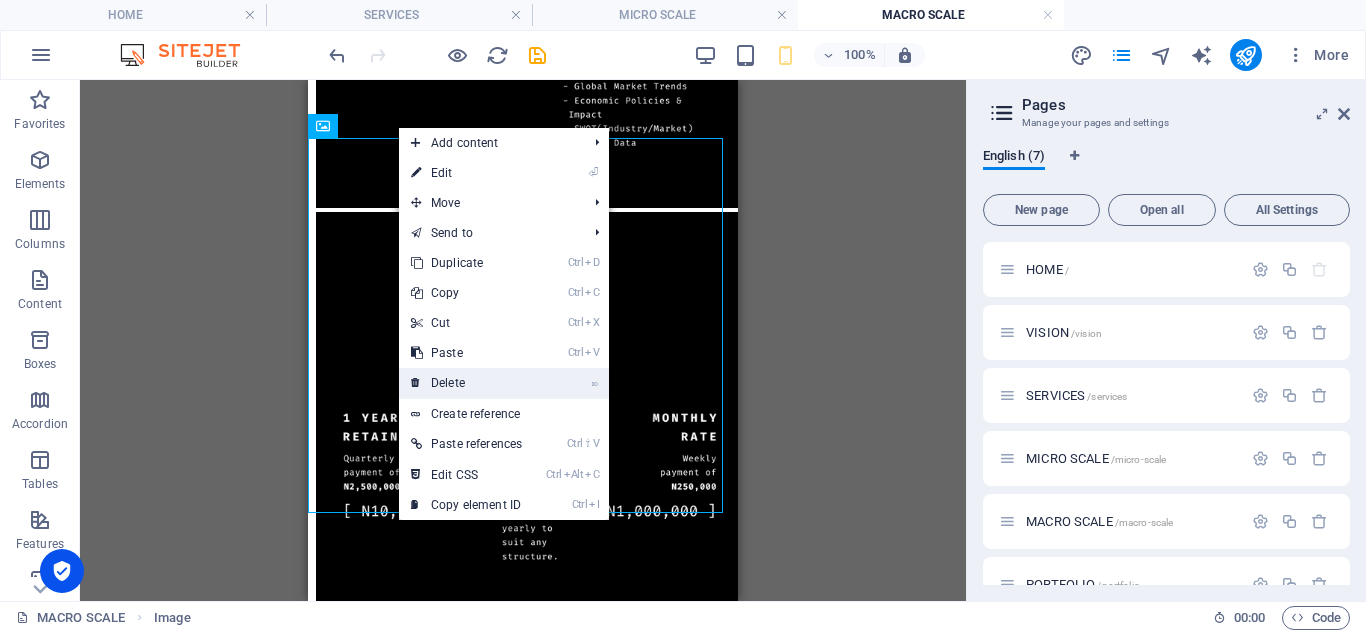 click on "⌦  Delete" at bounding box center (466, 383) 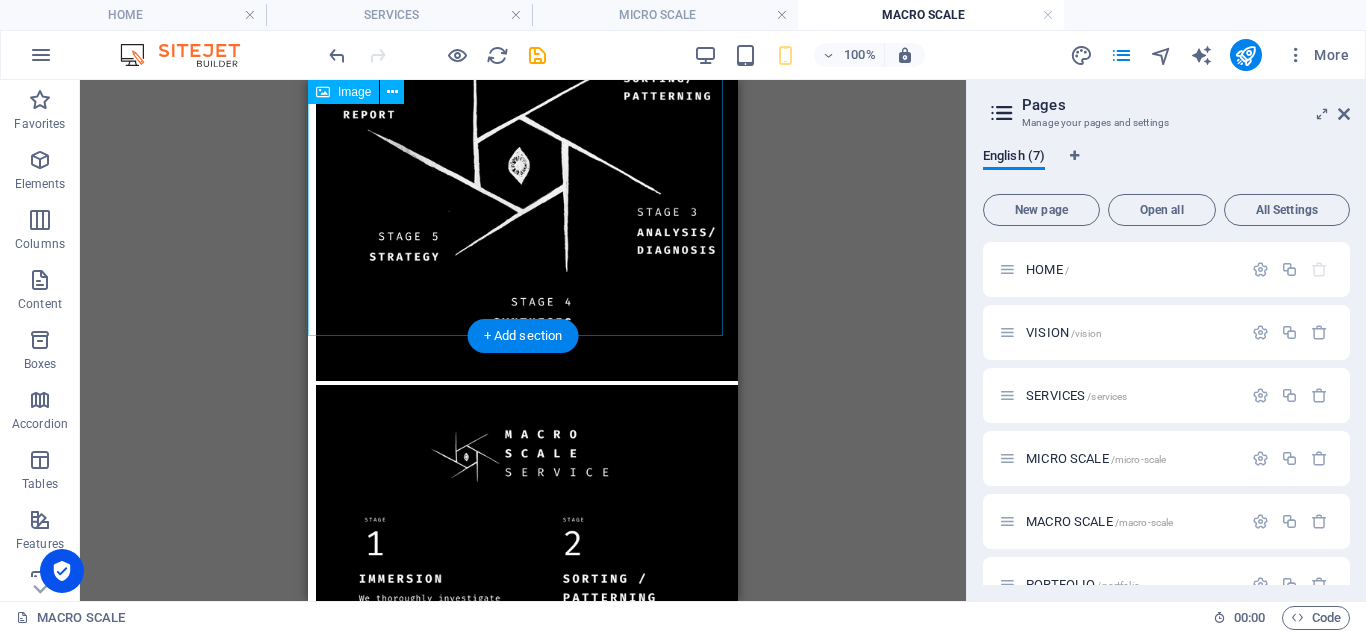 scroll, scrollTop: 273, scrollLeft: 0, axis: vertical 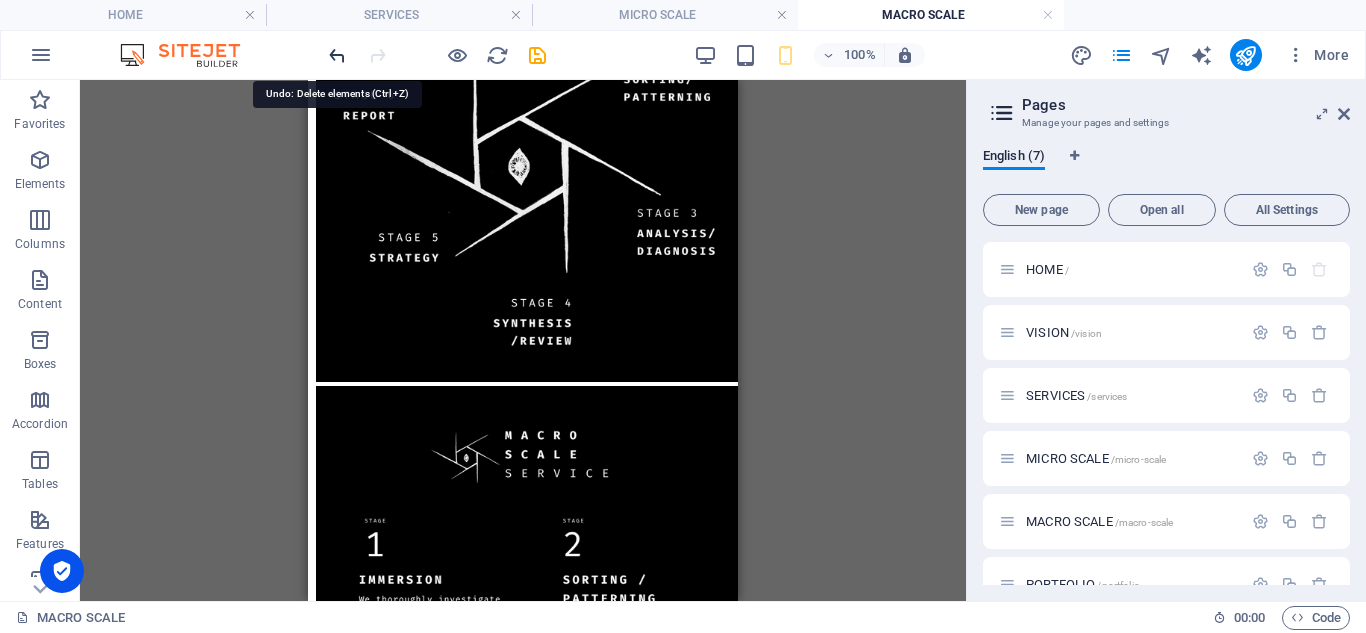 click at bounding box center (337, 55) 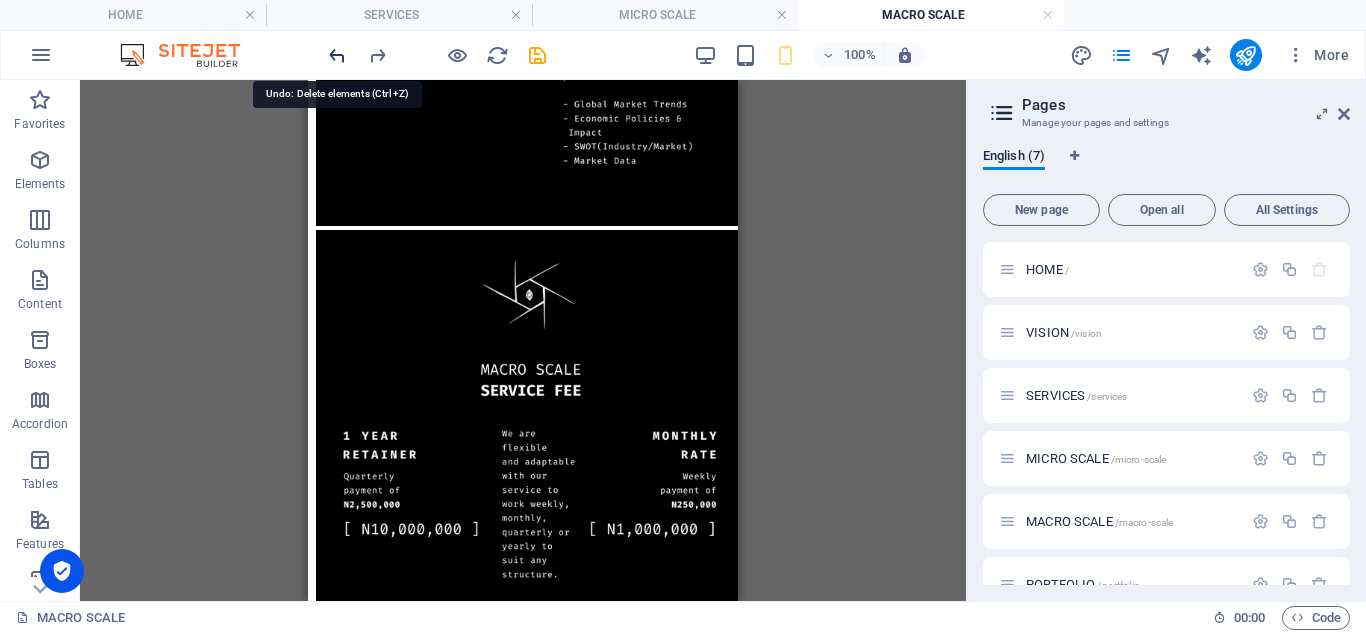 scroll, scrollTop: 1044, scrollLeft: 0, axis: vertical 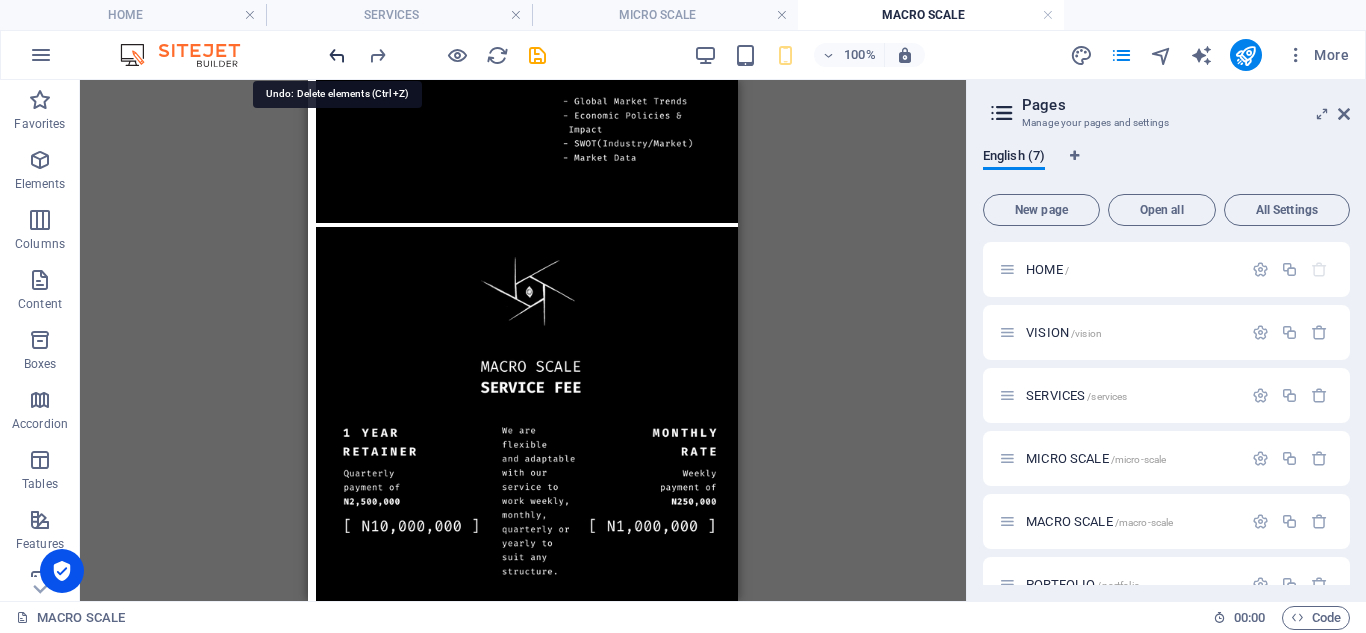click at bounding box center [337, 55] 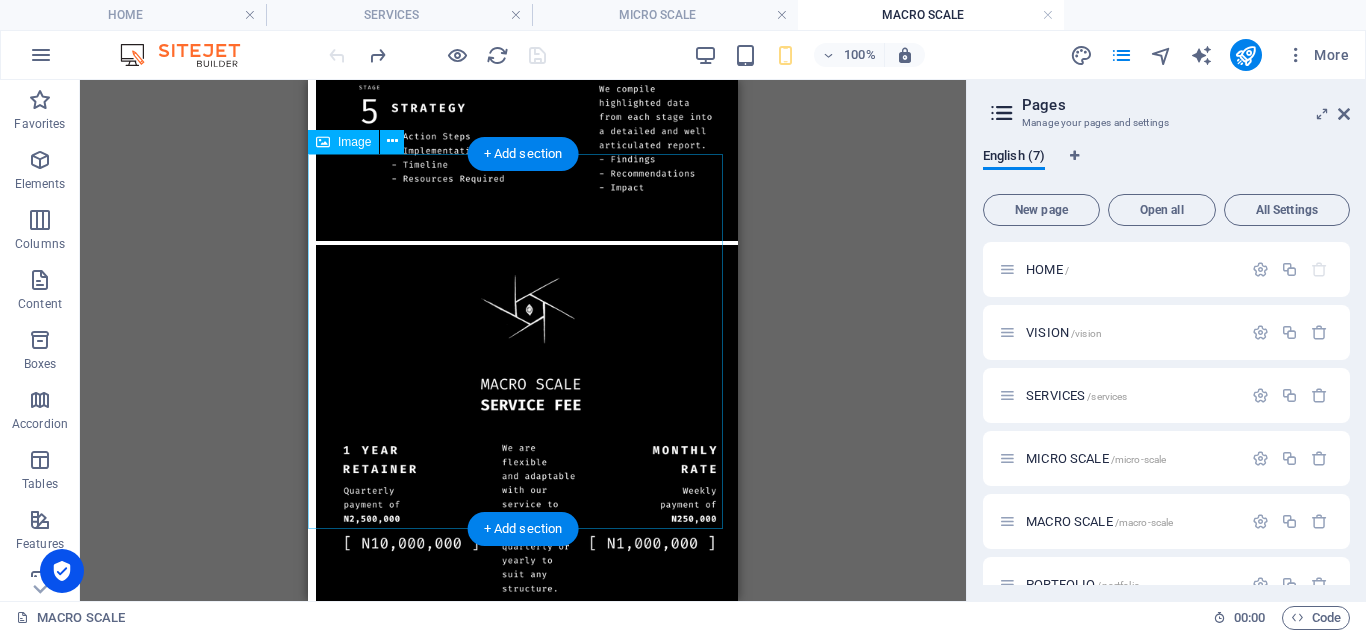 scroll, scrollTop: 1762, scrollLeft: 0, axis: vertical 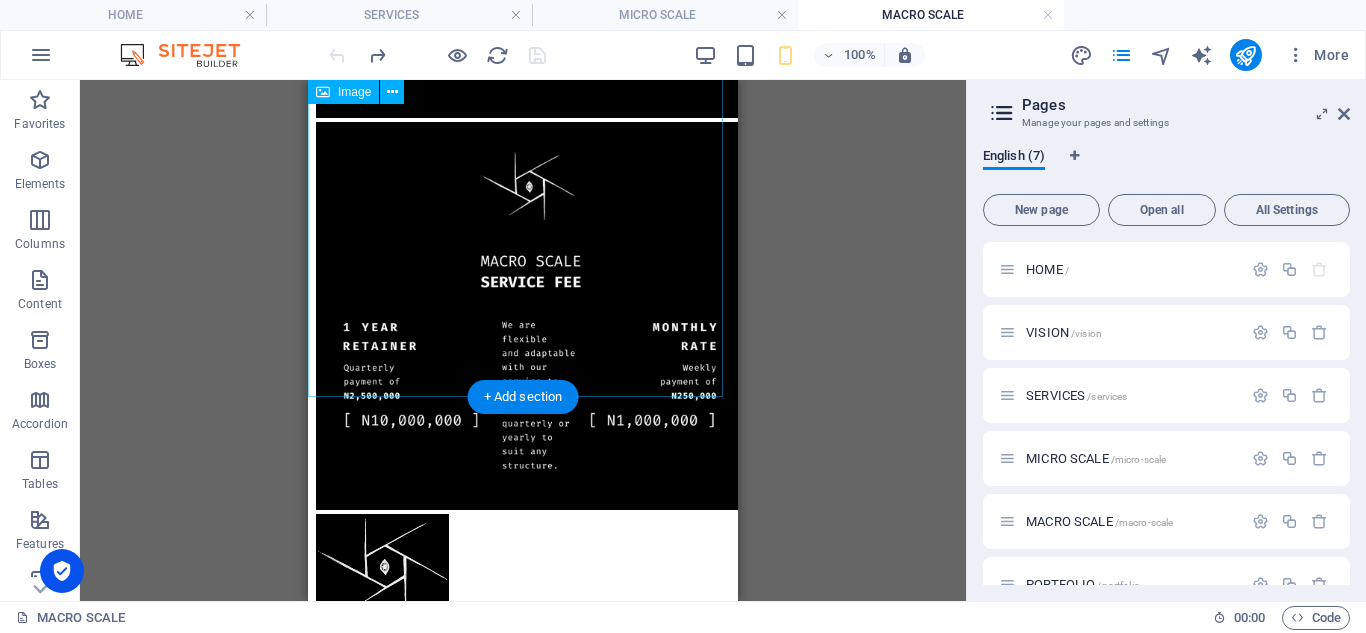 click at bounding box center (523, 318) 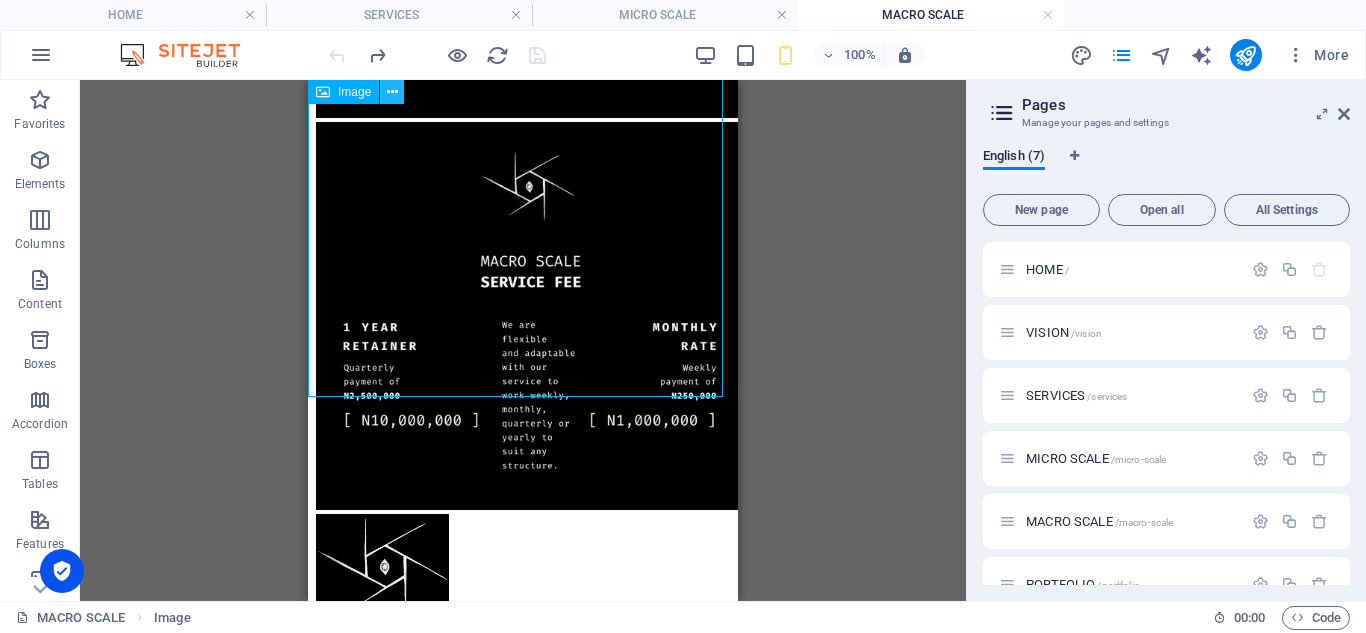 click at bounding box center (392, 92) 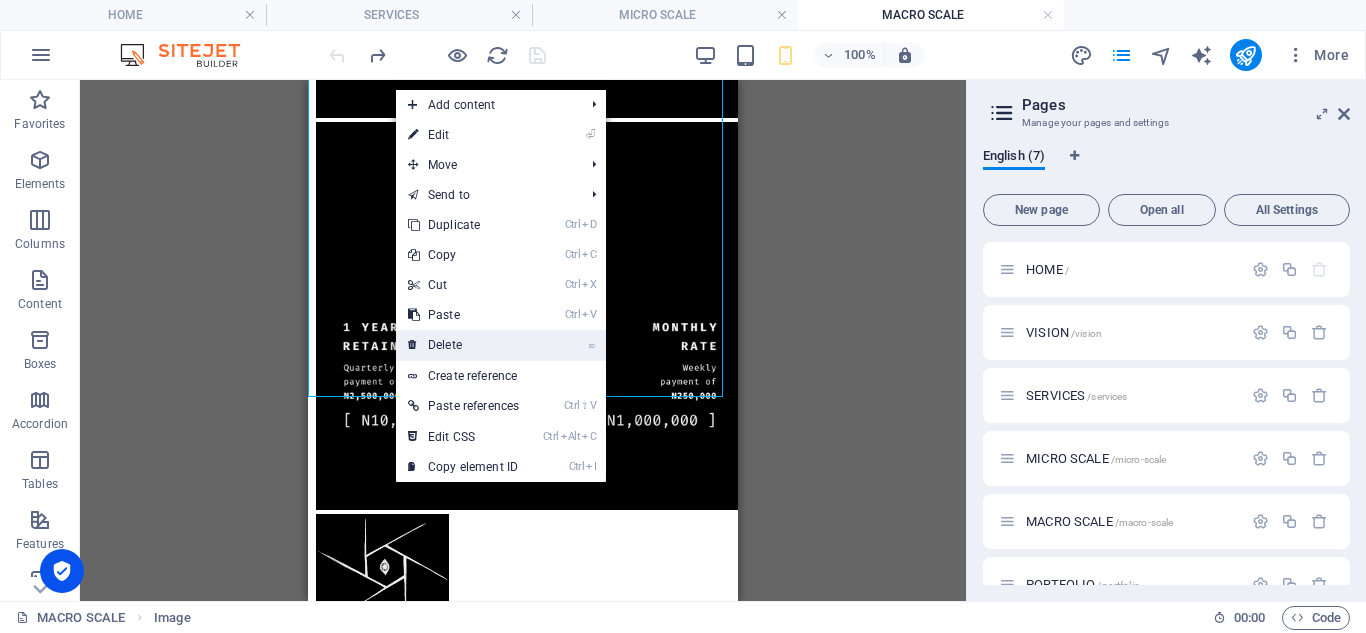 drag, startPoint x: 468, startPoint y: 336, endPoint x: 320, endPoint y: 299, distance: 152.5549 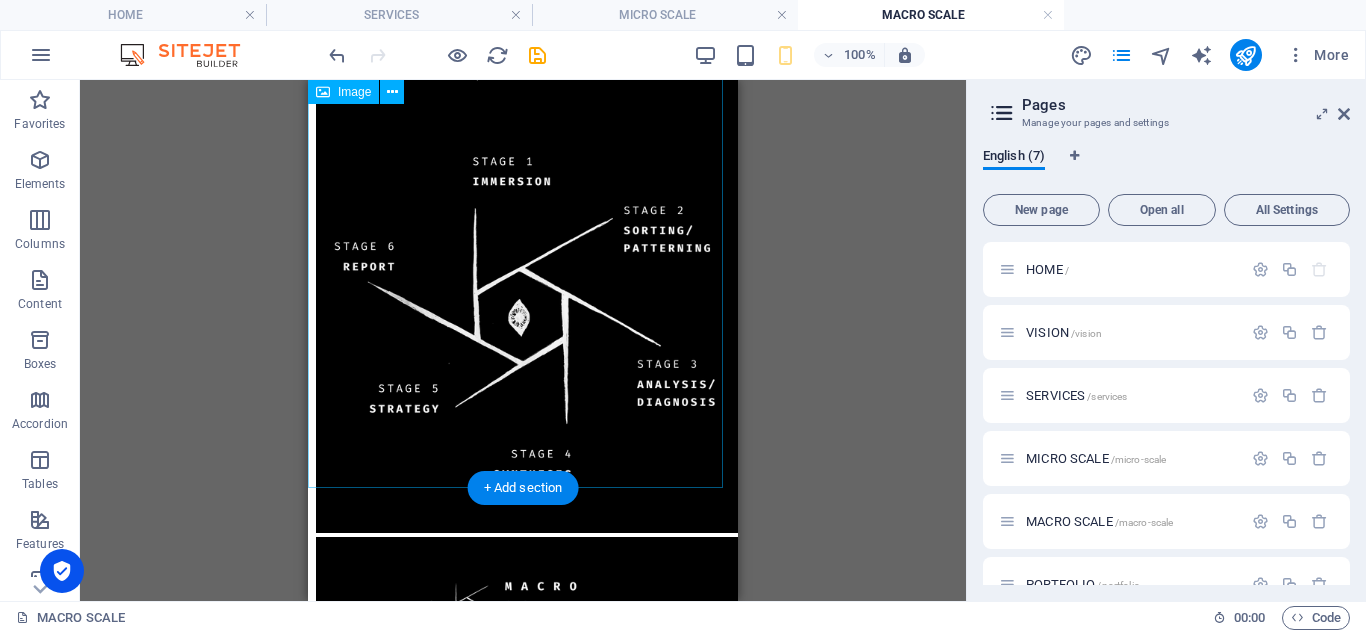 scroll, scrollTop: 0, scrollLeft: 0, axis: both 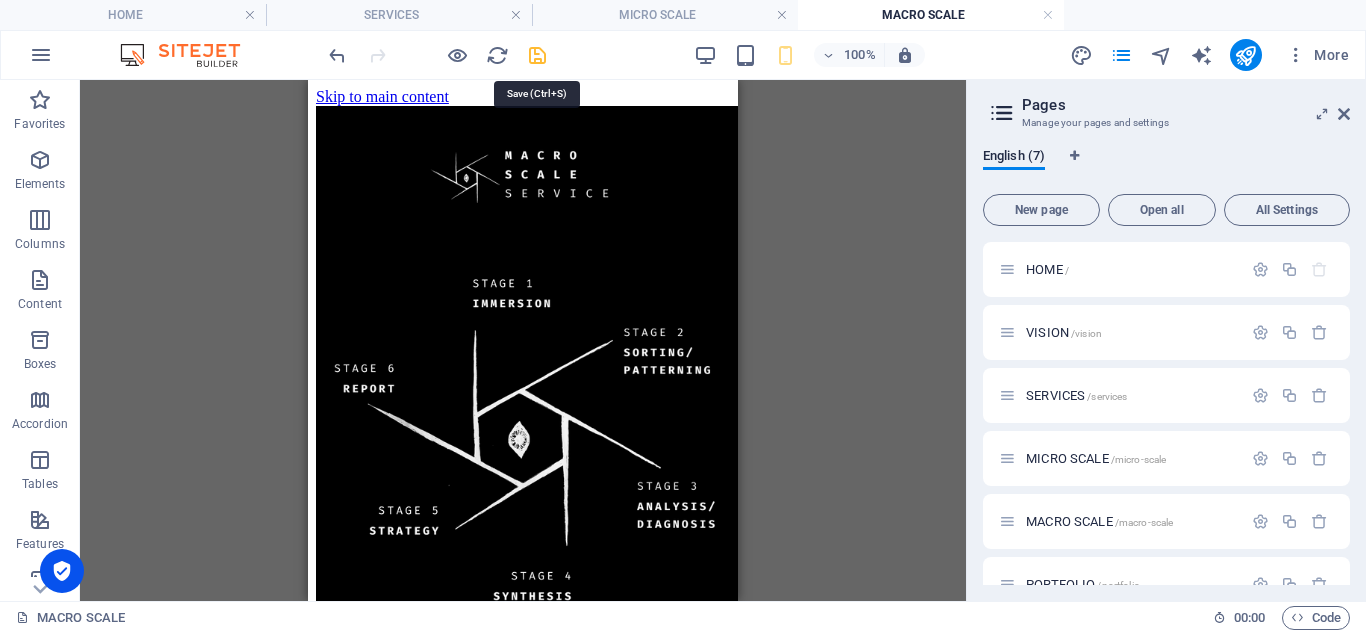click at bounding box center [537, 55] 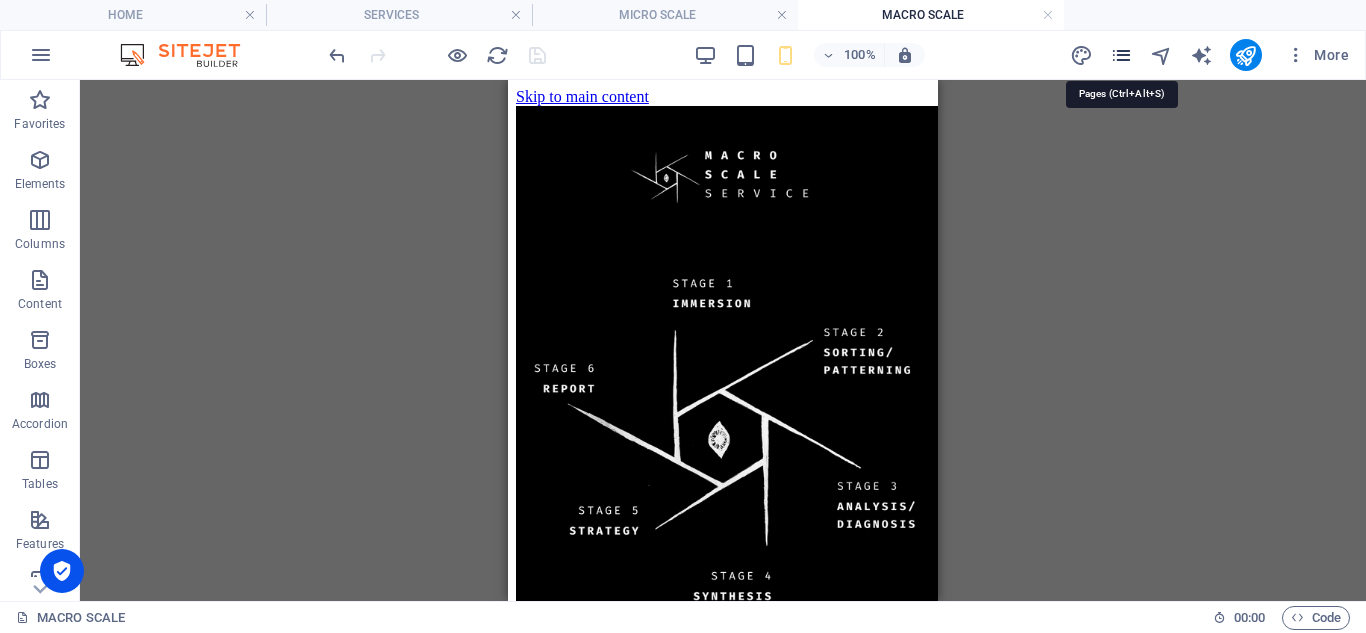 click at bounding box center (1121, 55) 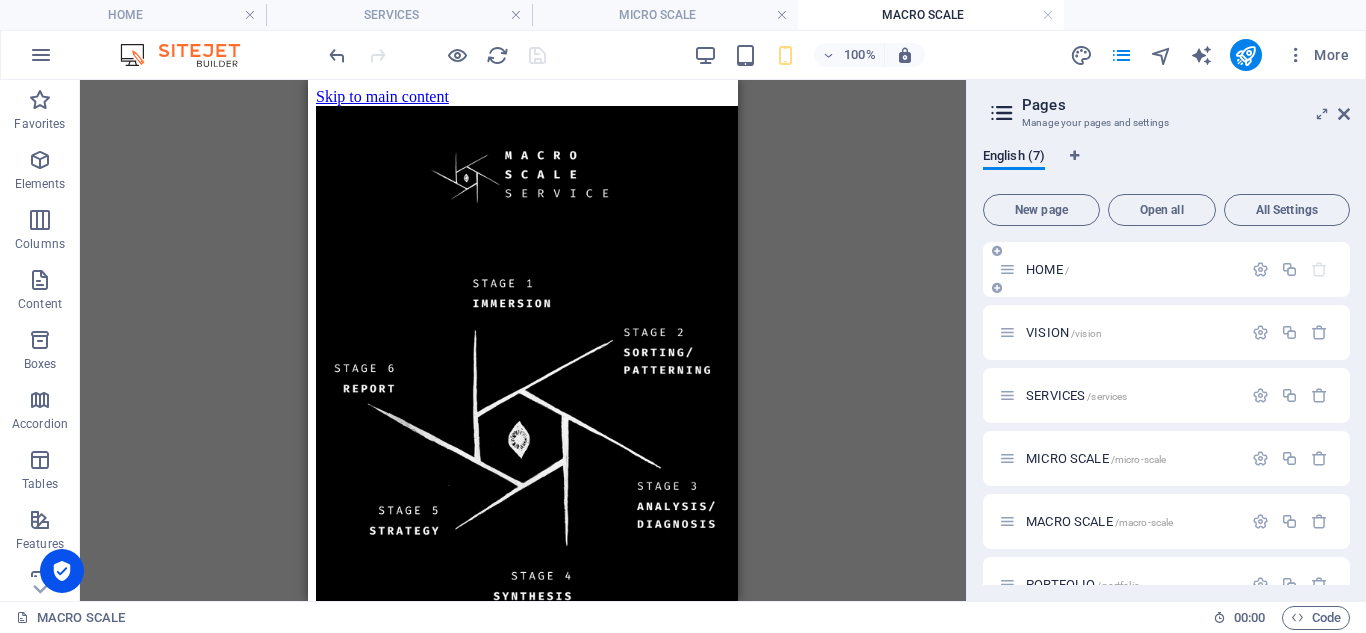 click on "HOME /" at bounding box center [1120, 269] 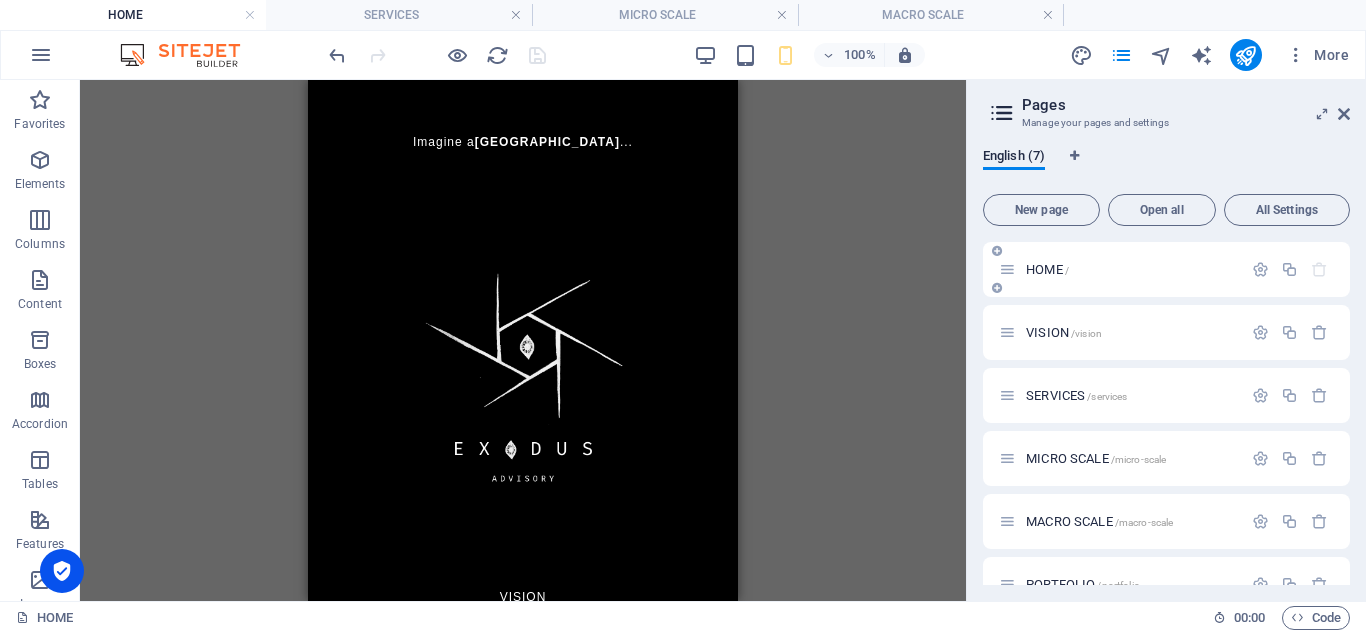 scroll, scrollTop: 65, scrollLeft: 0, axis: vertical 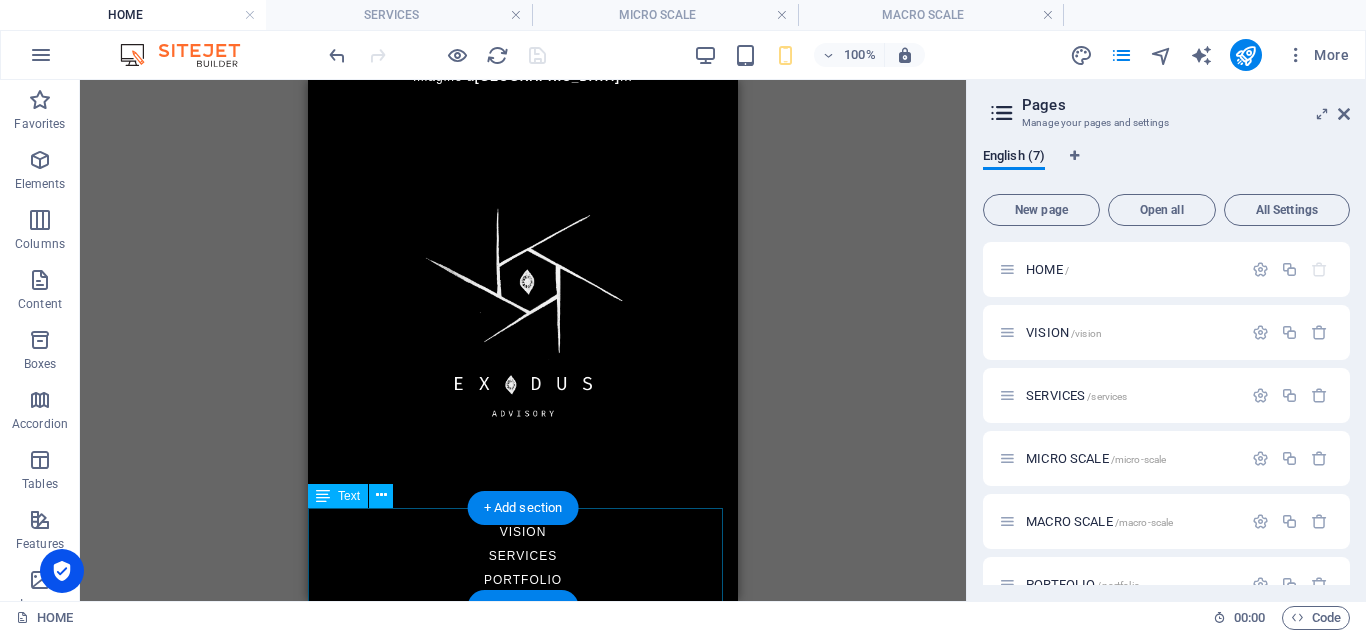click on "VISION SERVICES PORTFOLIO CONTACT" at bounding box center (523, 568) 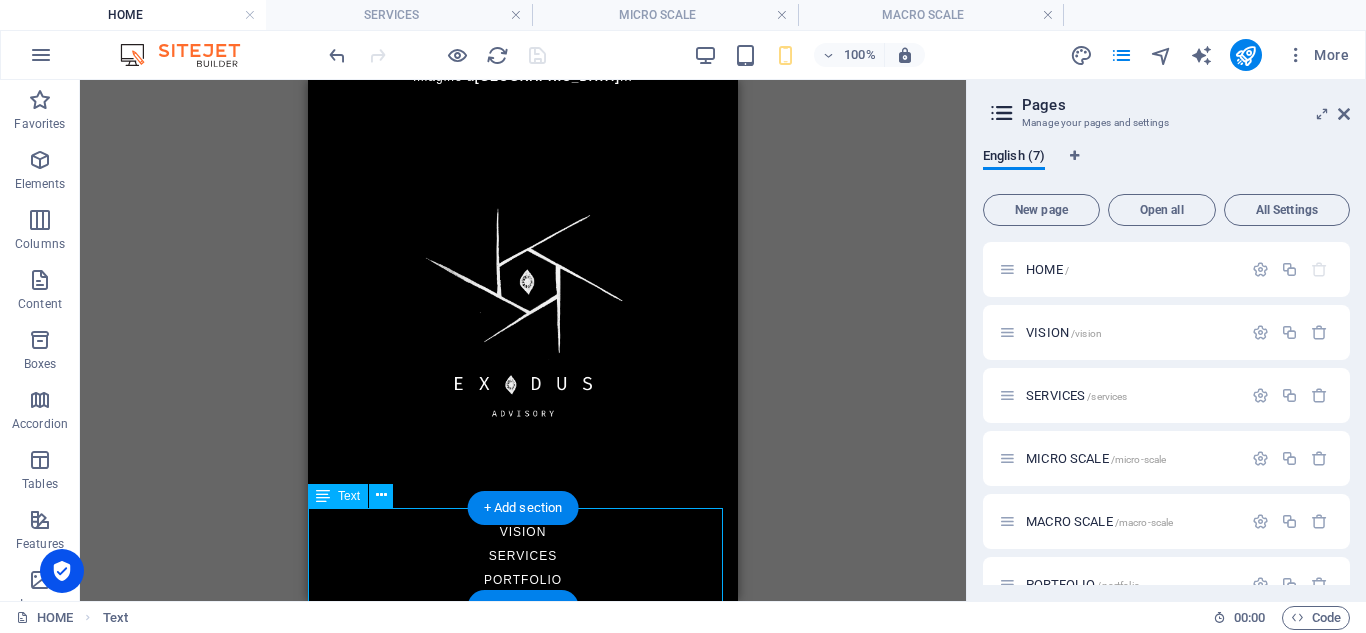 click on "VISION SERVICES PORTFOLIO CONTACT" at bounding box center [523, 568] 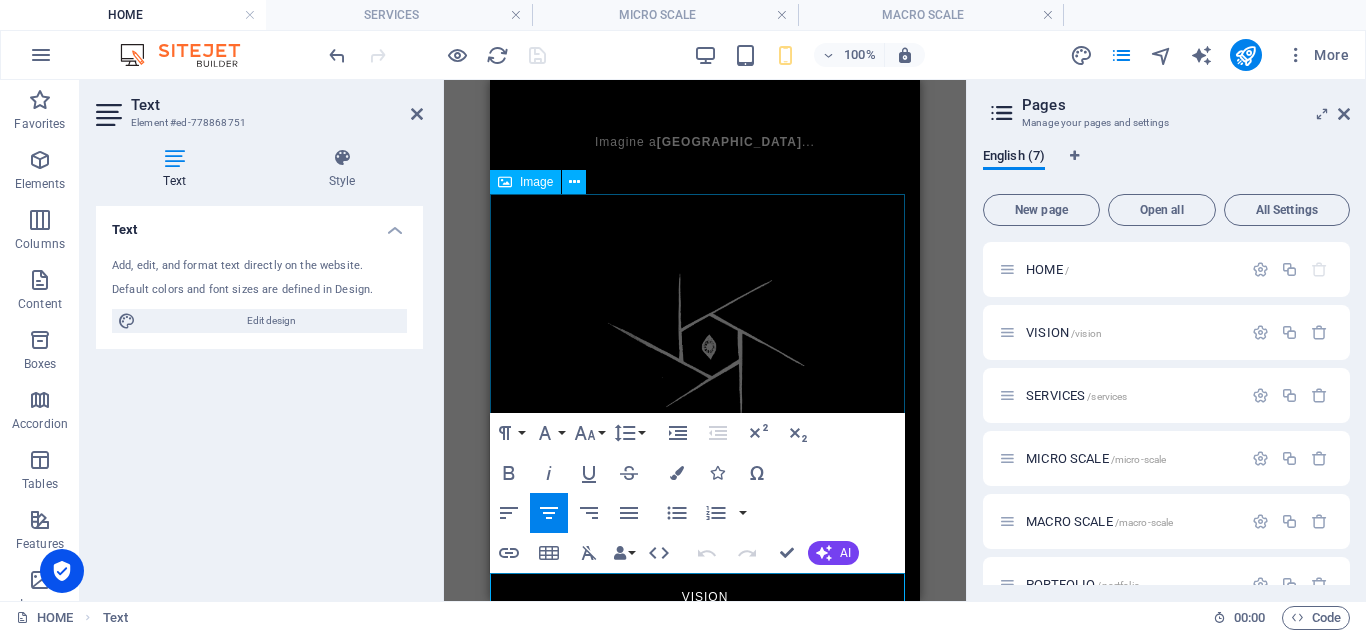 scroll, scrollTop: 71, scrollLeft: 0, axis: vertical 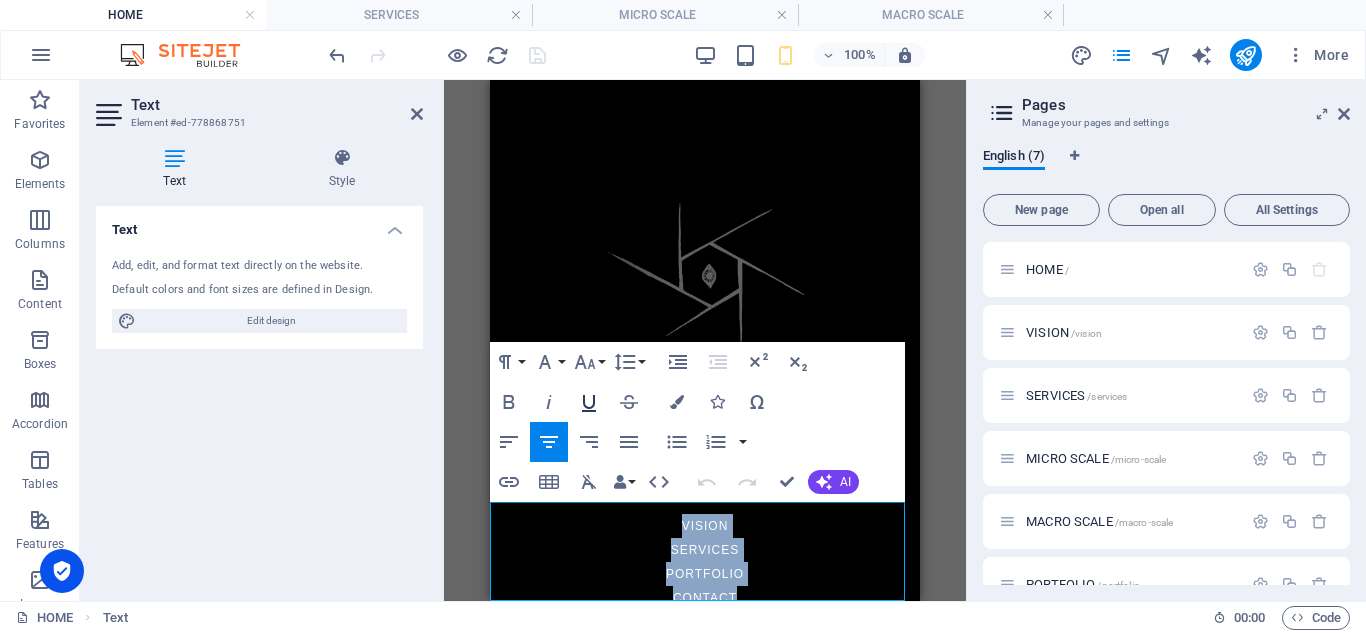 click 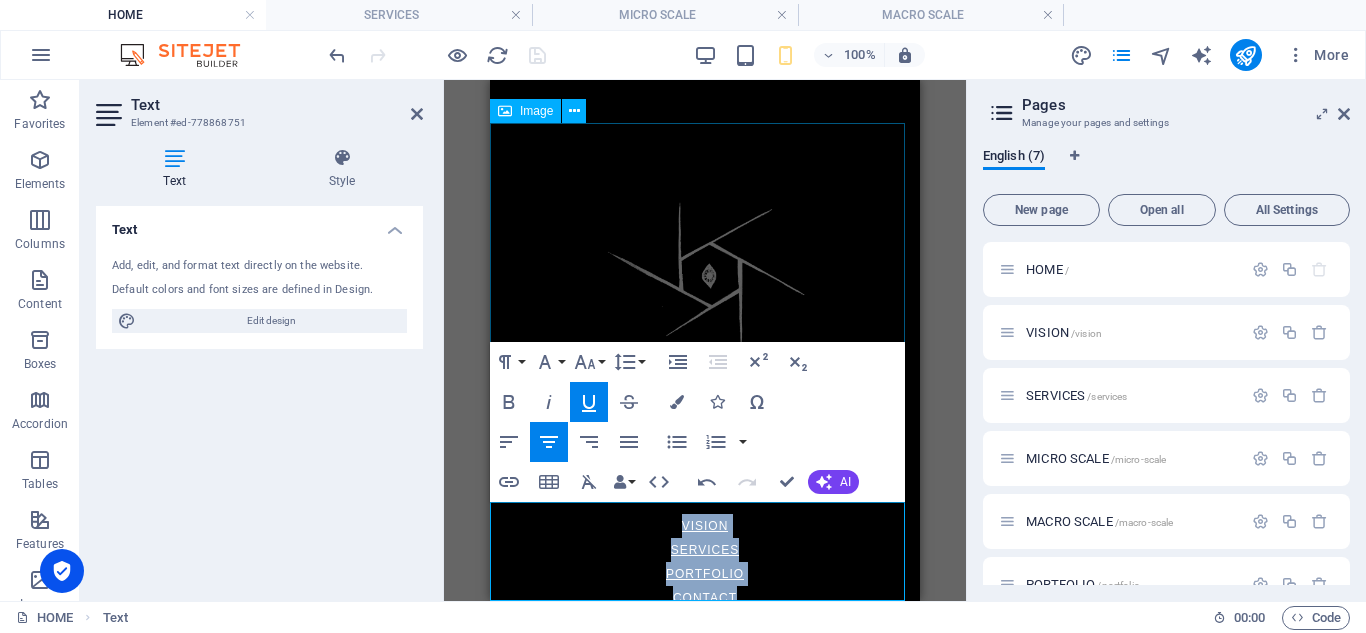 click at bounding box center (705, 298) 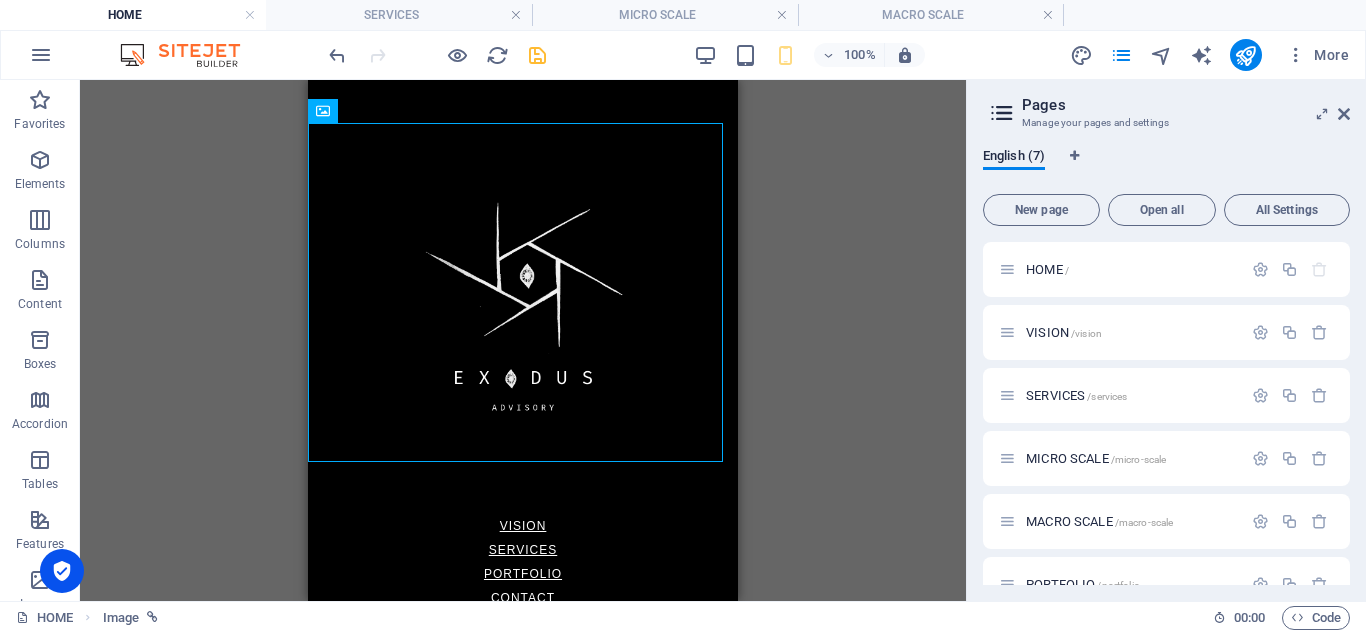 click on "Text   Image   Spacer" at bounding box center (523, 340) 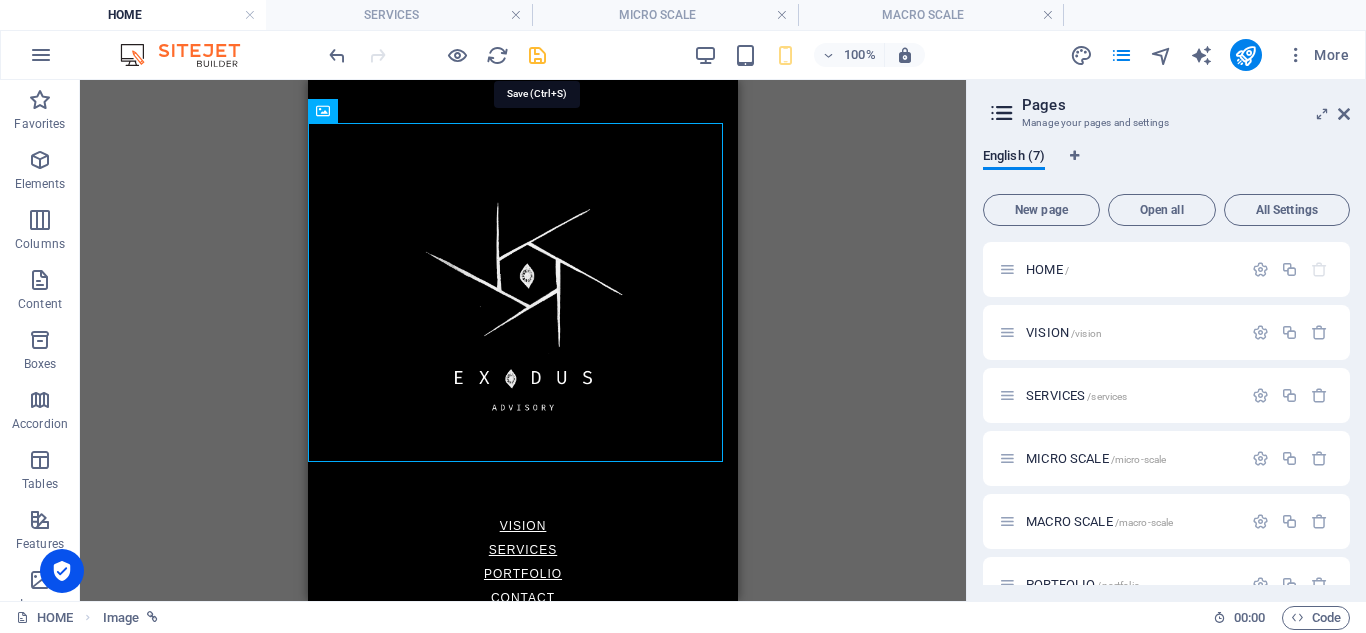 drag, startPoint x: 537, startPoint y: 56, endPoint x: 342, endPoint y: 21, distance: 198.11613 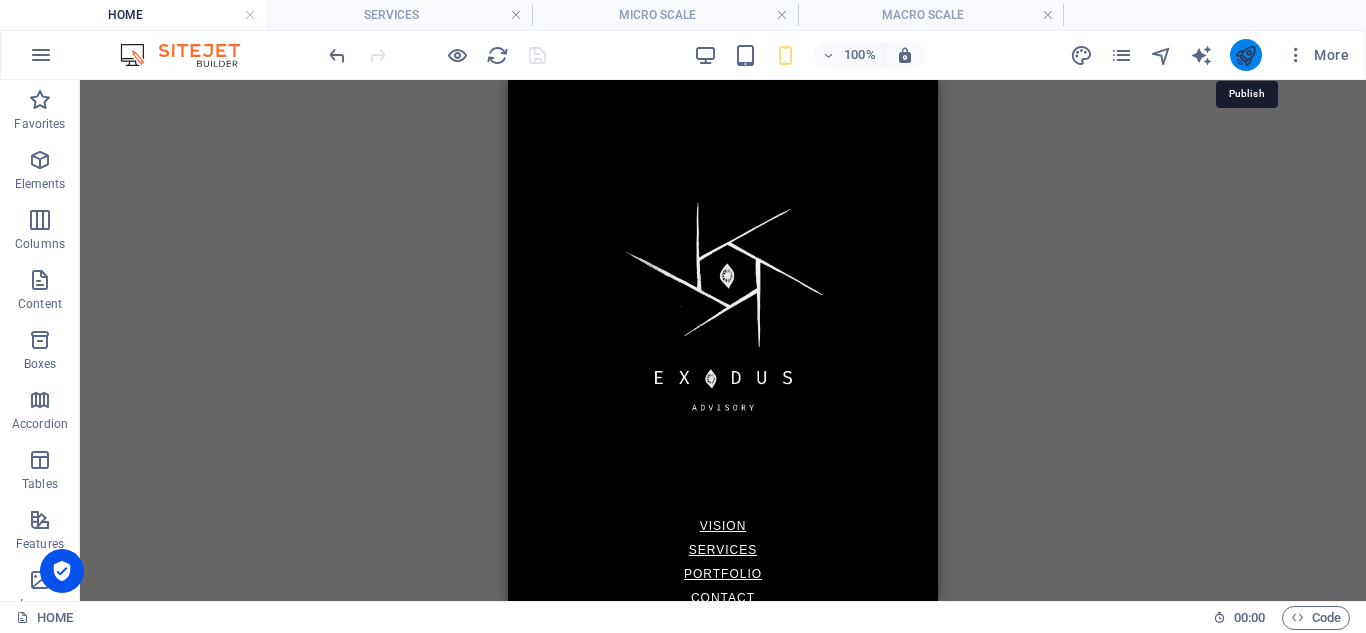 click at bounding box center [1245, 55] 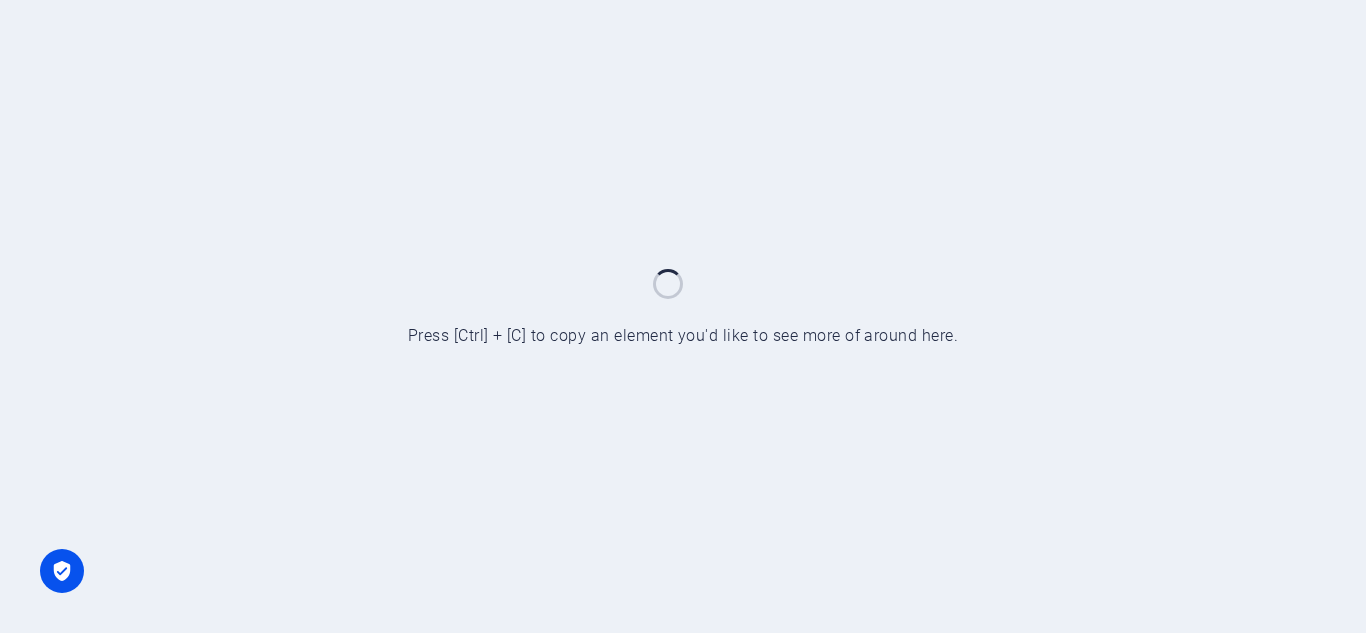 scroll, scrollTop: 0, scrollLeft: 0, axis: both 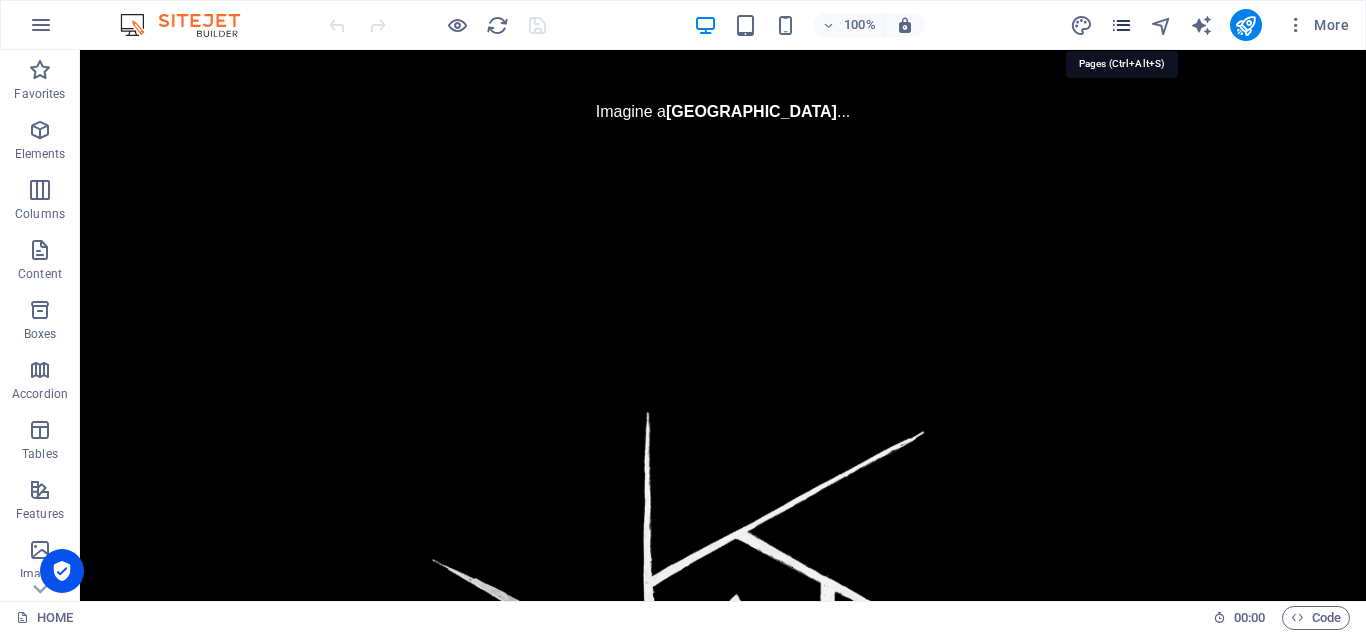click at bounding box center (1121, 25) 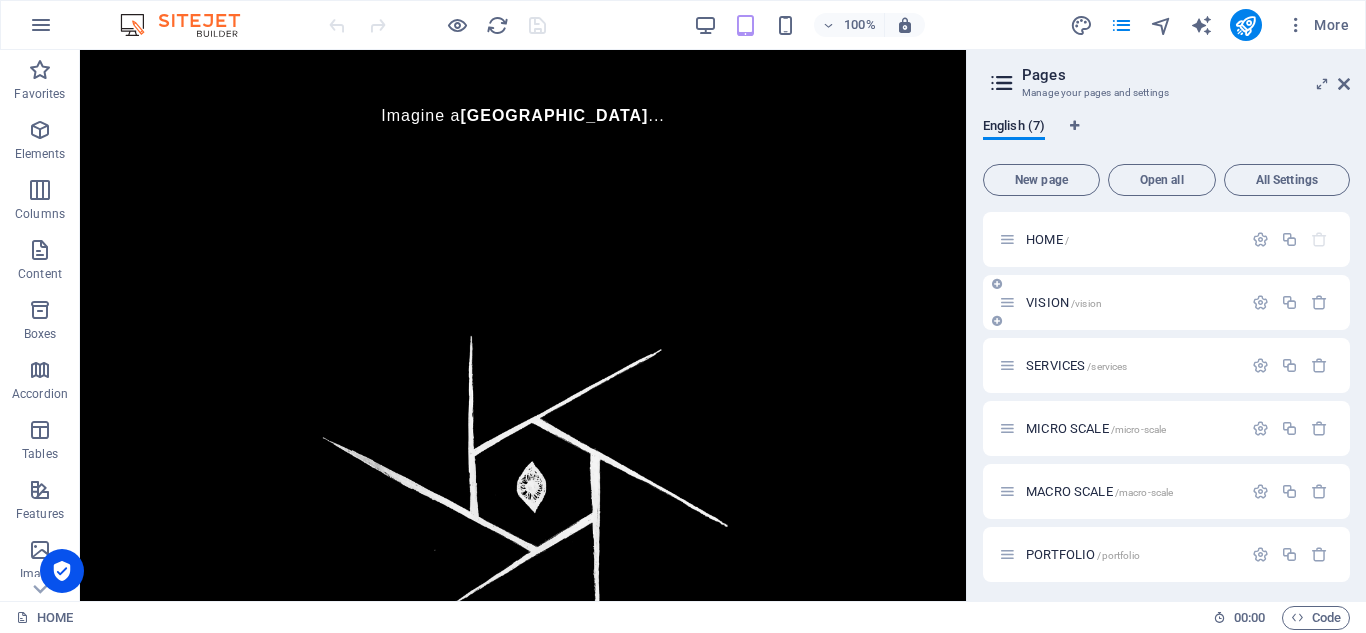 scroll, scrollTop: 68, scrollLeft: 0, axis: vertical 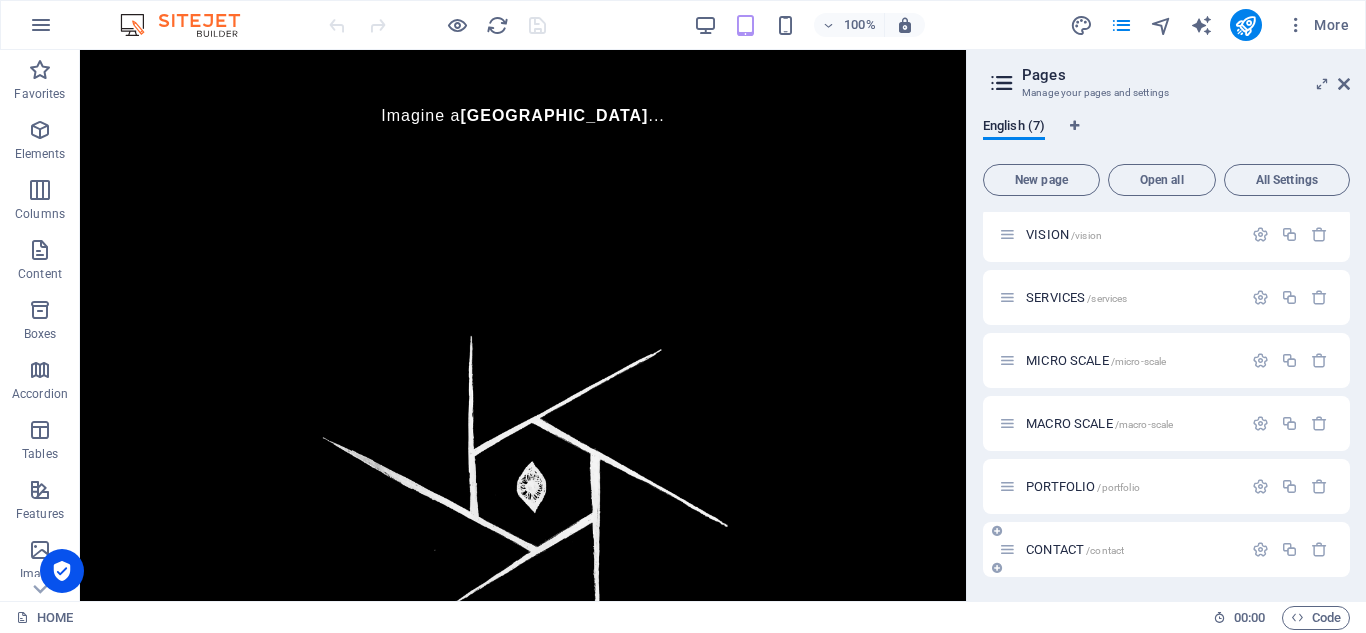 click on "CONTACT /contact" at bounding box center (1120, 549) 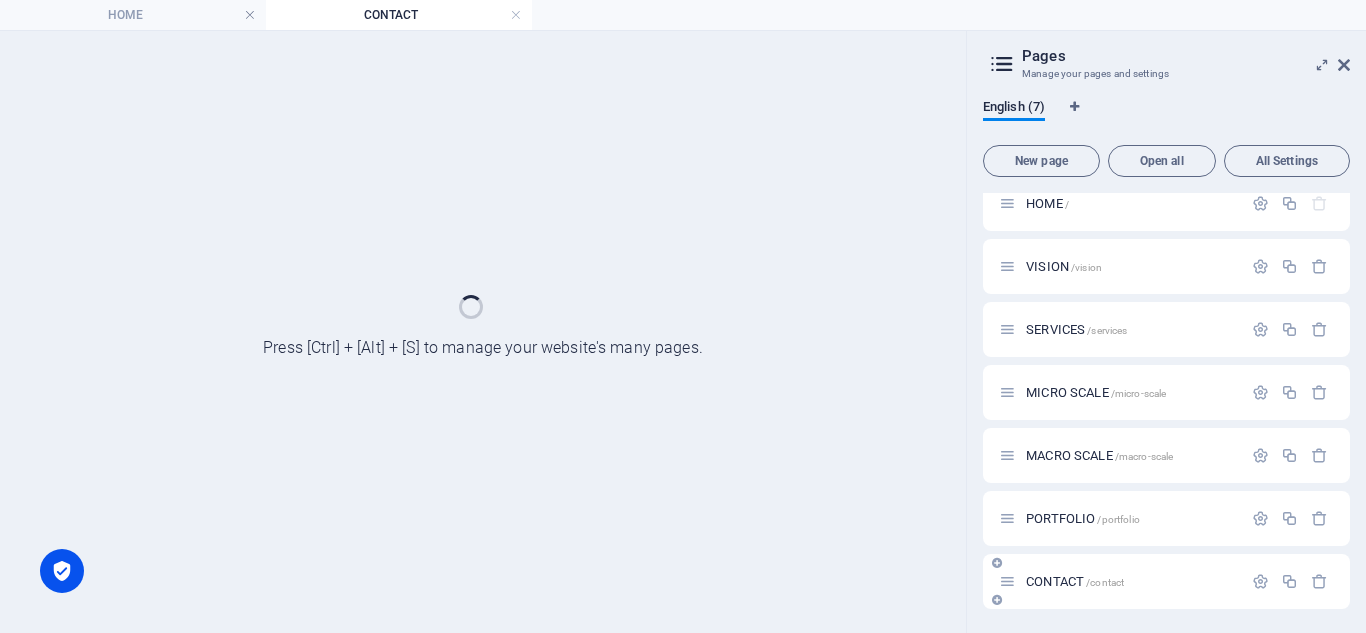 scroll, scrollTop: 17, scrollLeft: 0, axis: vertical 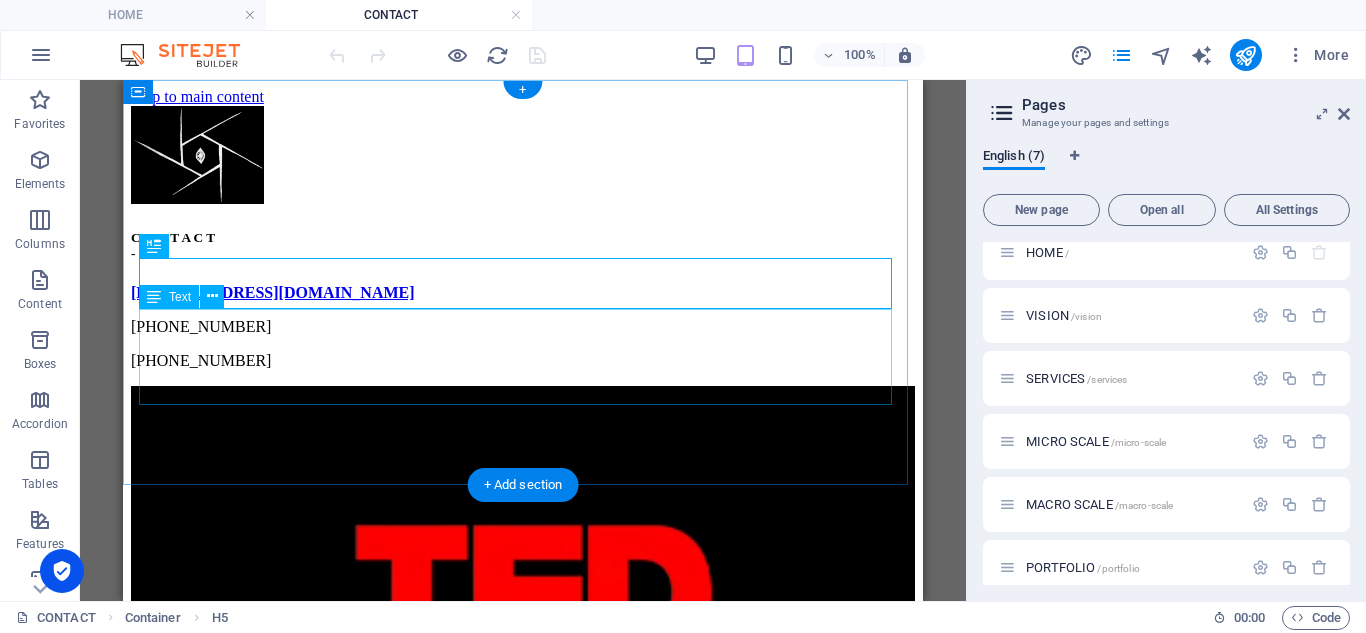click on "exodus@united.africa +234 09056881222 +234 08099993567" at bounding box center [523, 327] 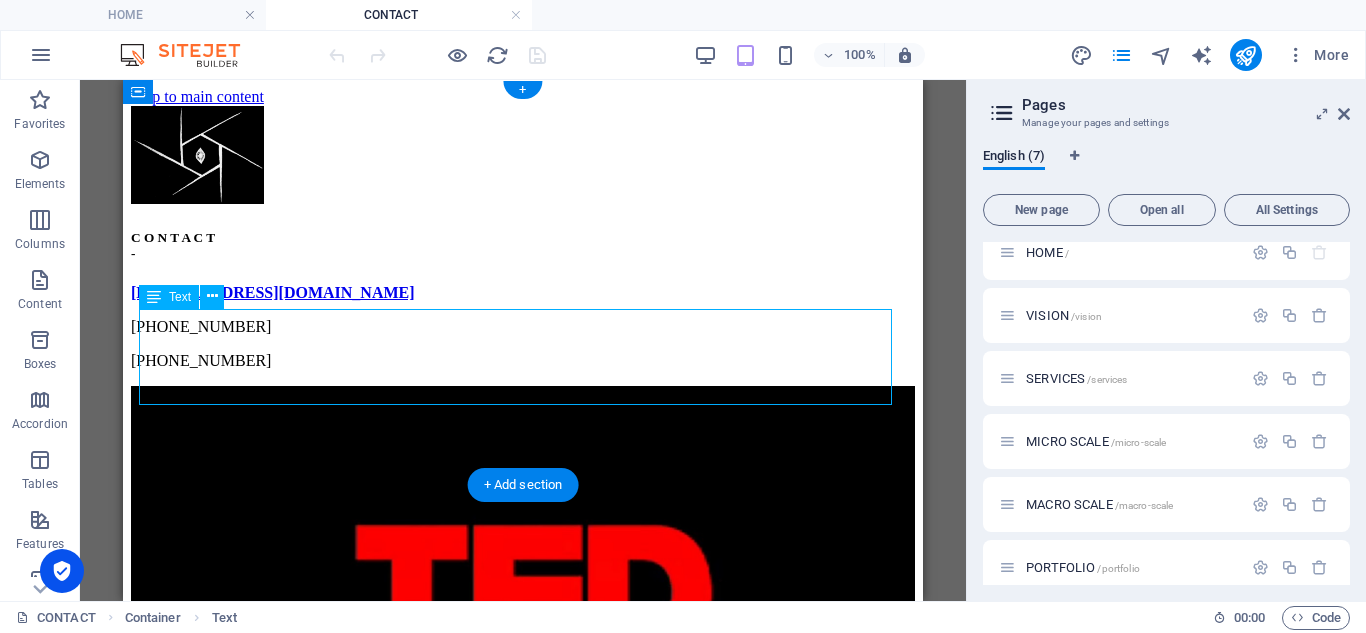 click on "exodus@united.africa +234 09056881222 +234 08099993567" at bounding box center (523, 327) 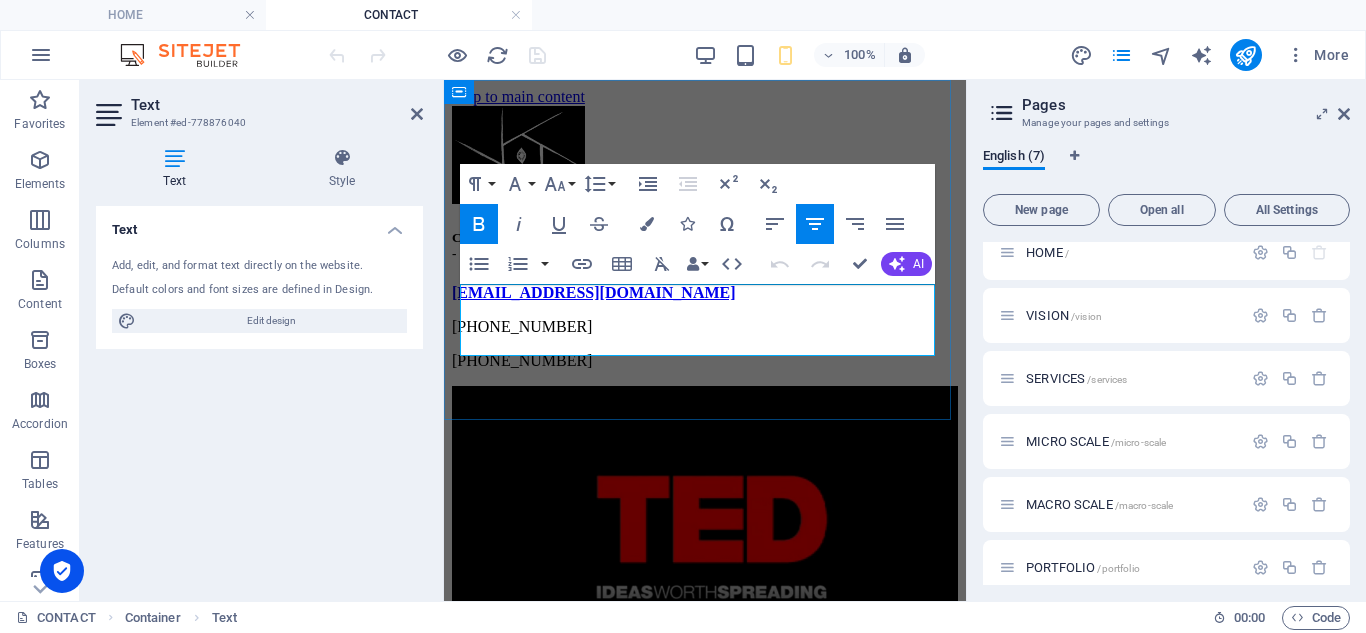 click on "+234 09056881222" at bounding box center (705, 327) 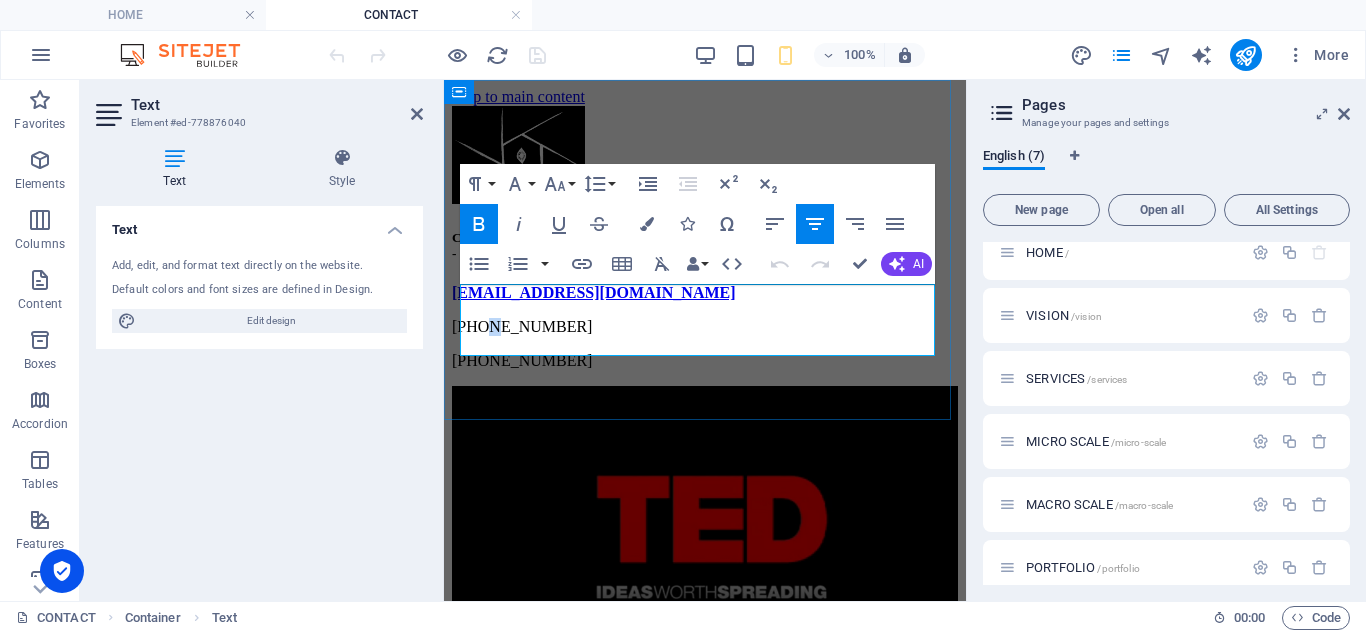 click on "+234 09056881222" at bounding box center [705, 327] 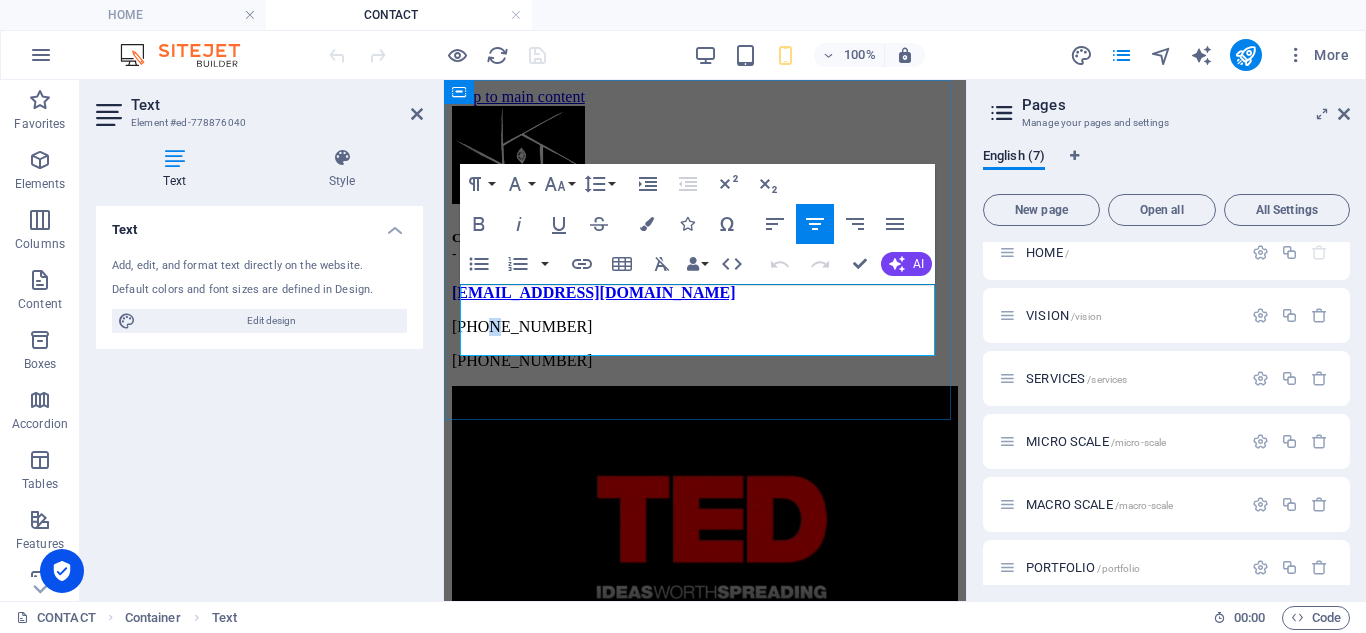 click on "+234 09056881222" at bounding box center [705, 327] 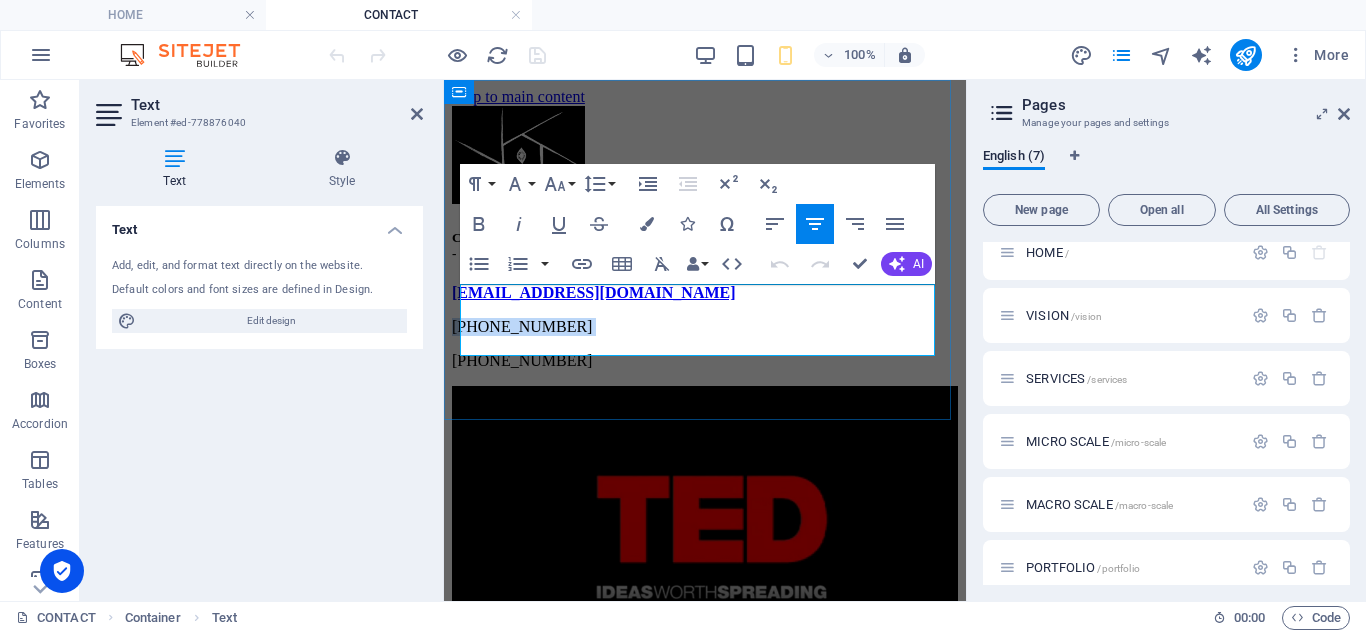 click on "+234 09056881222" at bounding box center (705, 327) 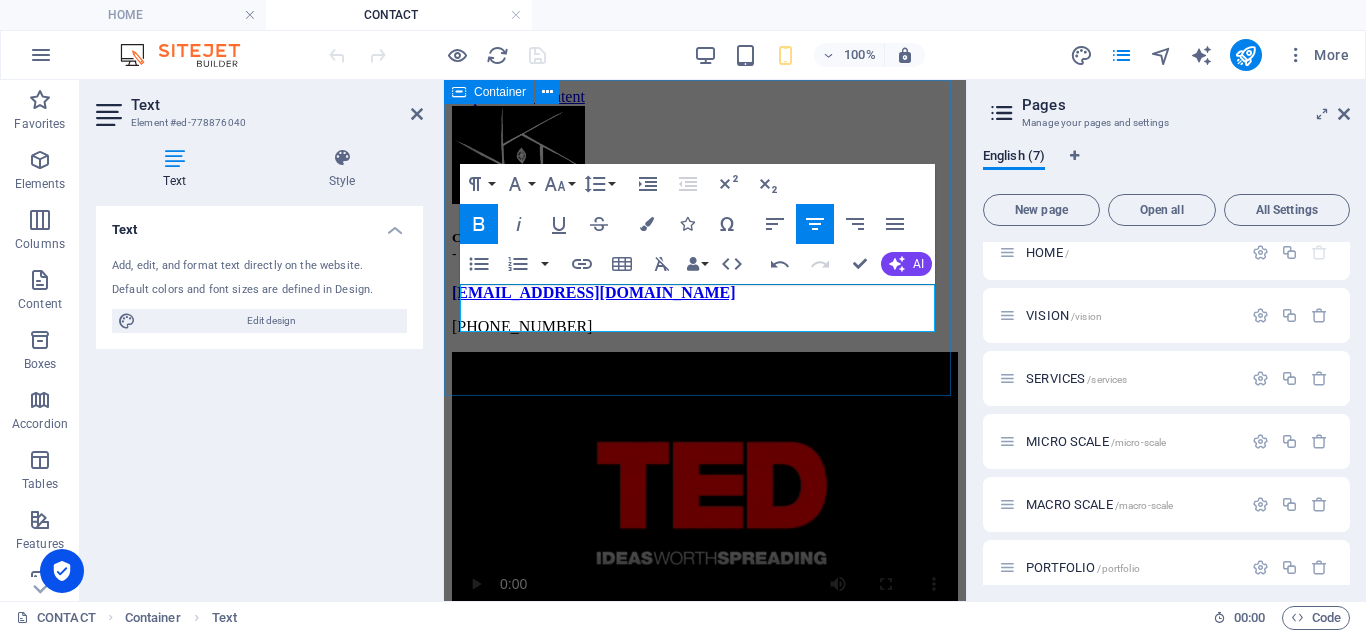 click on "C O N T A C T - exodus@united.africa +234 08099993567" at bounding box center [705, 221] 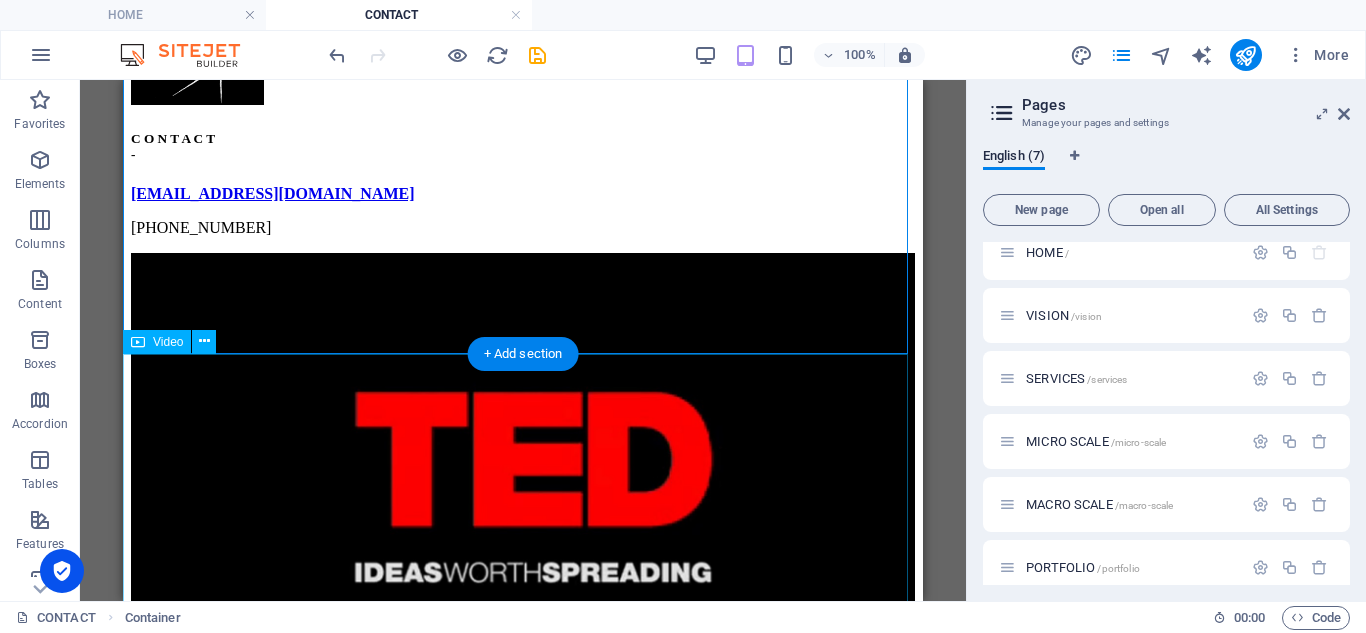 scroll, scrollTop: 100, scrollLeft: 0, axis: vertical 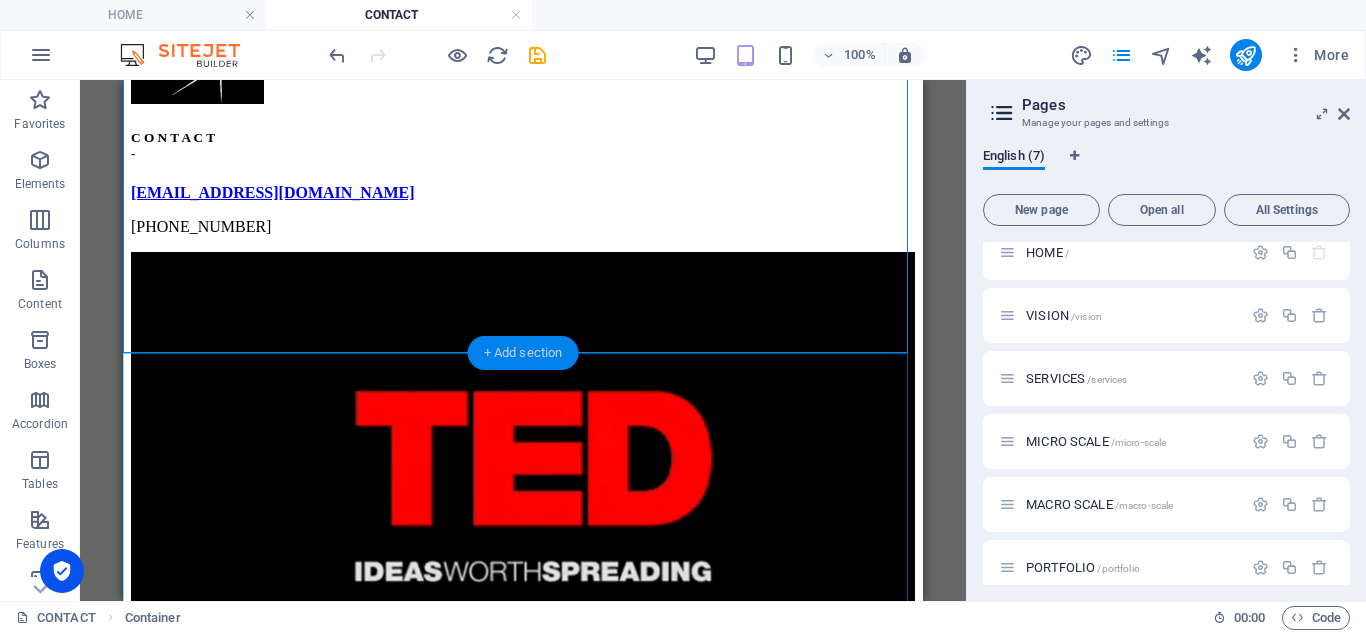 click on "+ Add section" at bounding box center [523, 353] 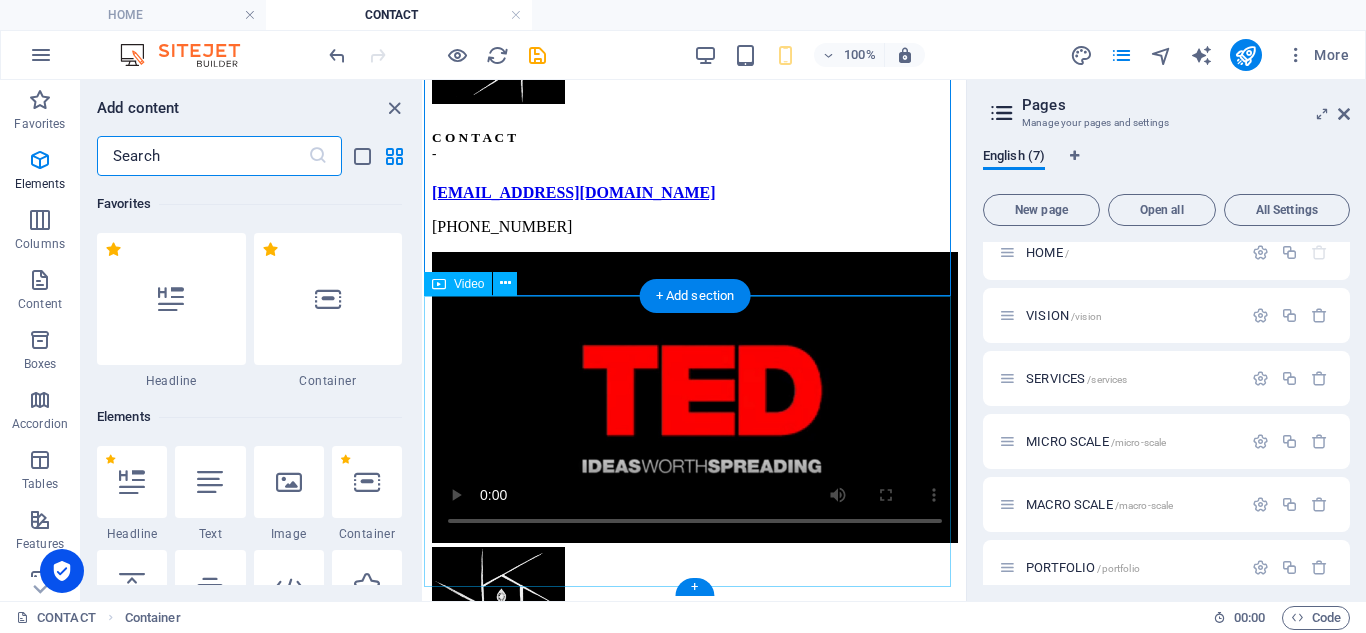 scroll, scrollTop: 3499, scrollLeft: 0, axis: vertical 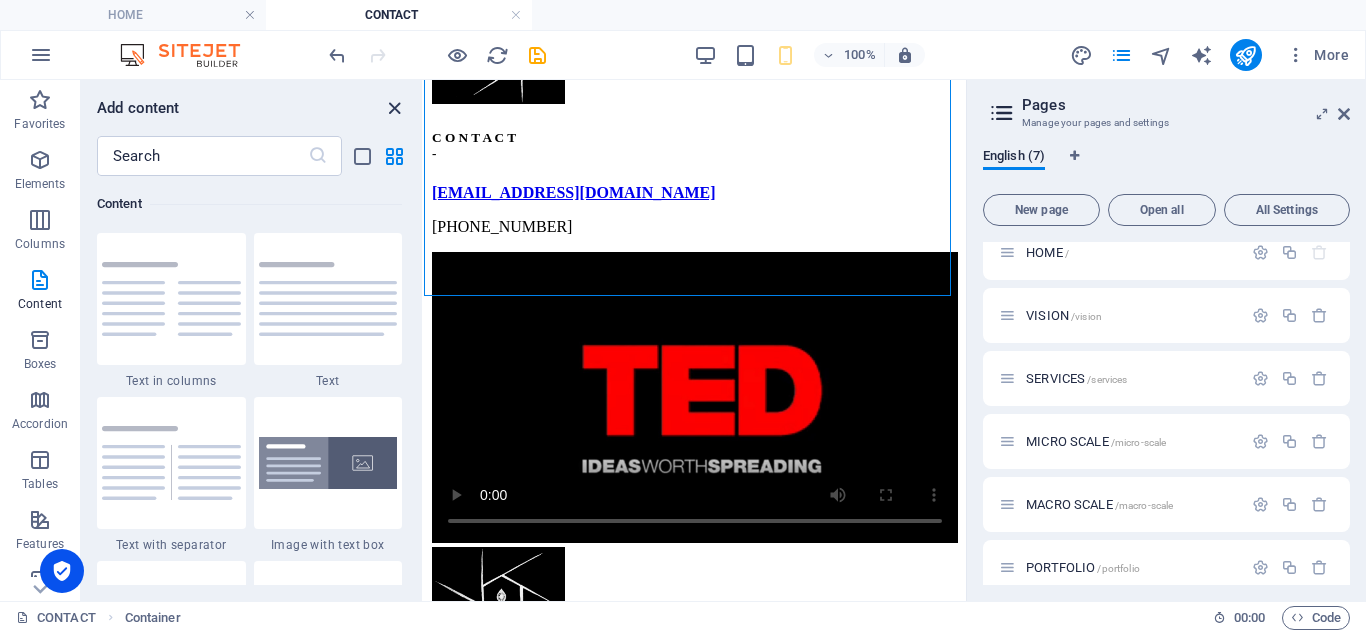 click at bounding box center [394, 108] 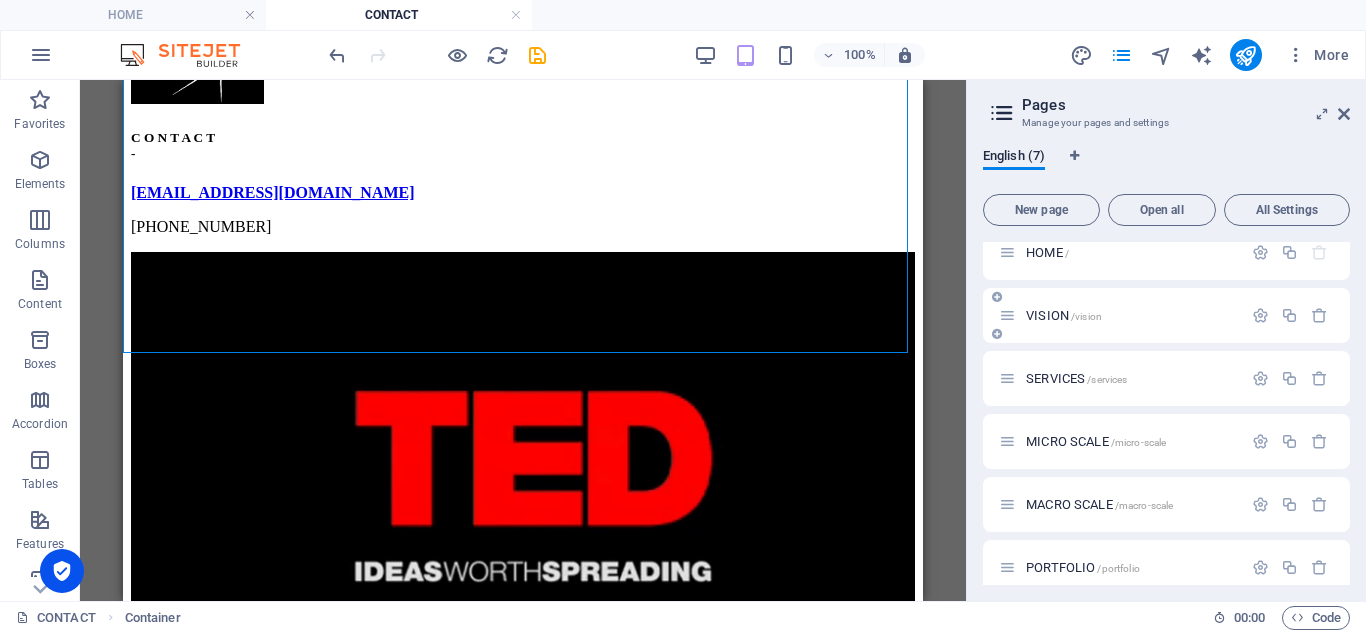 click on "VISION /vision" at bounding box center (1064, 315) 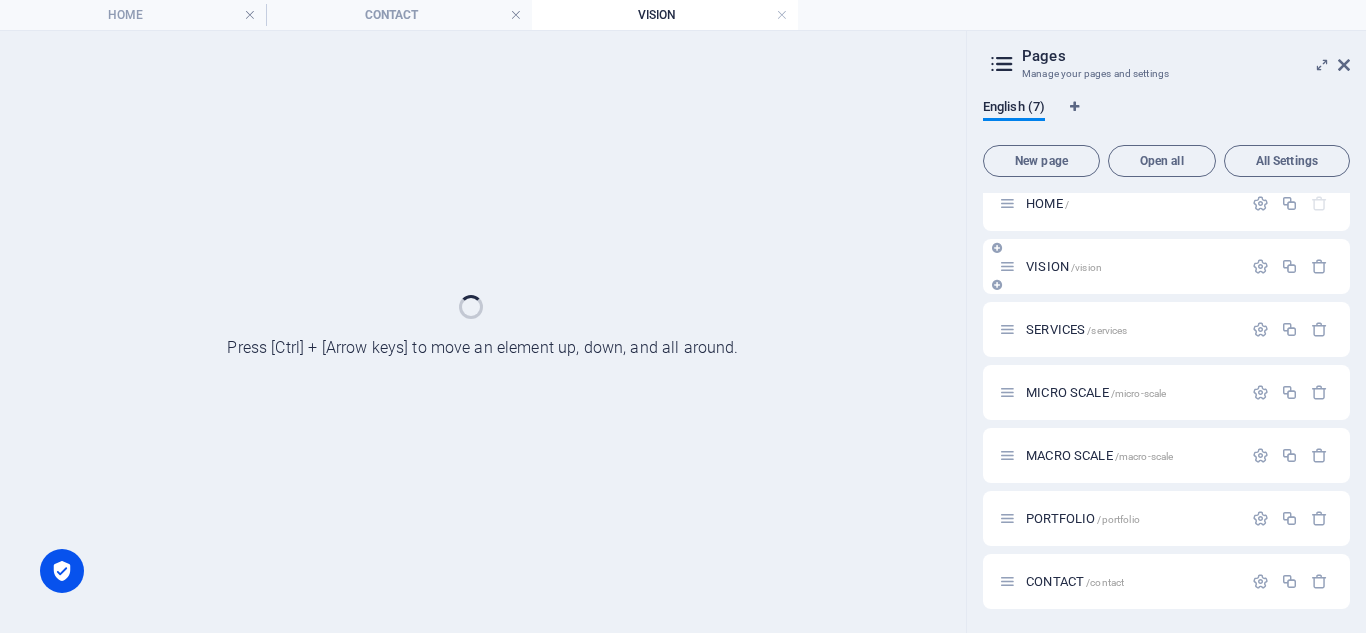scroll, scrollTop: 0, scrollLeft: 0, axis: both 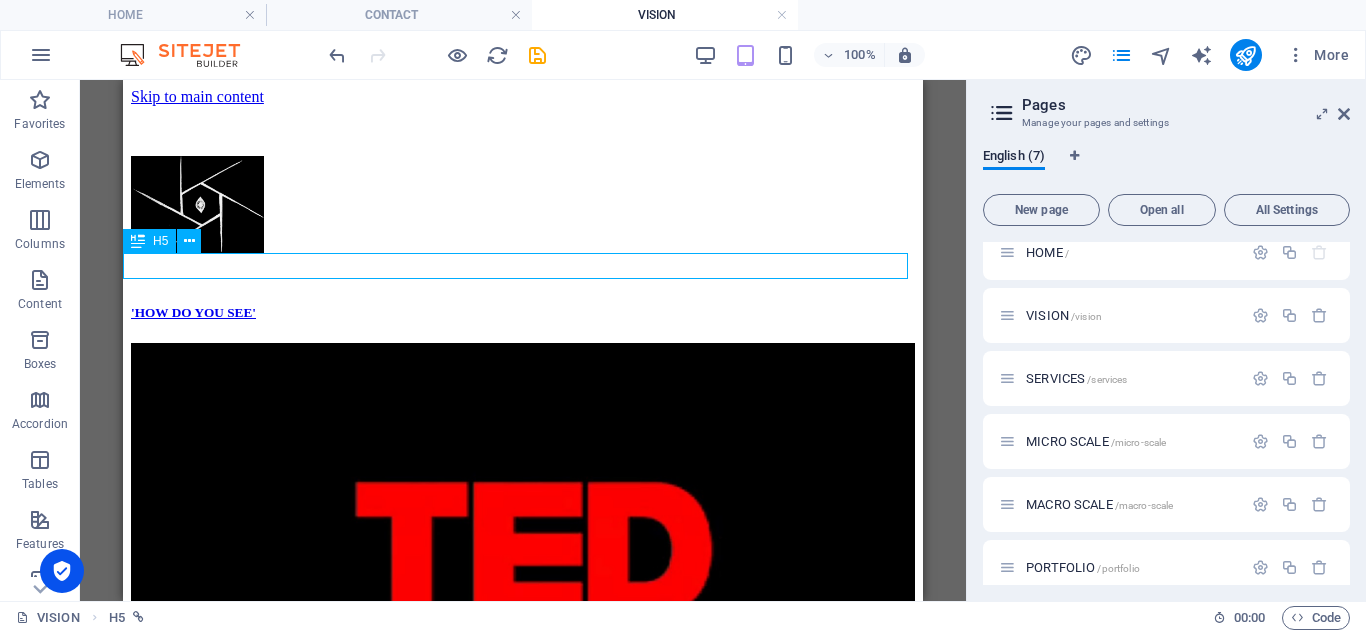 click on "'HOW DO YOU SEE'" at bounding box center (523, 313) 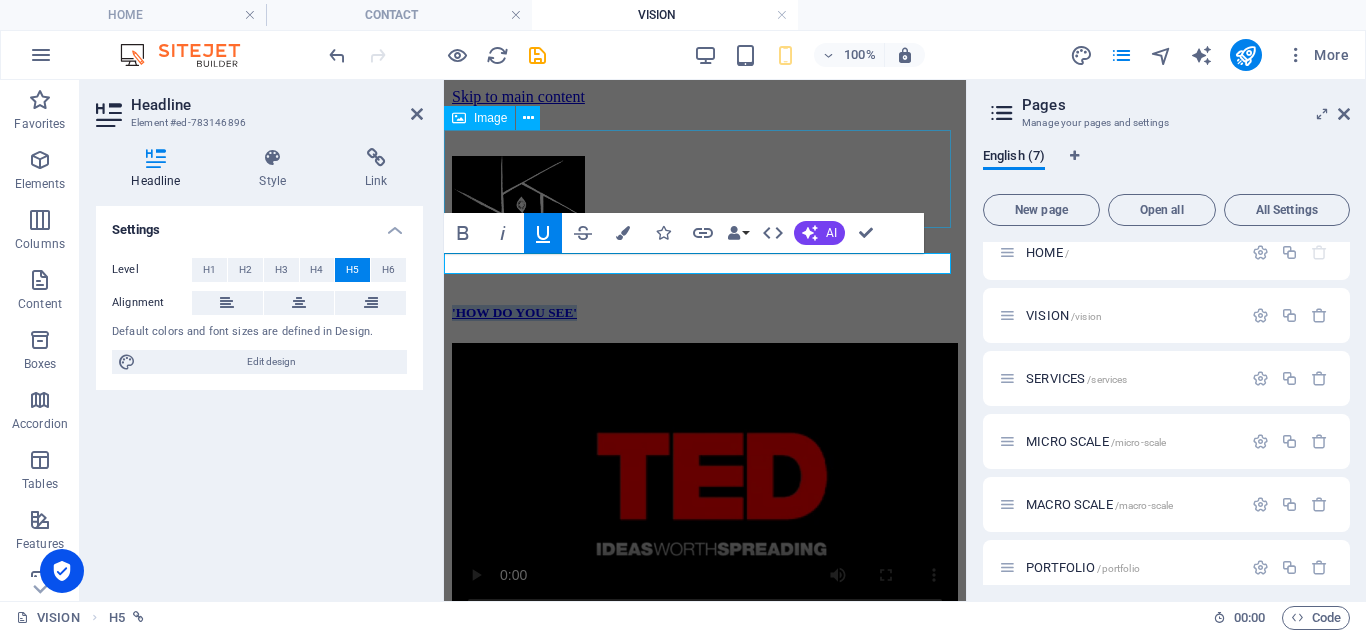 click at bounding box center [705, 207] 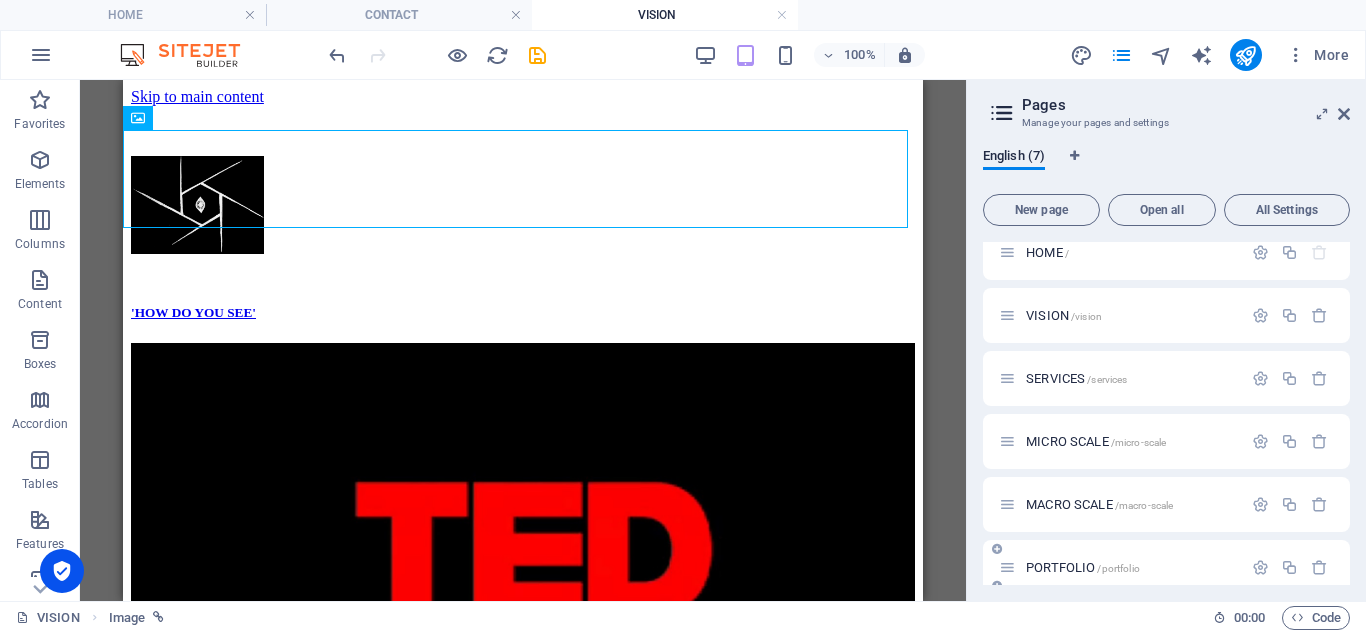 scroll, scrollTop: 98, scrollLeft: 0, axis: vertical 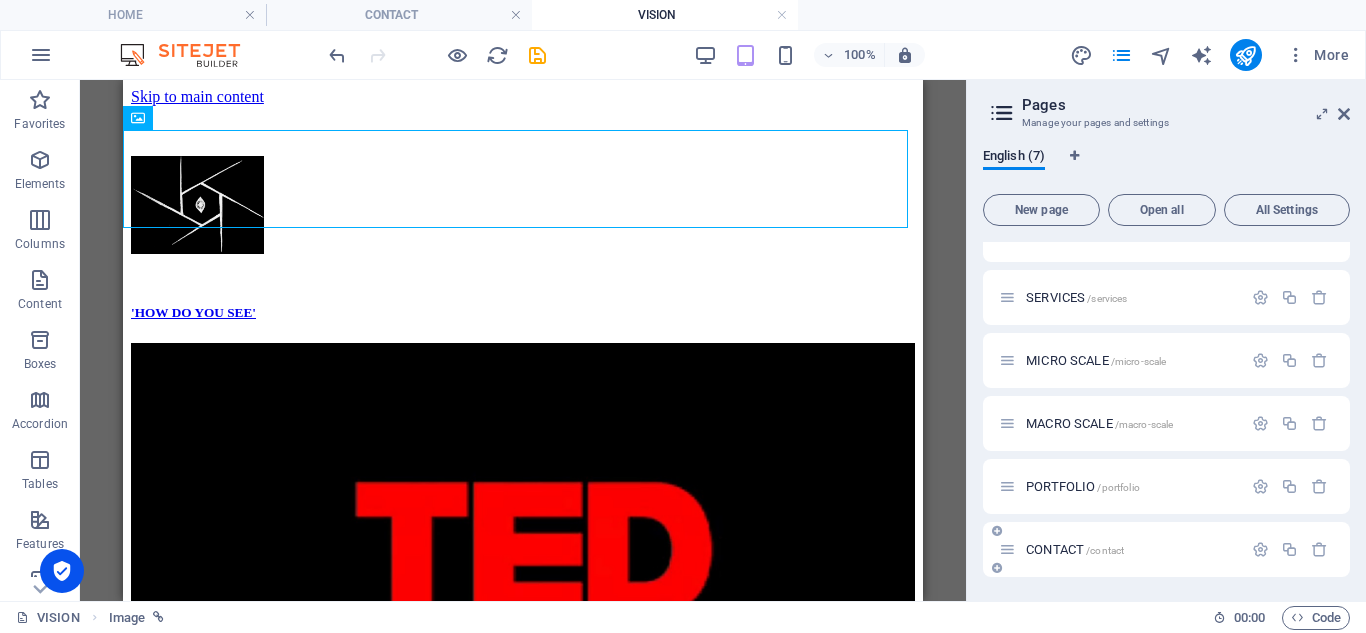 click on "CONTACT /contact" at bounding box center [1120, 549] 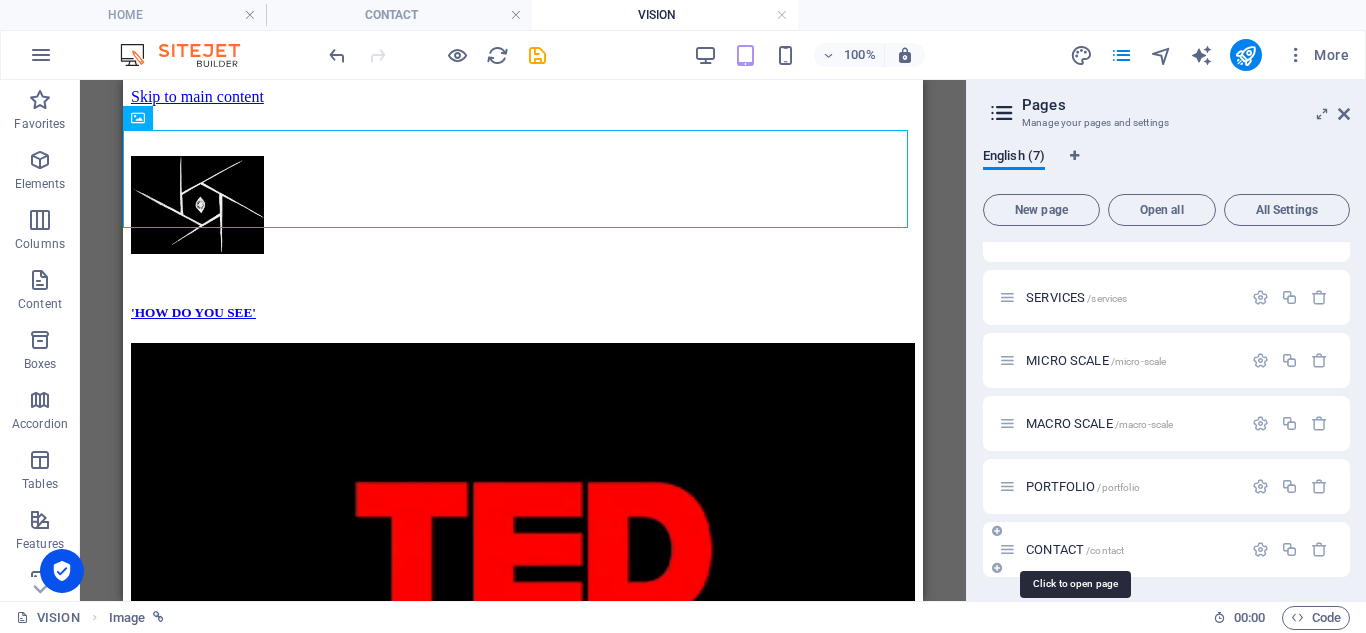 click on "CONTACT /contact" at bounding box center [1075, 549] 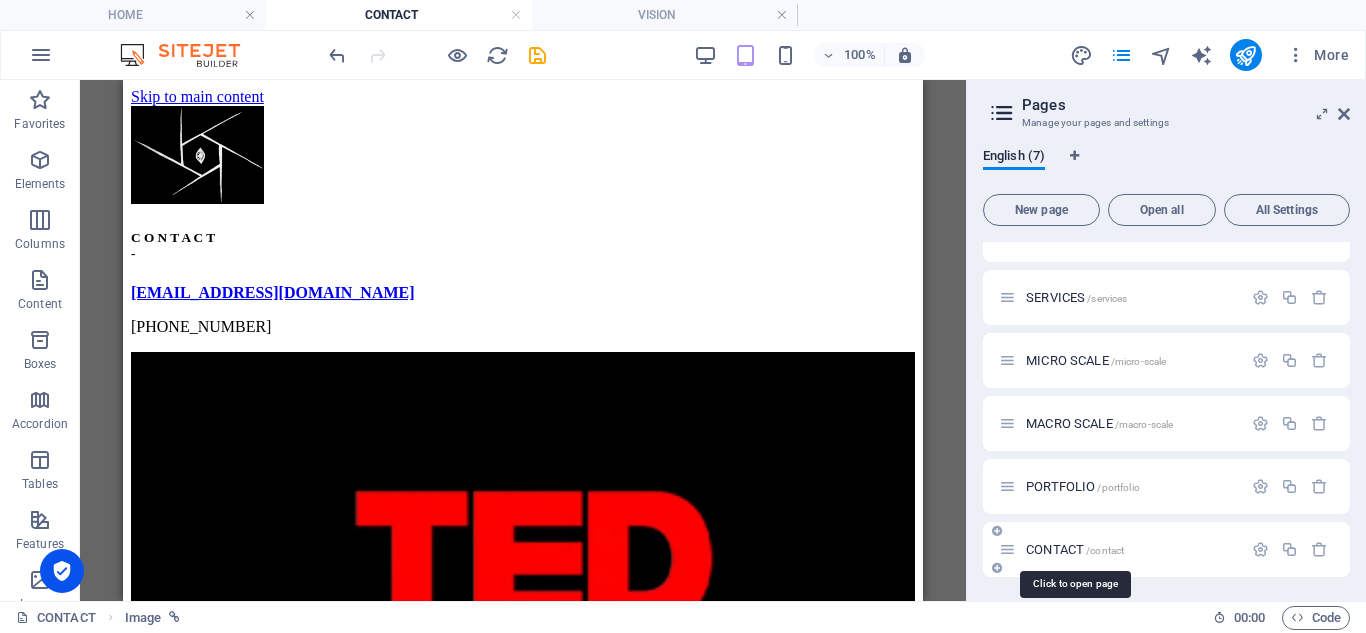 scroll, scrollTop: 100, scrollLeft: 0, axis: vertical 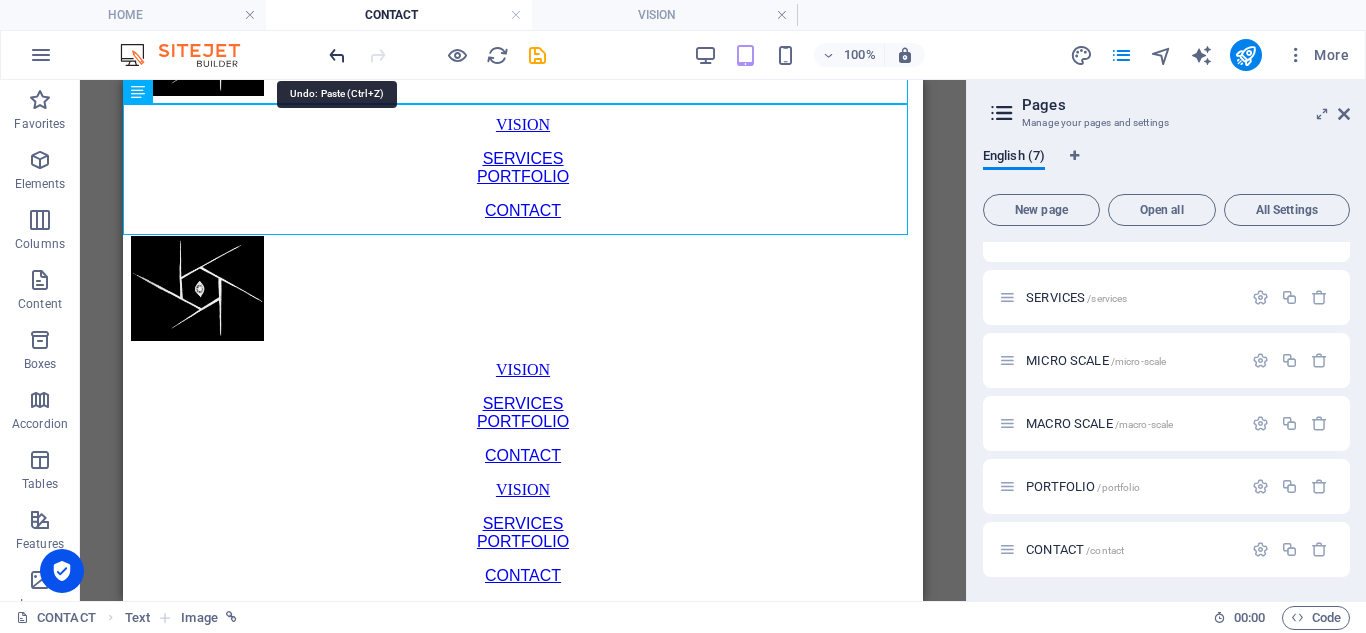 click at bounding box center (337, 55) 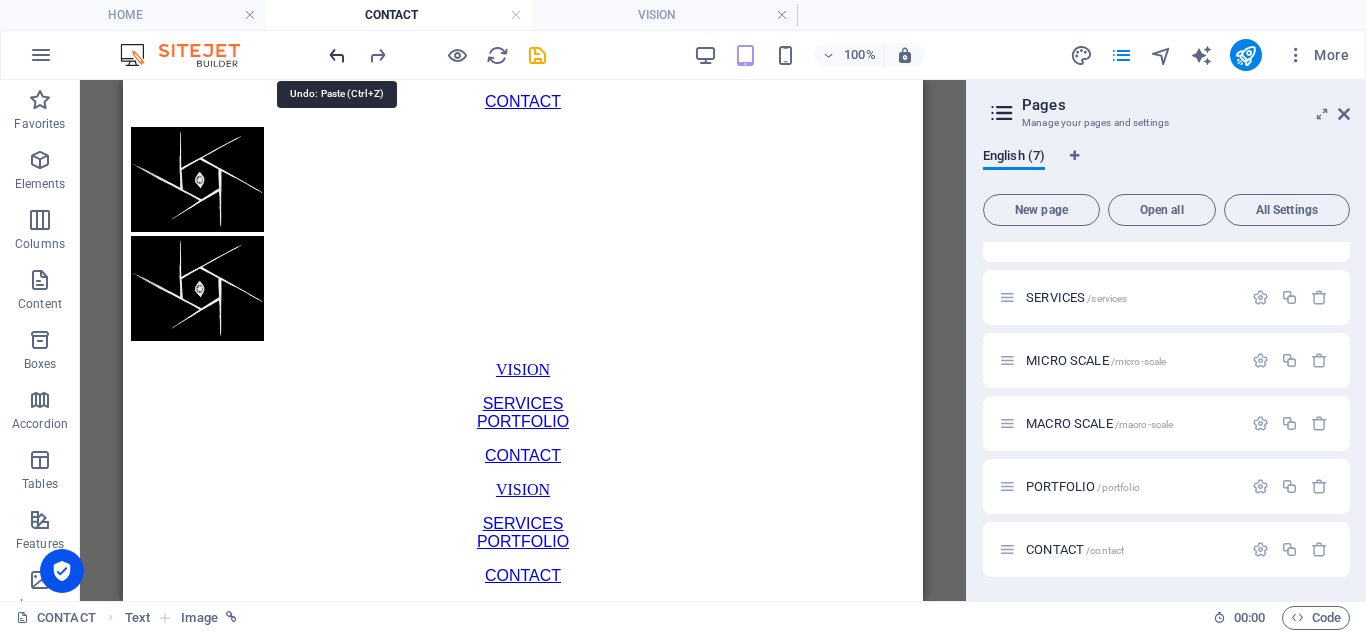 click at bounding box center [337, 55] 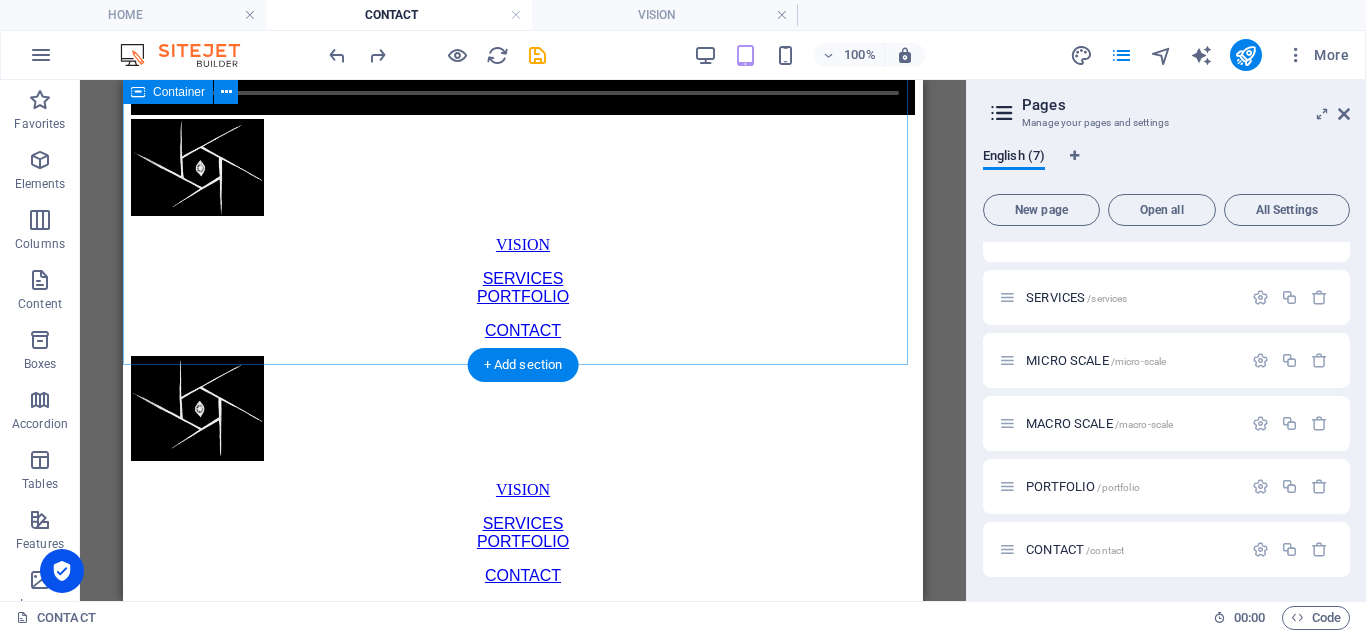 scroll, scrollTop: 819, scrollLeft: 0, axis: vertical 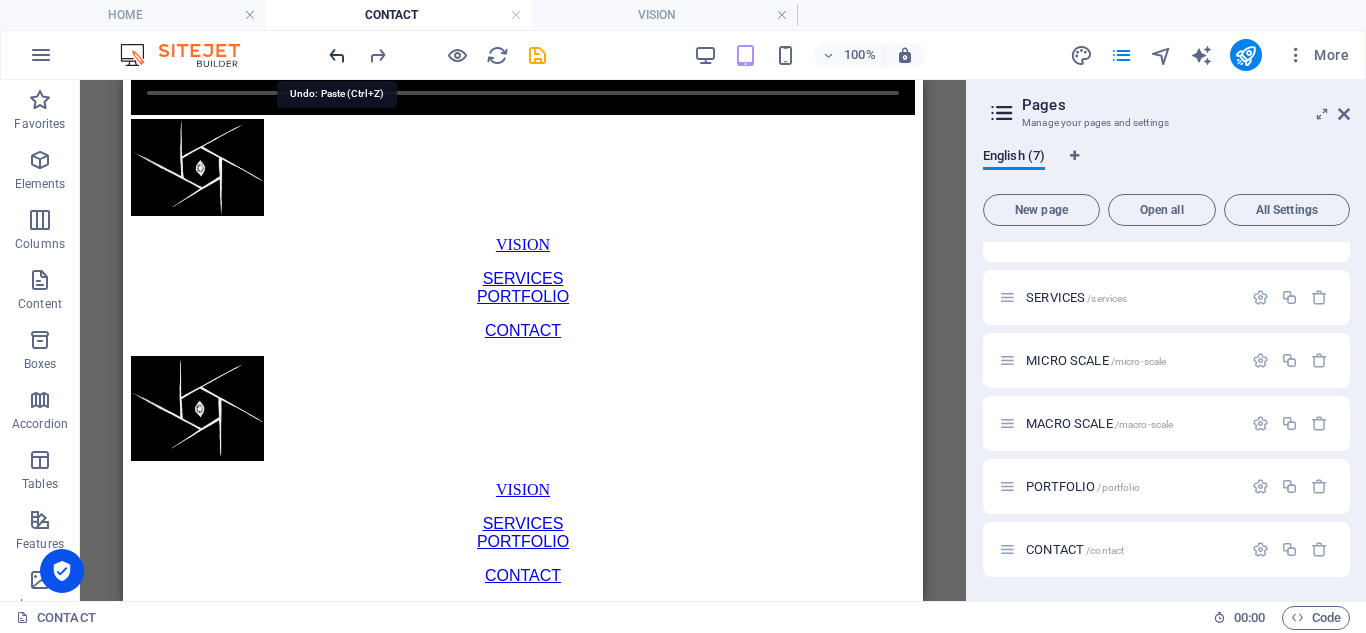 click at bounding box center [337, 55] 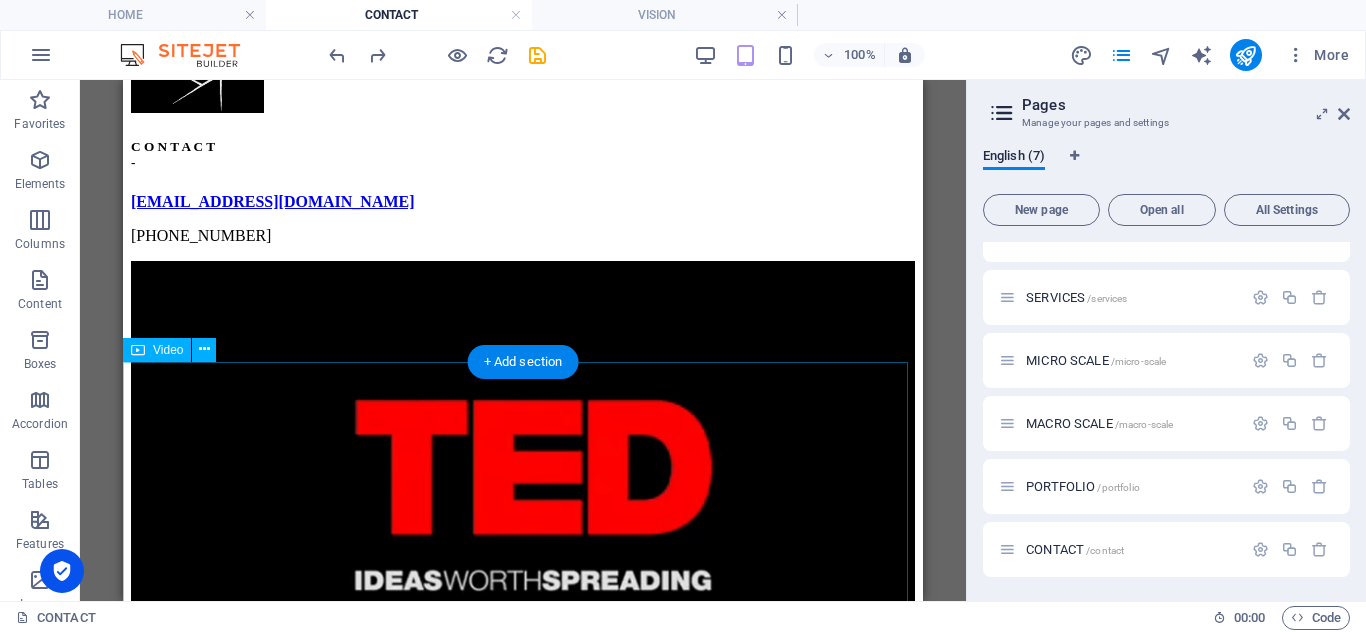 scroll, scrollTop: 0, scrollLeft: 0, axis: both 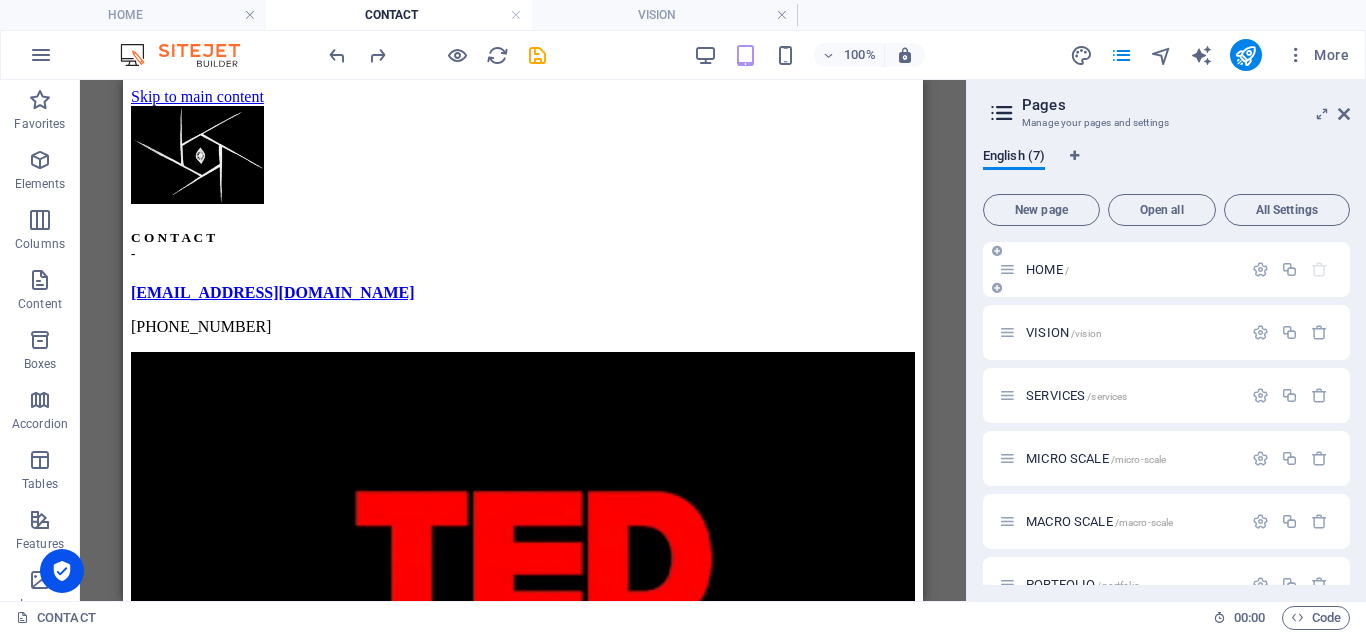 click on "HOME /" at bounding box center [1120, 269] 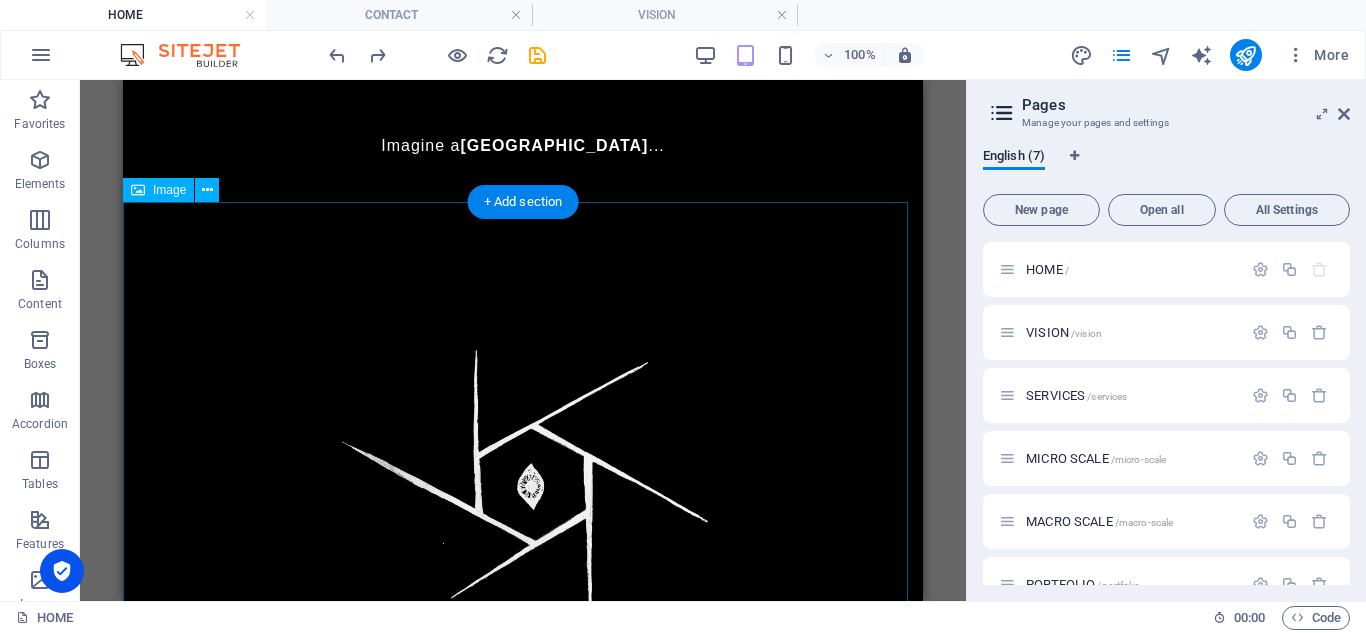 scroll, scrollTop: 413, scrollLeft: 0, axis: vertical 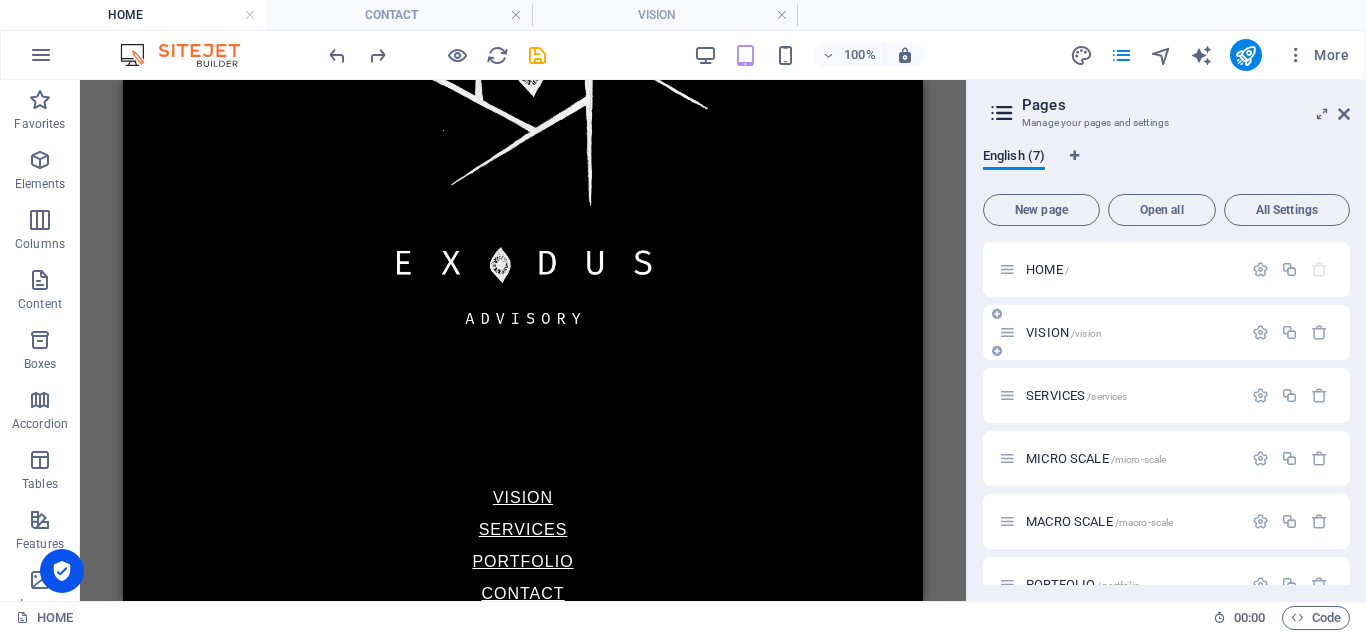 click on "VISION /vision" at bounding box center (1064, 332) 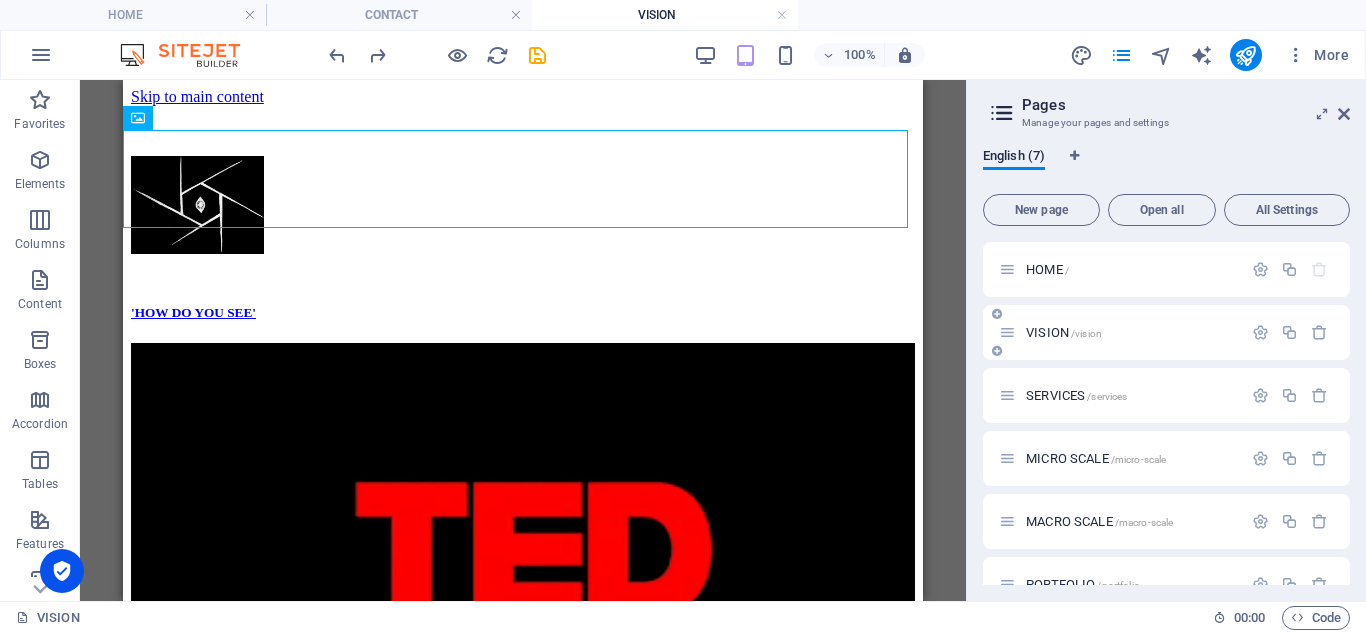 scroll, scrollTop: 0, scrollLeft: 0, axis: both 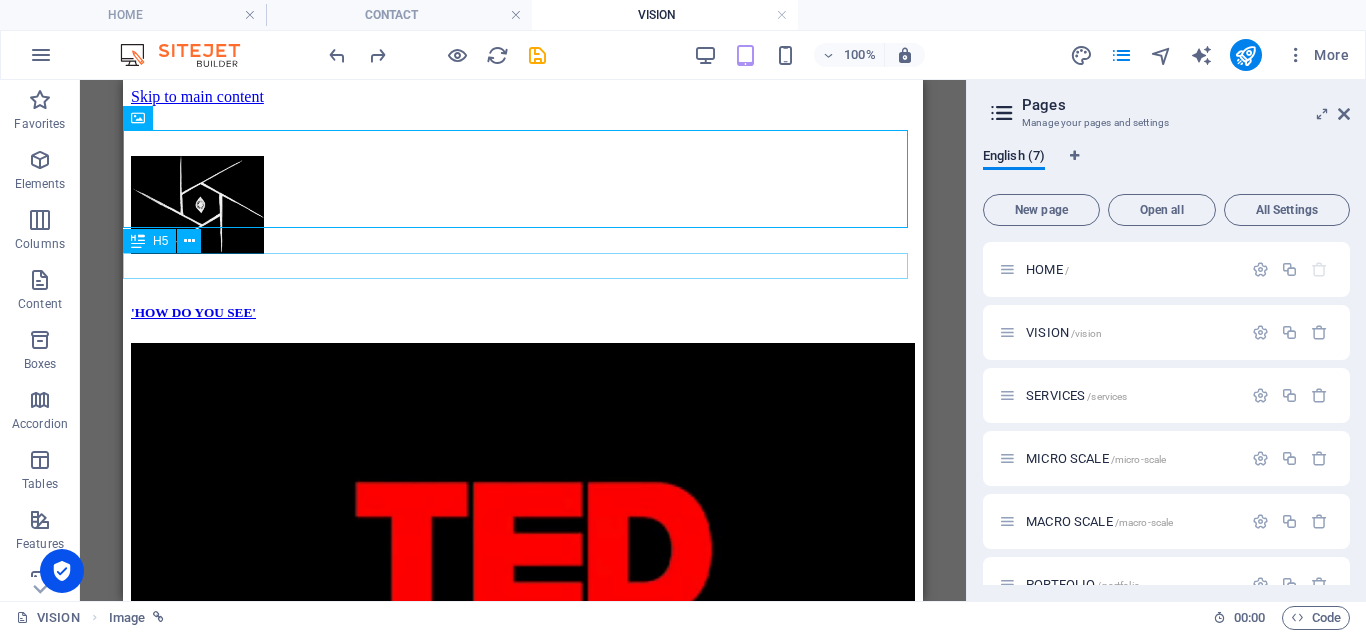click on "'HOW DO YOU SEE'" at bounding box center [523, 313] 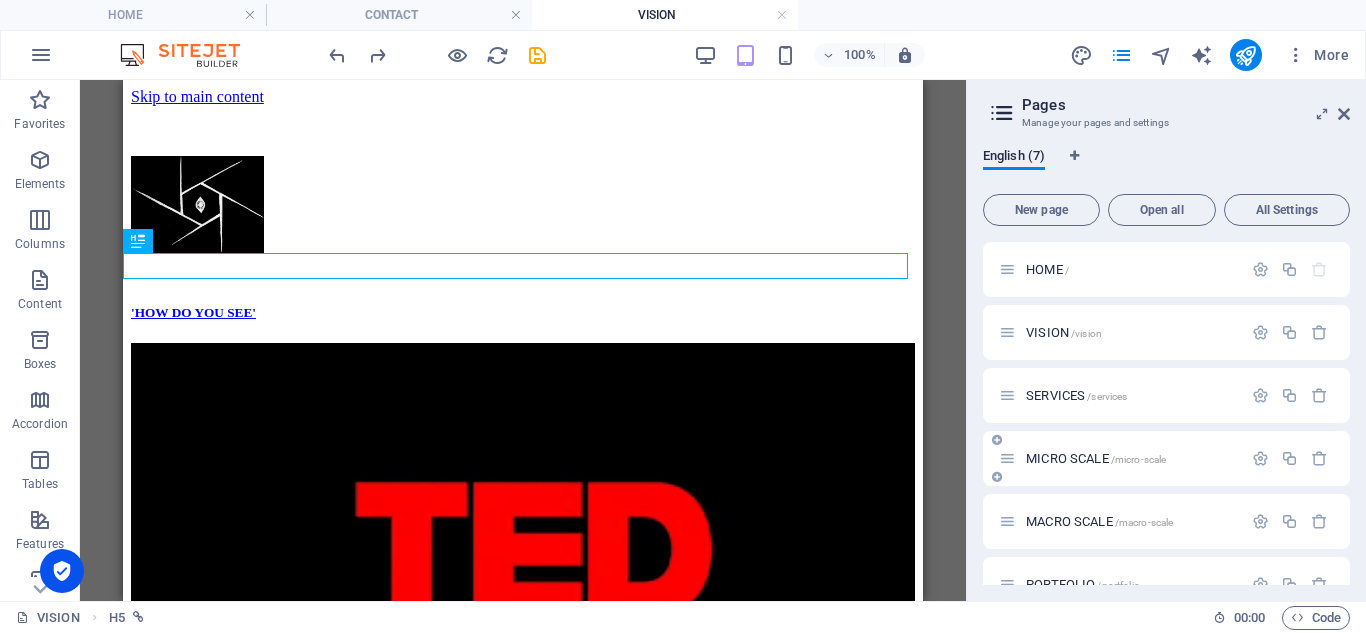scroll, scrollTop: 98, scrollLeft: 0, axis: vertical 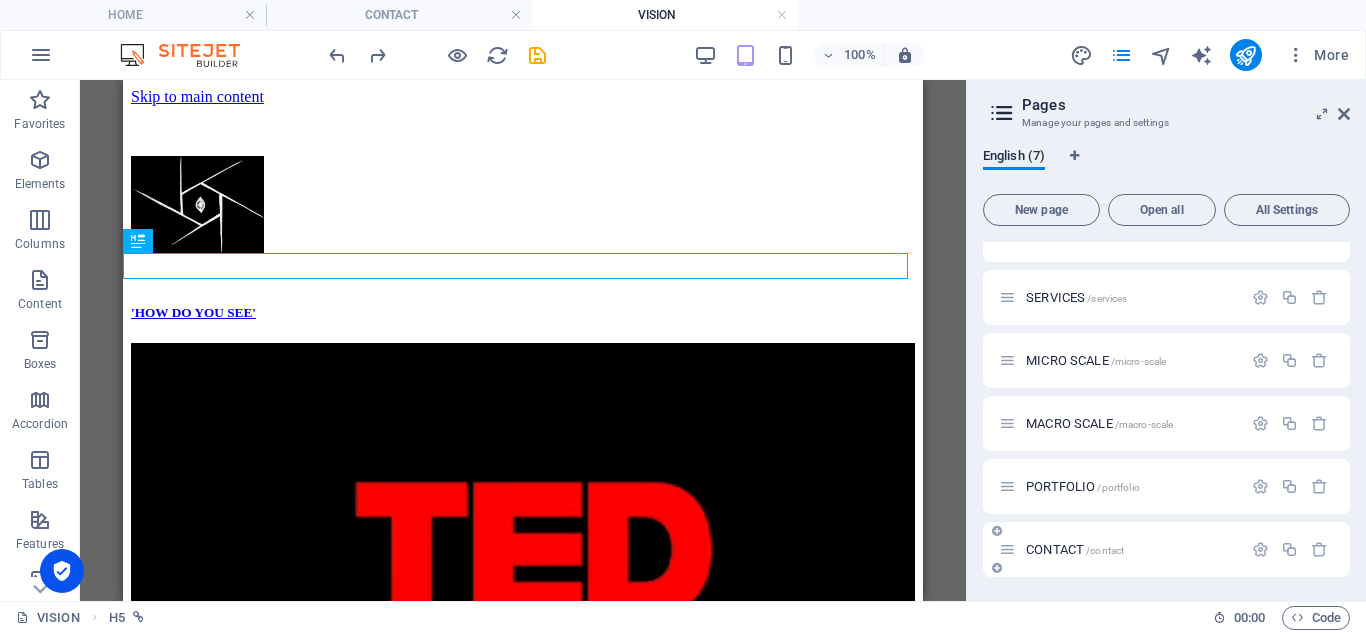 click on "CONTACT /contact" at bounding box center (1075, 549) 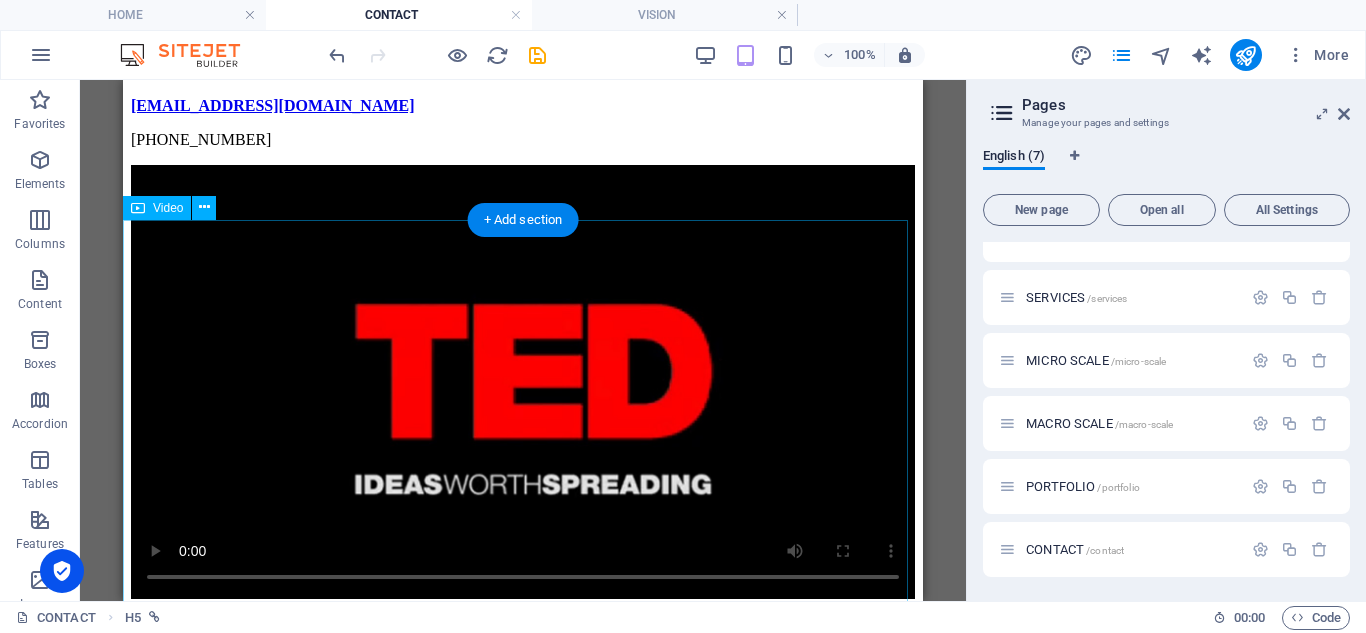scroll, scrollTop: 700, scrollLeft: 0, axis: vertical 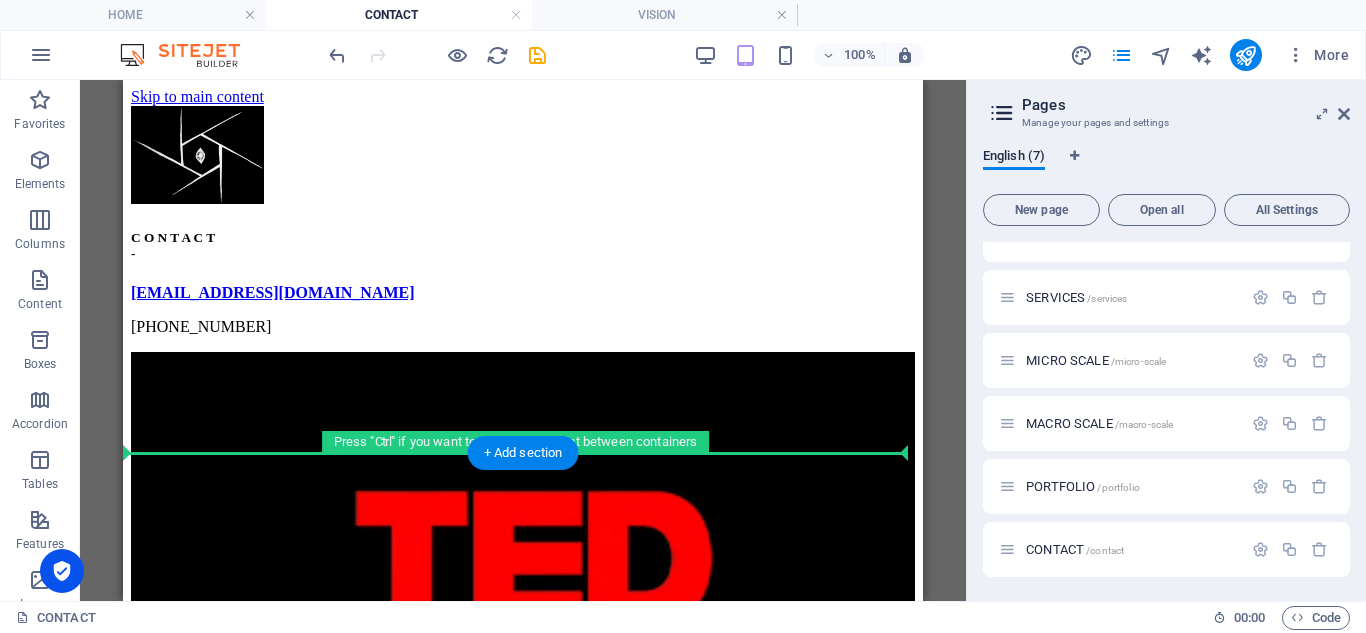 drag, startPoint x: 267, startPoint y: 642, endPoint x: 220, endPoint y: 466, distance: 182.16751 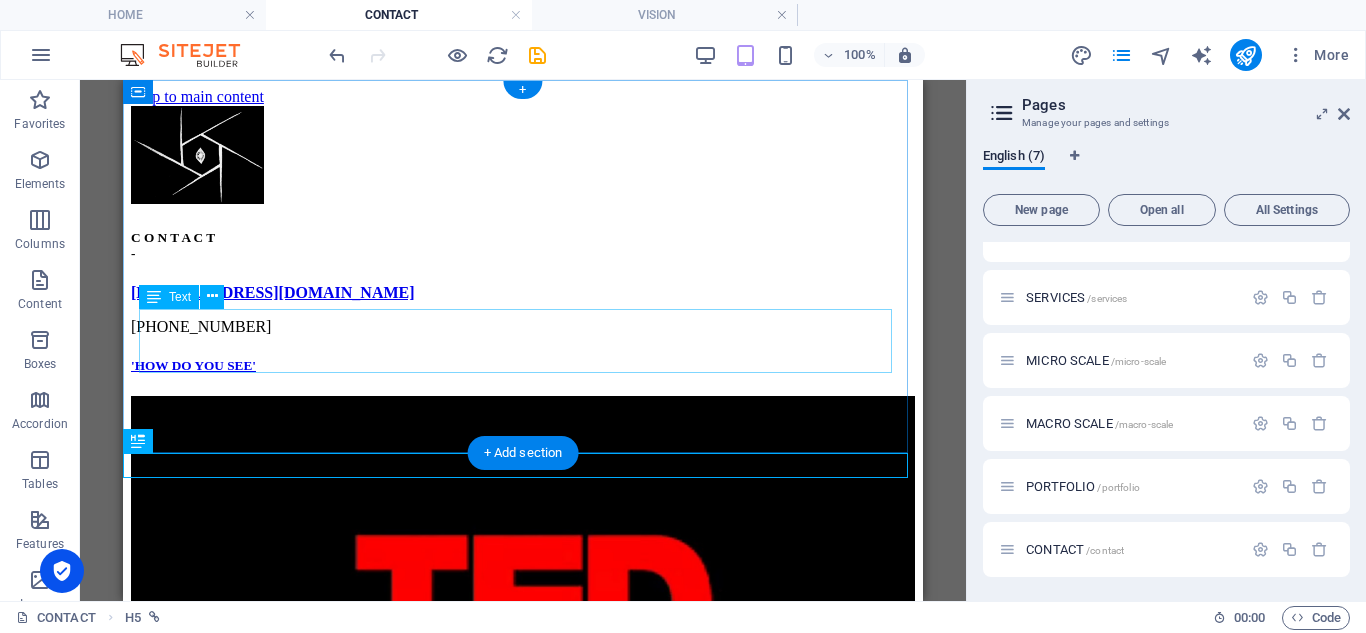 scroll, scrollTop: 35, scrollLeft: 0, axis: vertical 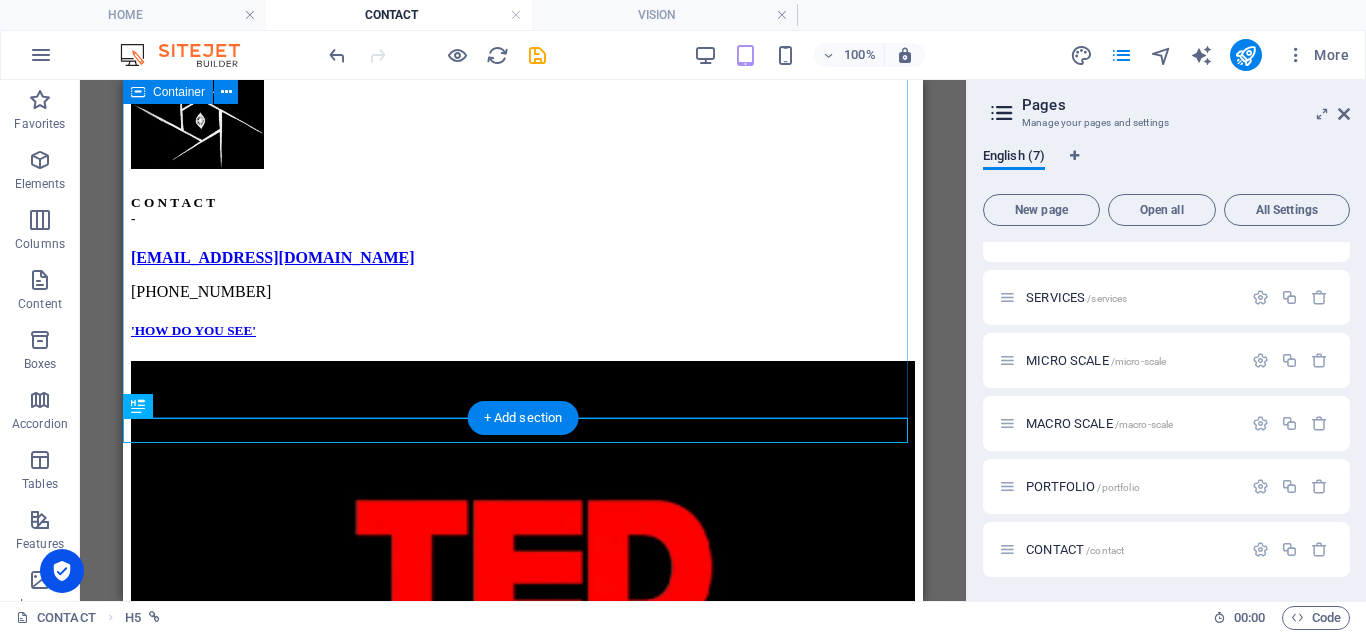 click on "C O N T A C T - exodus@united.africa +234 08099993567" at bounding box center [523, 186] 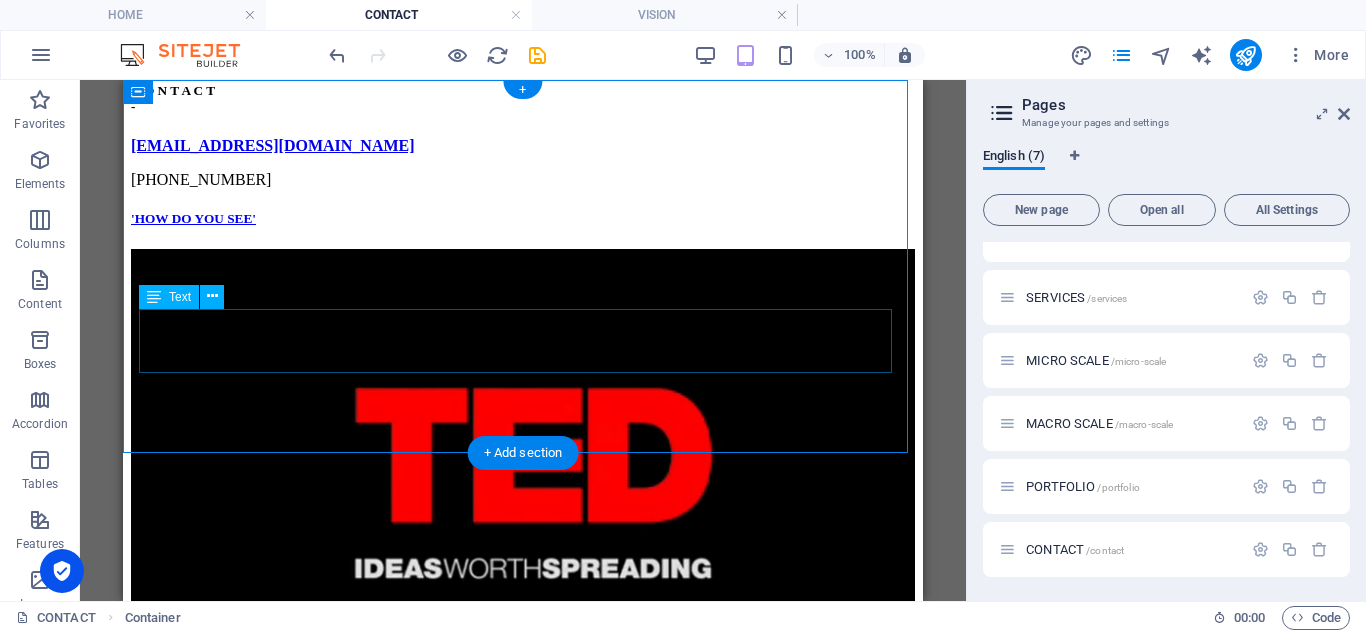 scroll, scrollTop: 0, scrollLeft: 0, axis: both 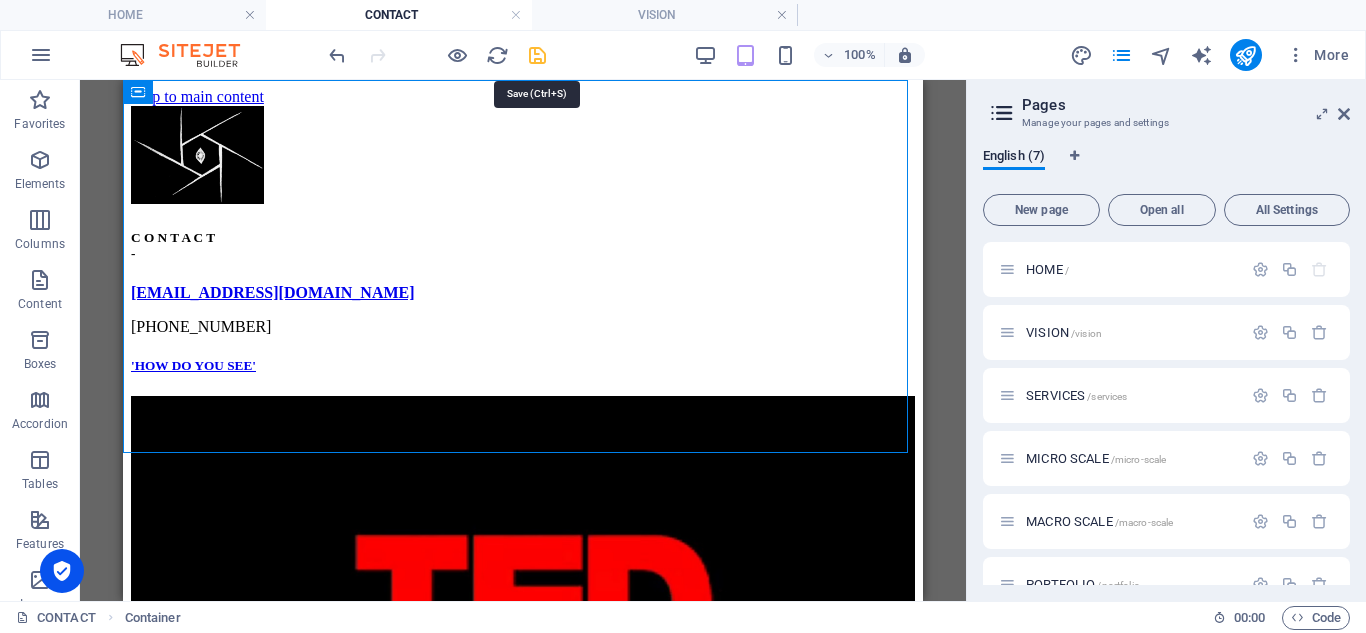 click at bounding box center (537, 55) 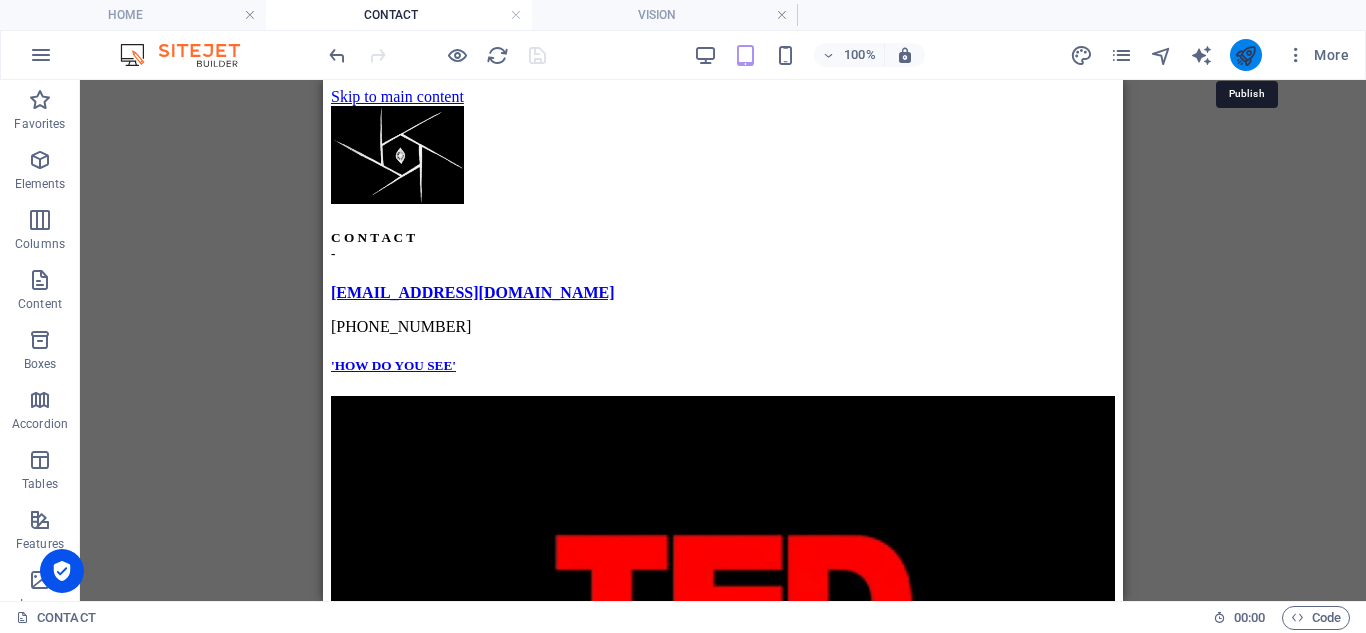 click at bounding box center [1245, 55] 